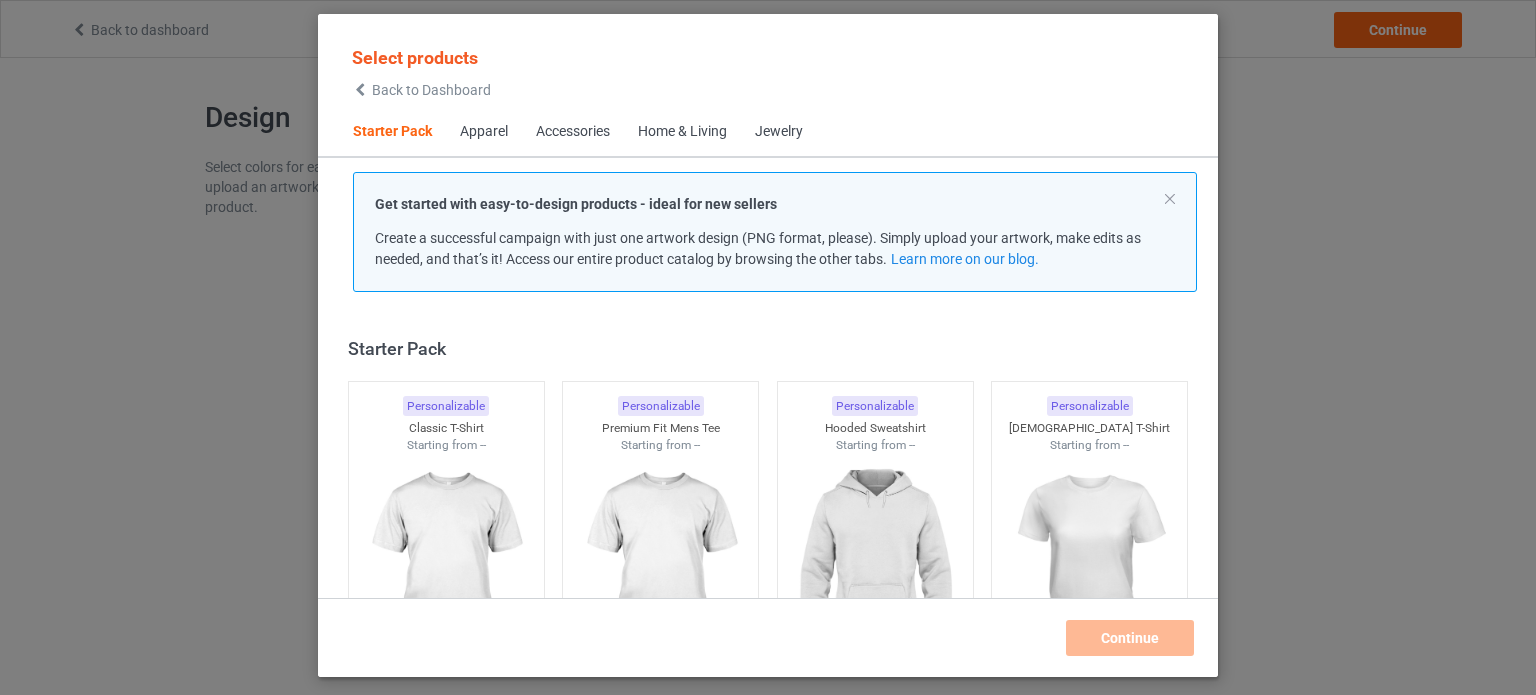 scroll, scrollTop: 0, scrollLeft: 0, axis: both 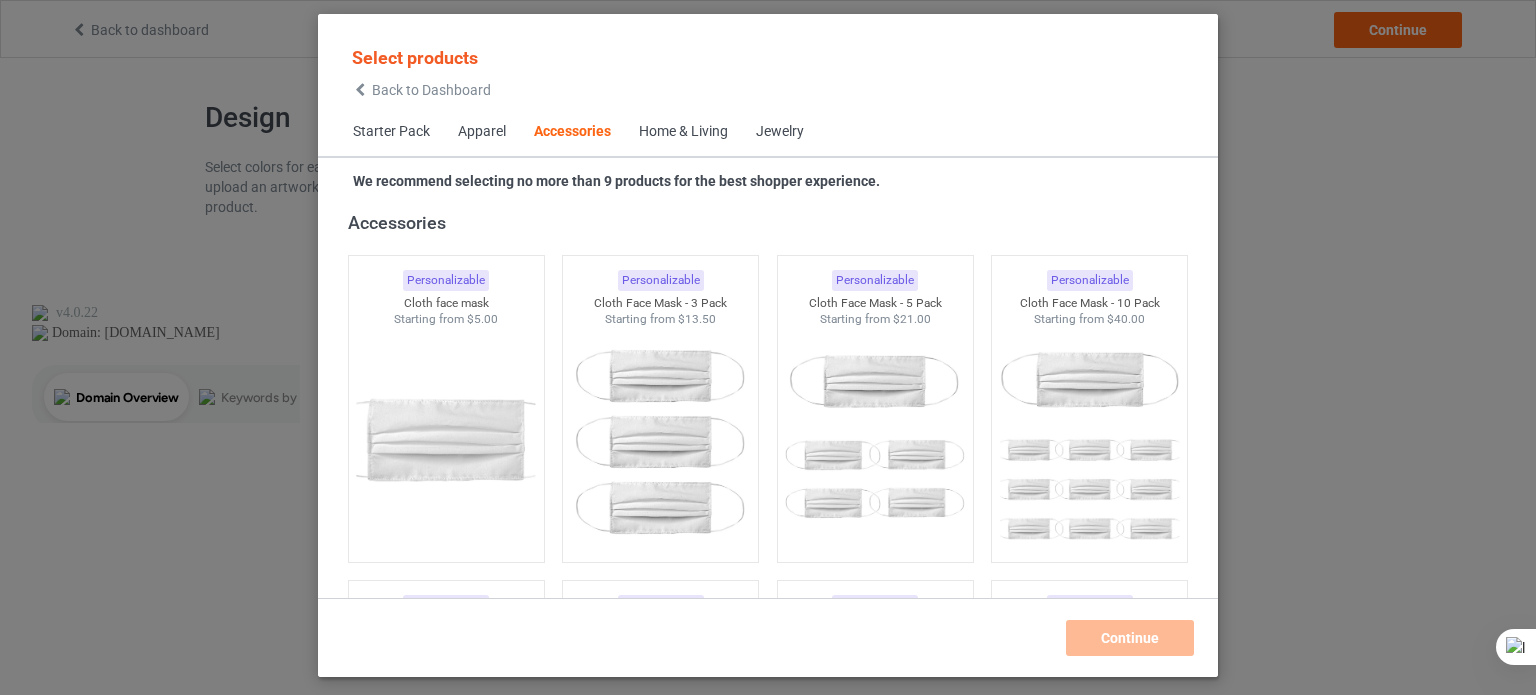 click on "Home & Living" at bounding box center (683, 132) 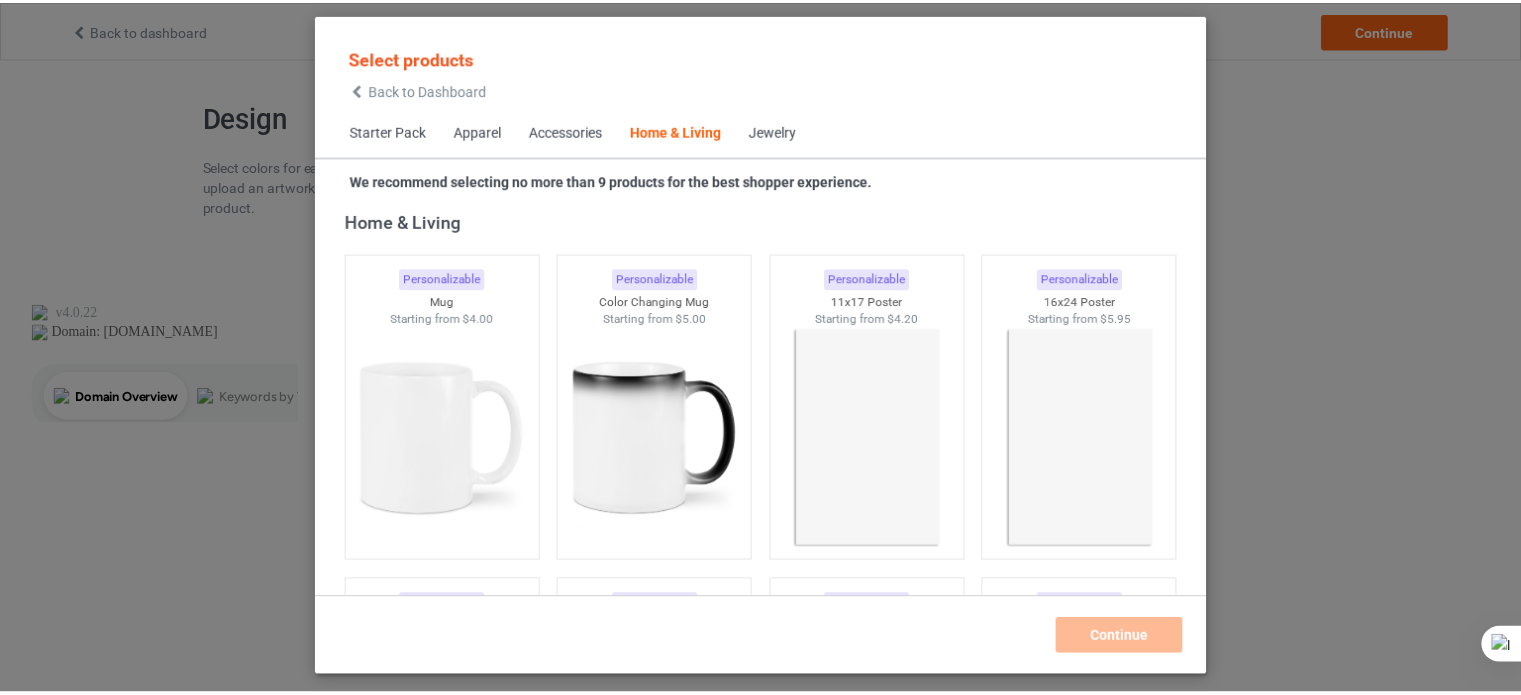 scroll, scrollTop: 9009, scrollLeft: 0, axis: vertical 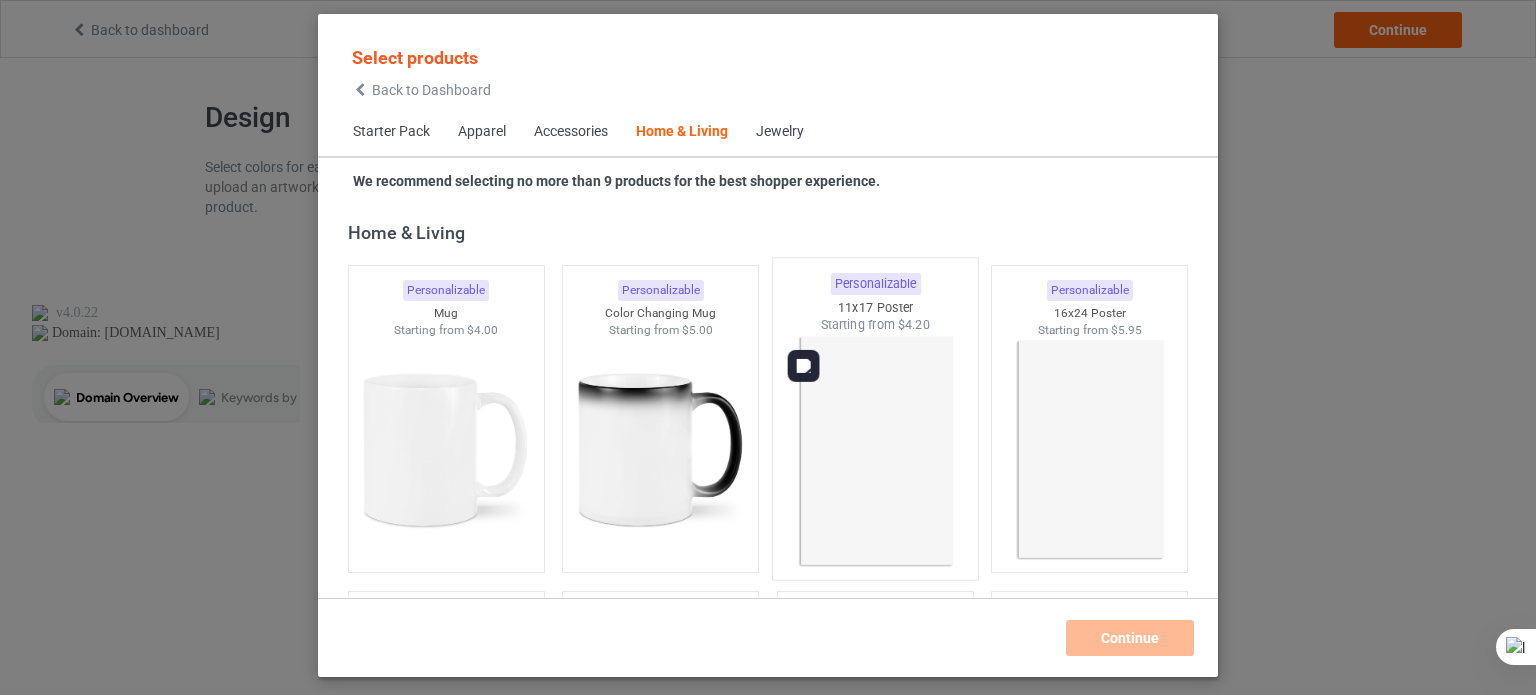 click at bounding box center (875, 451) 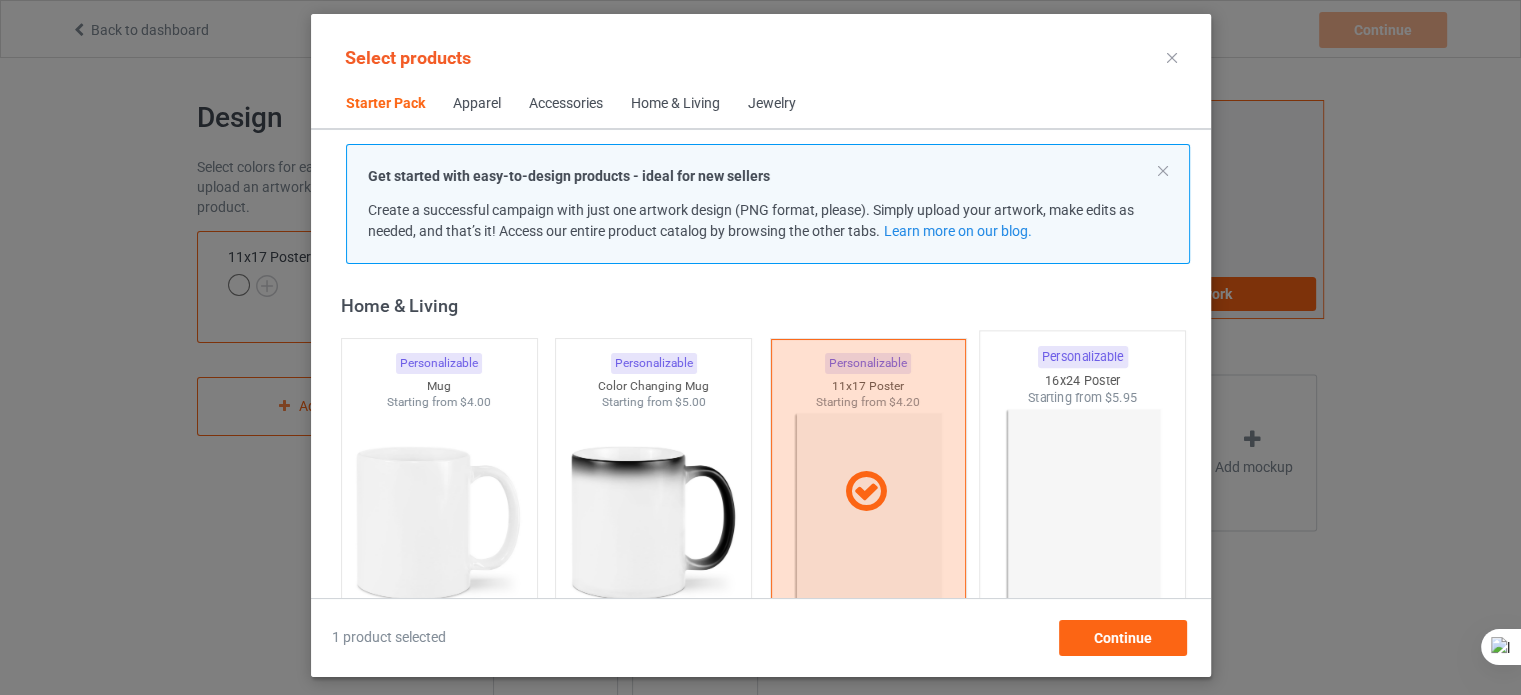 click on "Starting from   $5.95" at bounding box center (1082, 397) 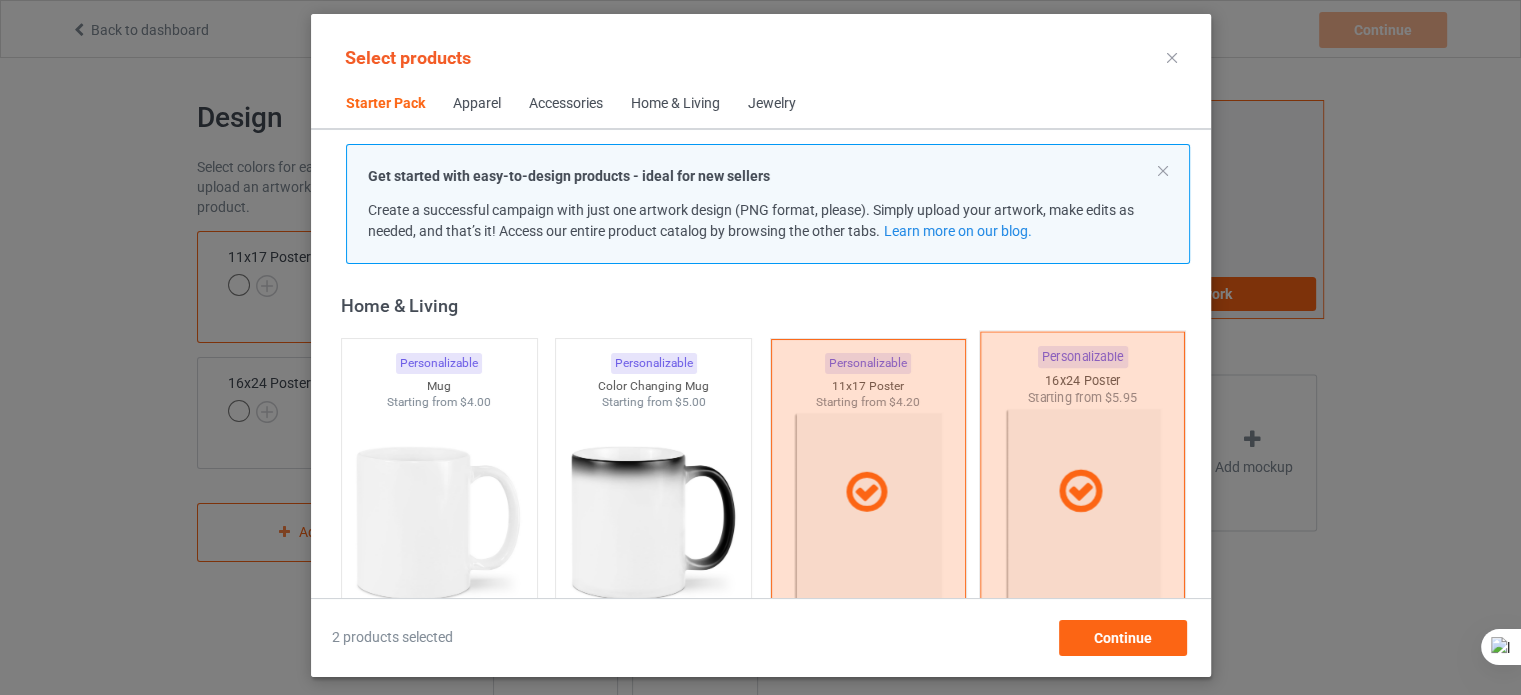 click at bounding box center [1082, 491] 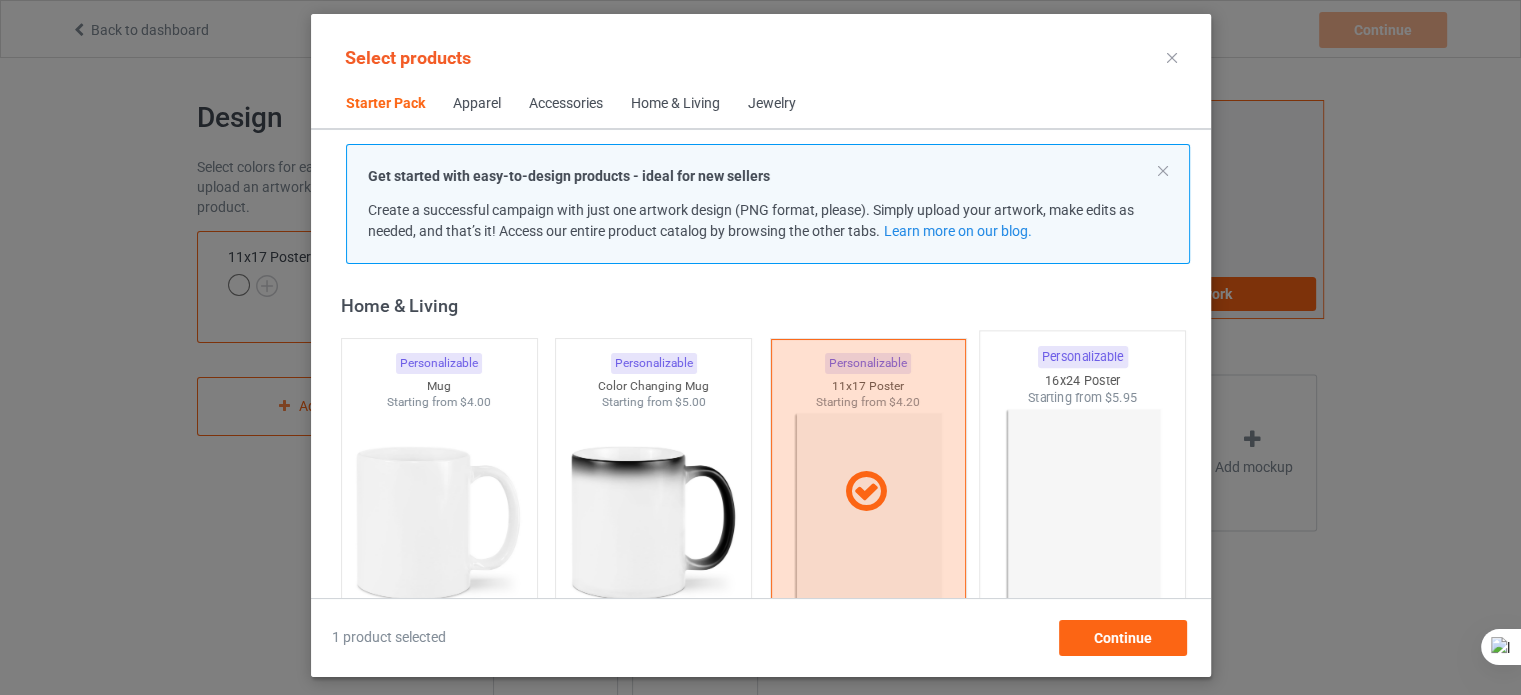 click on "Starting from   $5.95" at bounding box center [1082, 397] 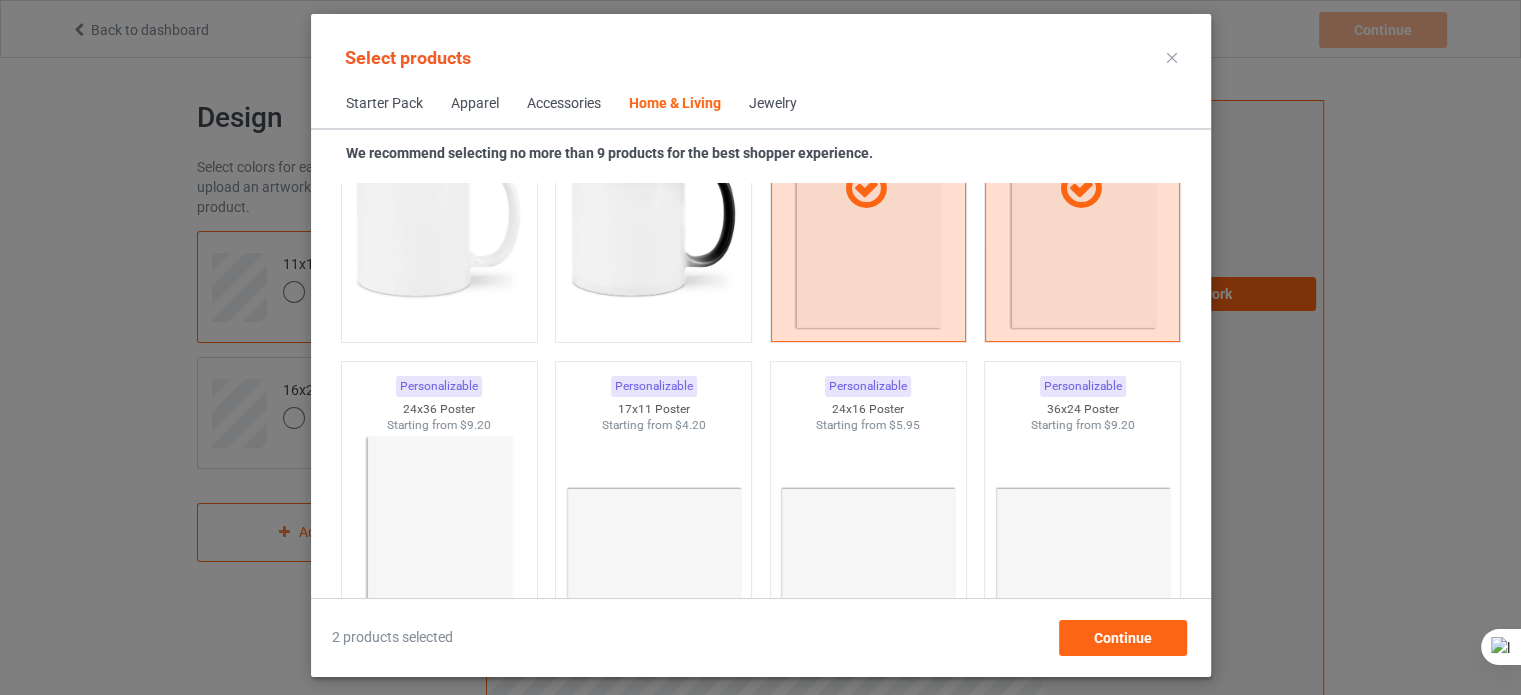 scroll, scrollTop: 9212, scrollLeft: 0, axis: vertical 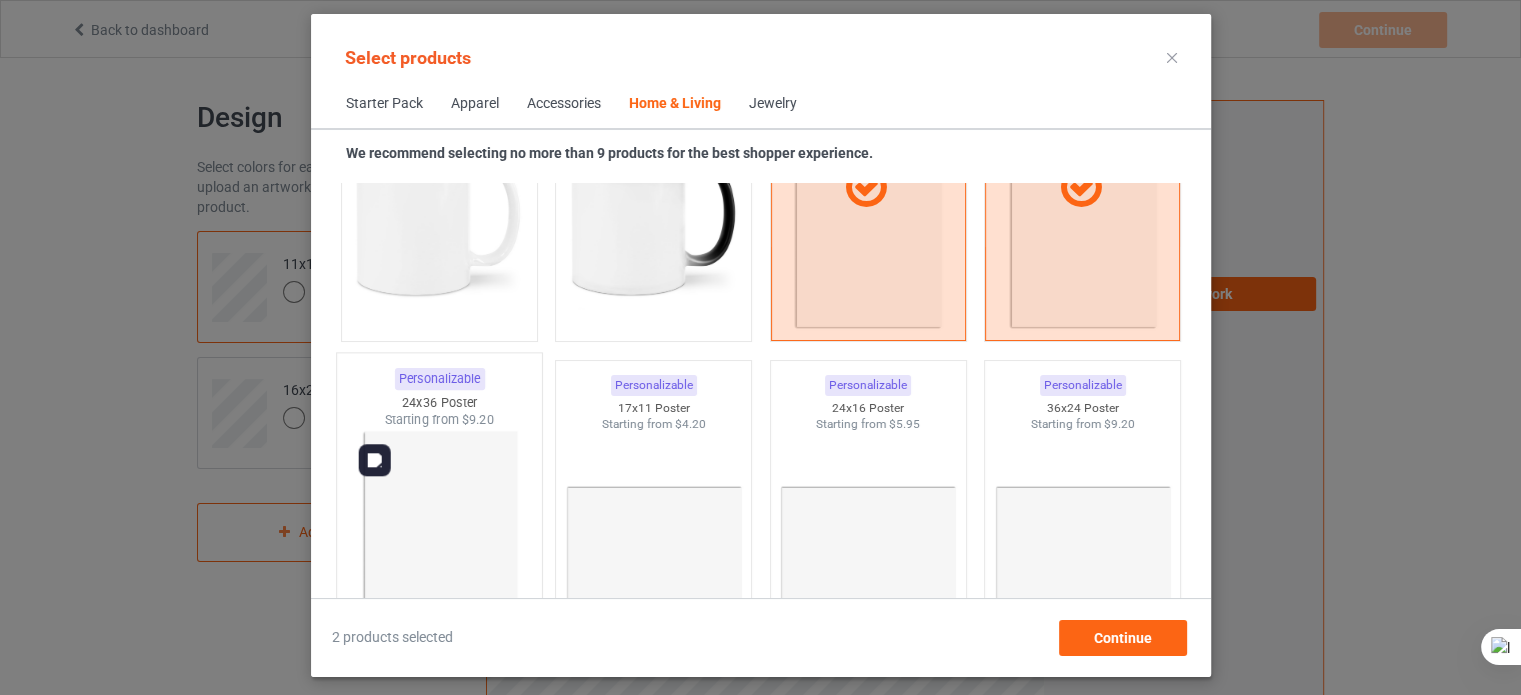click at bounding box center [439, 546] 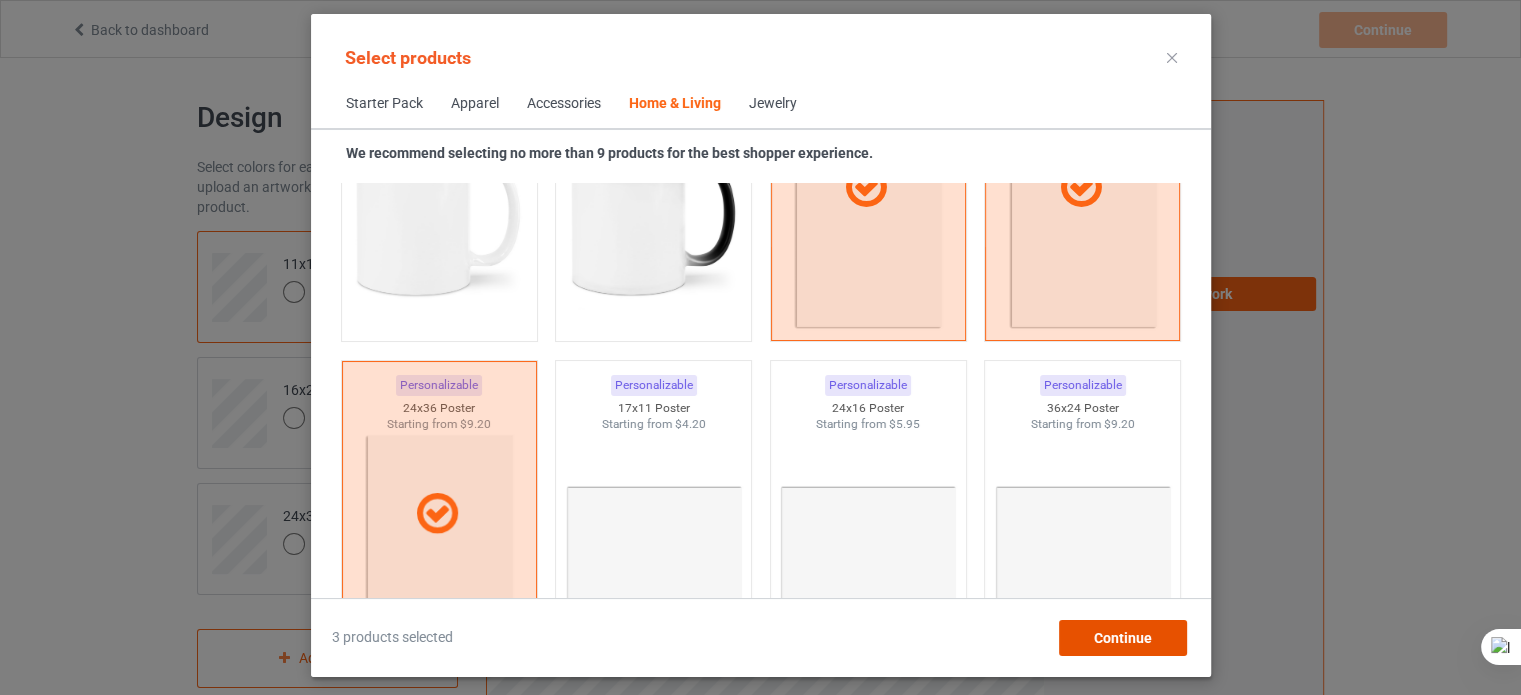 click on "Continue" at bounding box center (1122, 638) 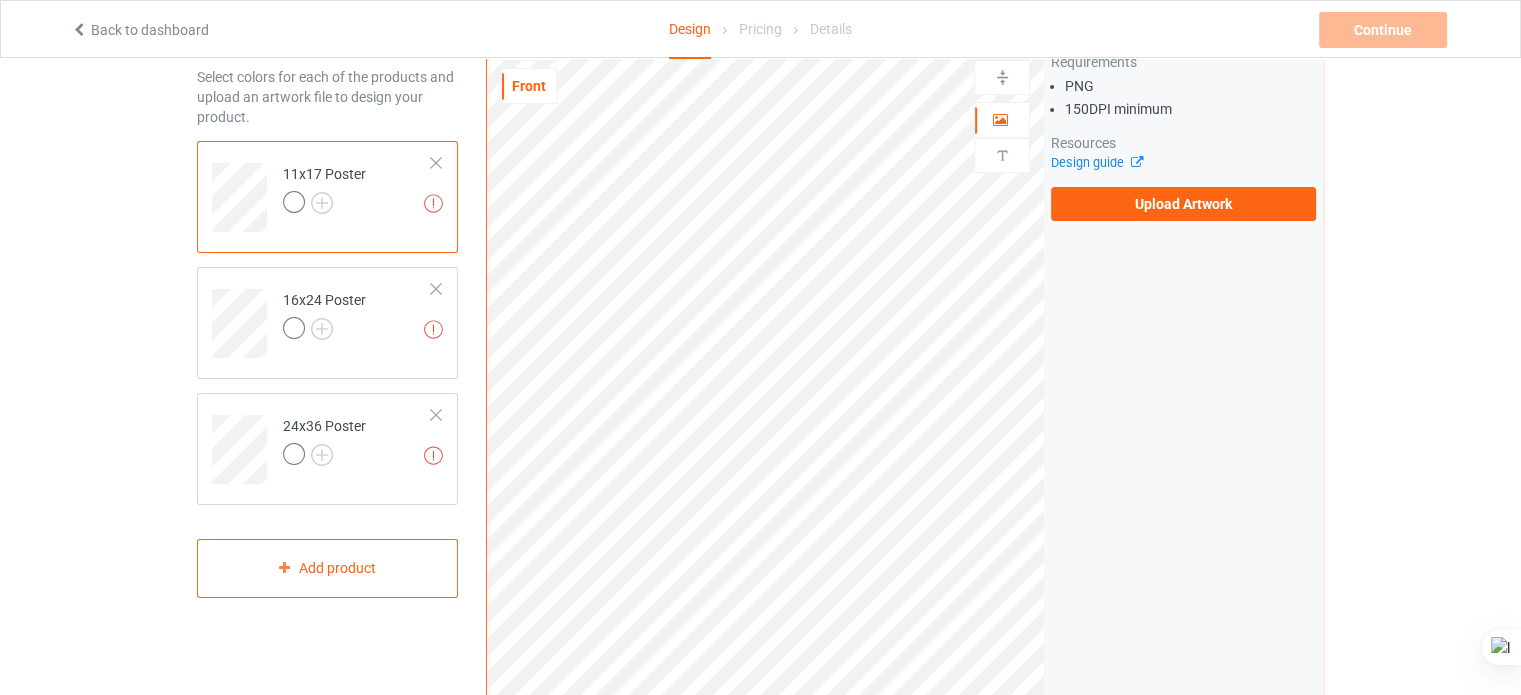 scroll, scrollTop: 127, scrollLeft: 0, axis: vertical 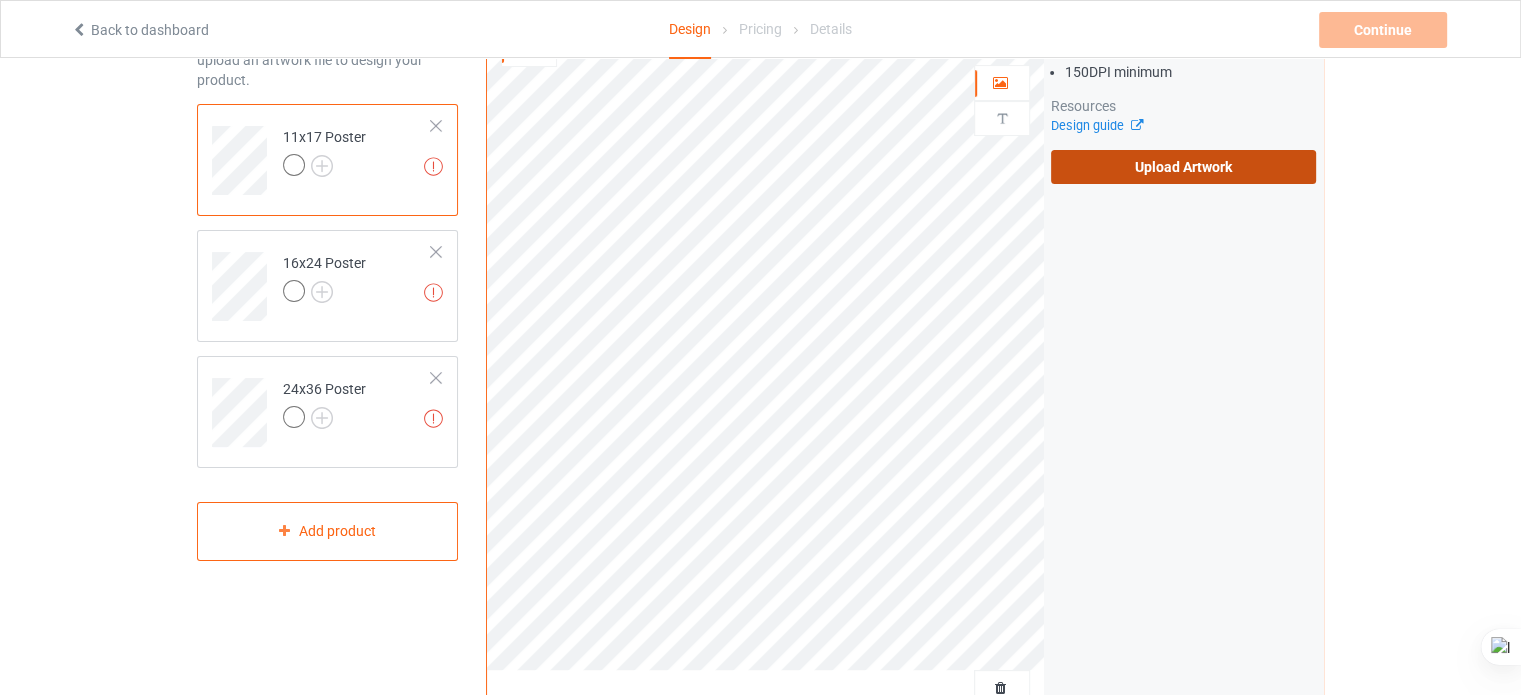 click on "Upload Artwork" at bounding box center (1183, 167) 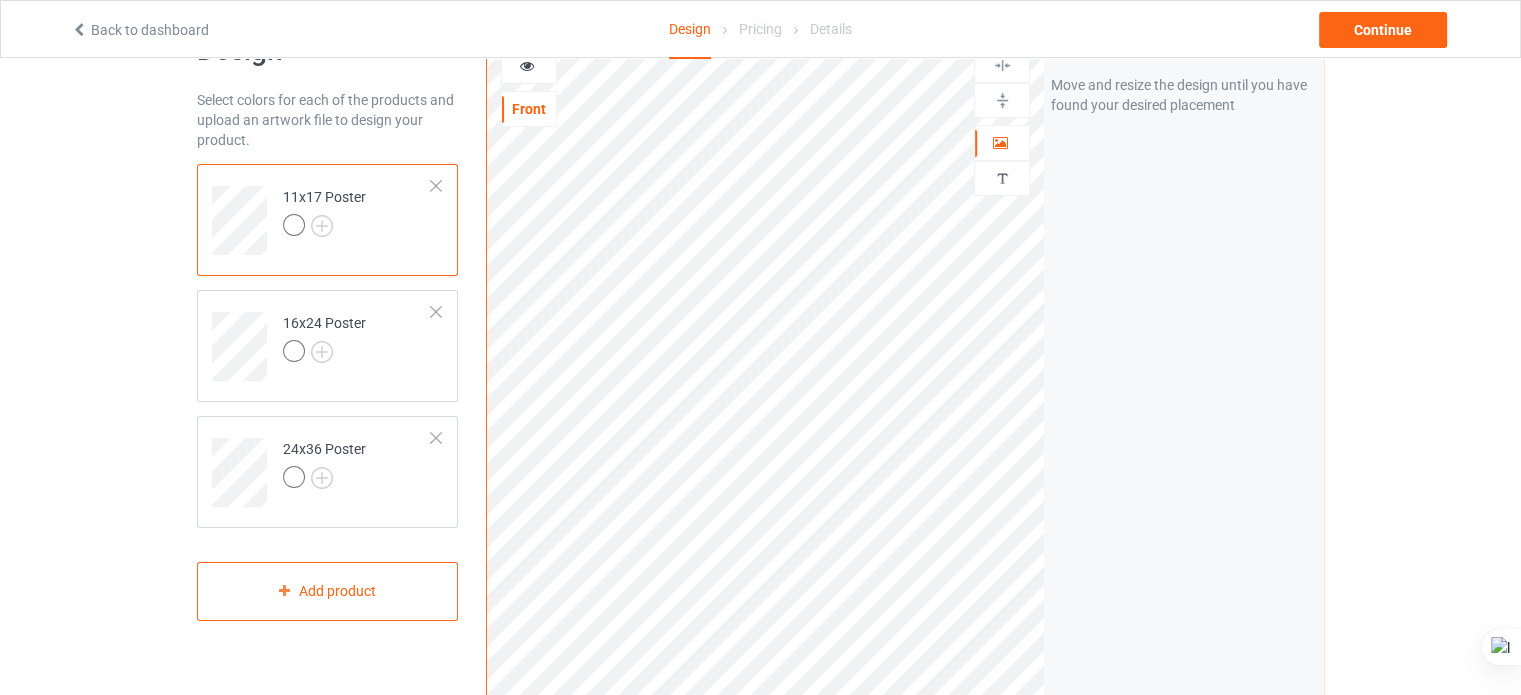 scroll, scrollTop: 68, scrollLeft: 0, axis: vertical 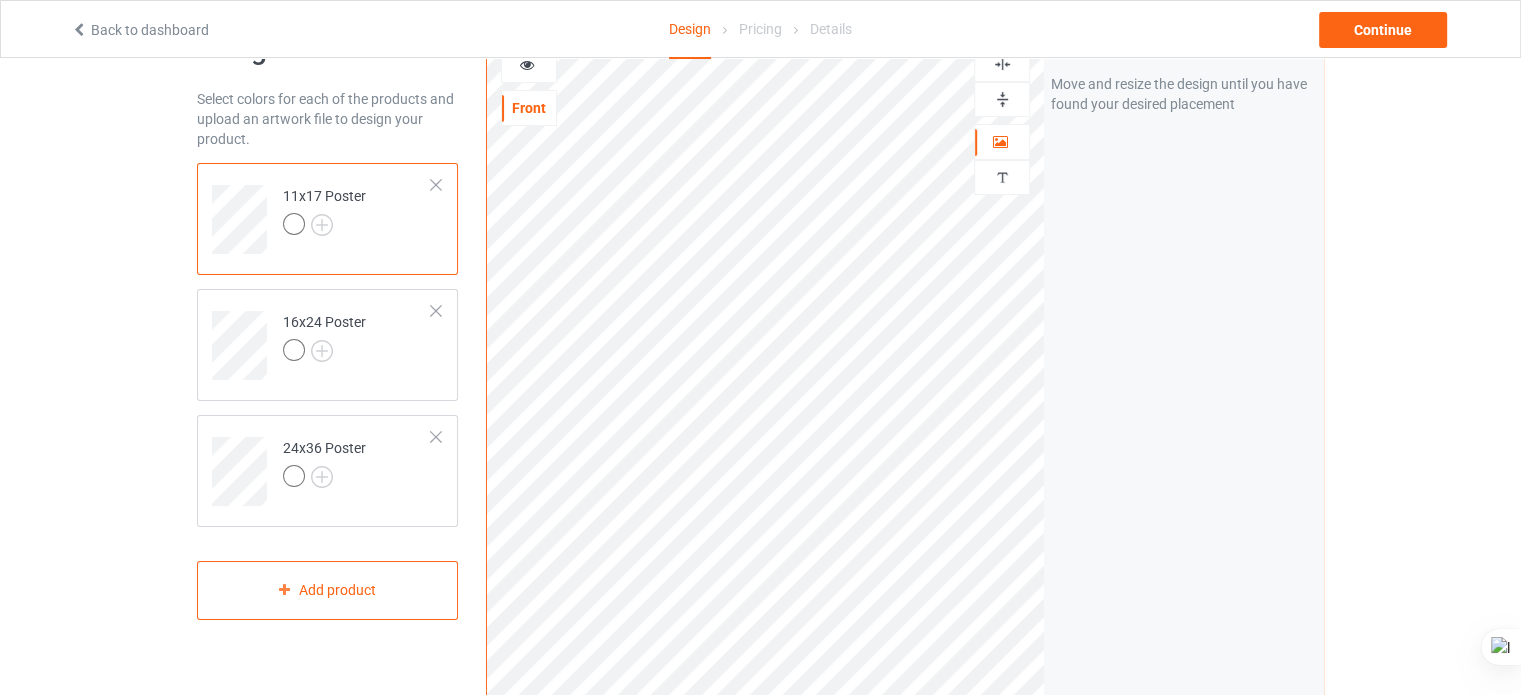 click at bounding box center [1002, 64] 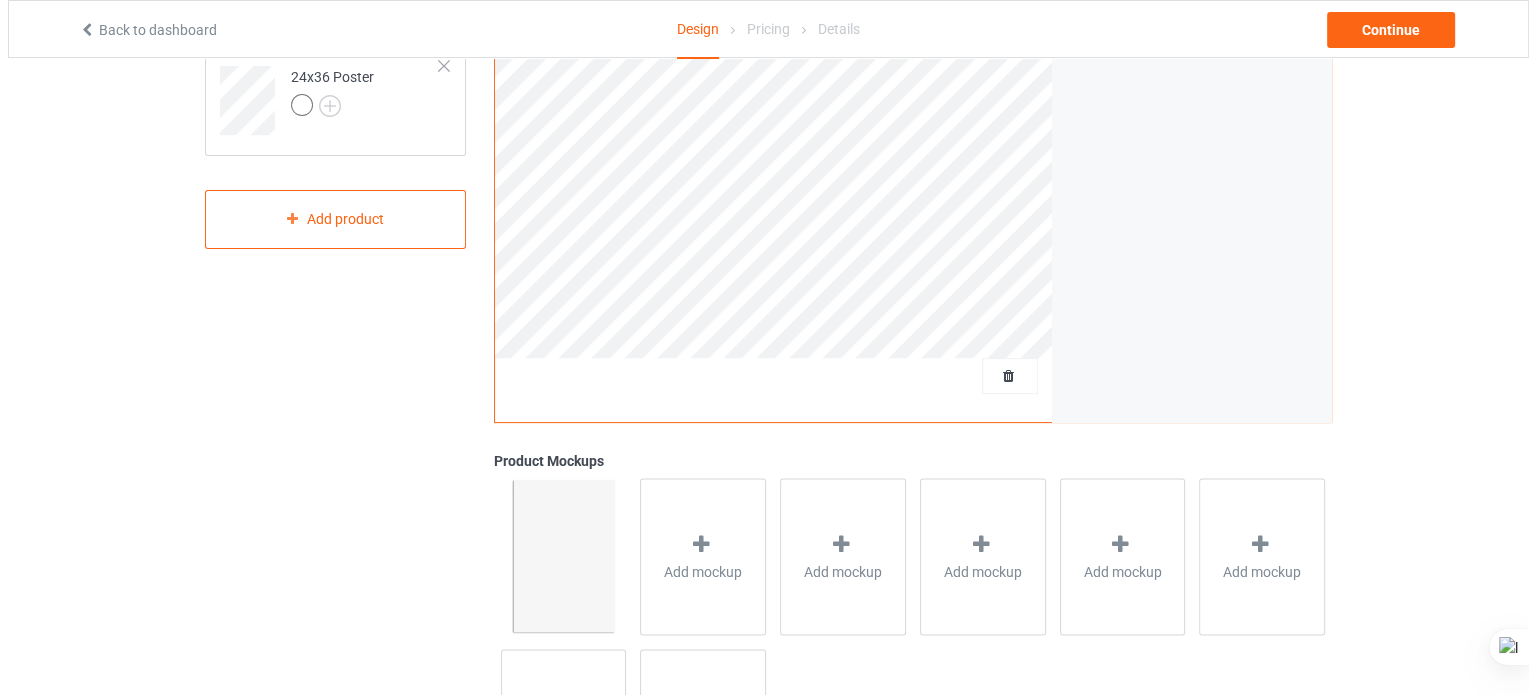 scroll, scrollTop: 468, scrollLeft: 0, axis: vertical 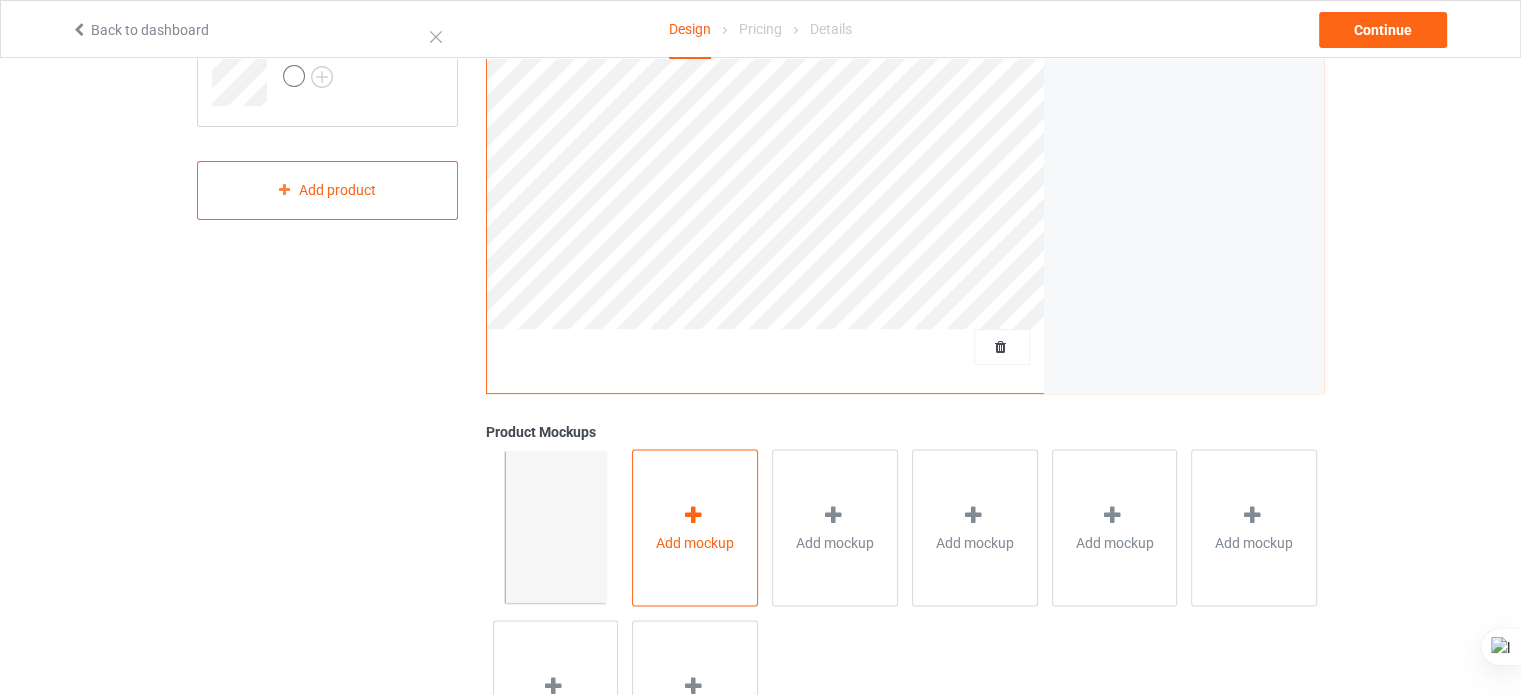 click on "Add mockup" at bounding box center (695, 527) 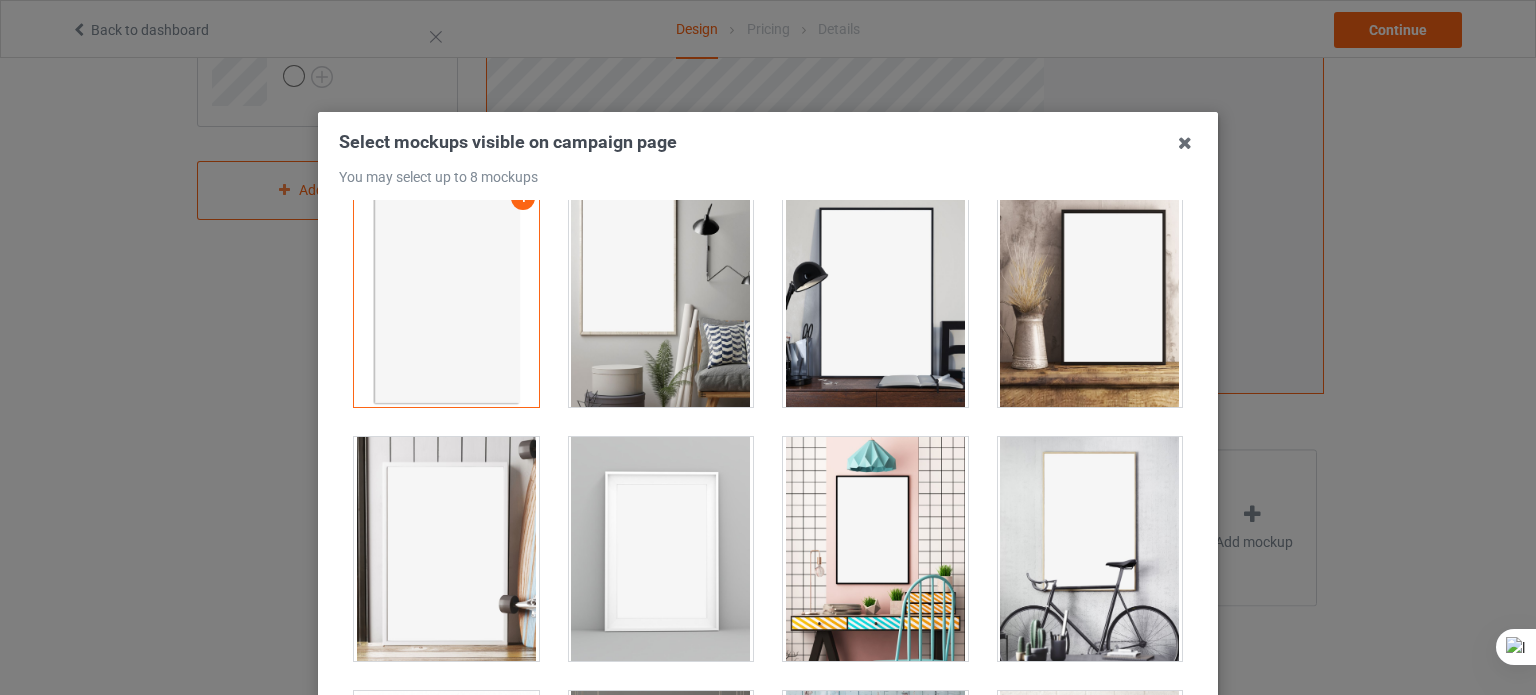 scroll, scrollTop: 31, scrollLeft: 0, axis: vertical 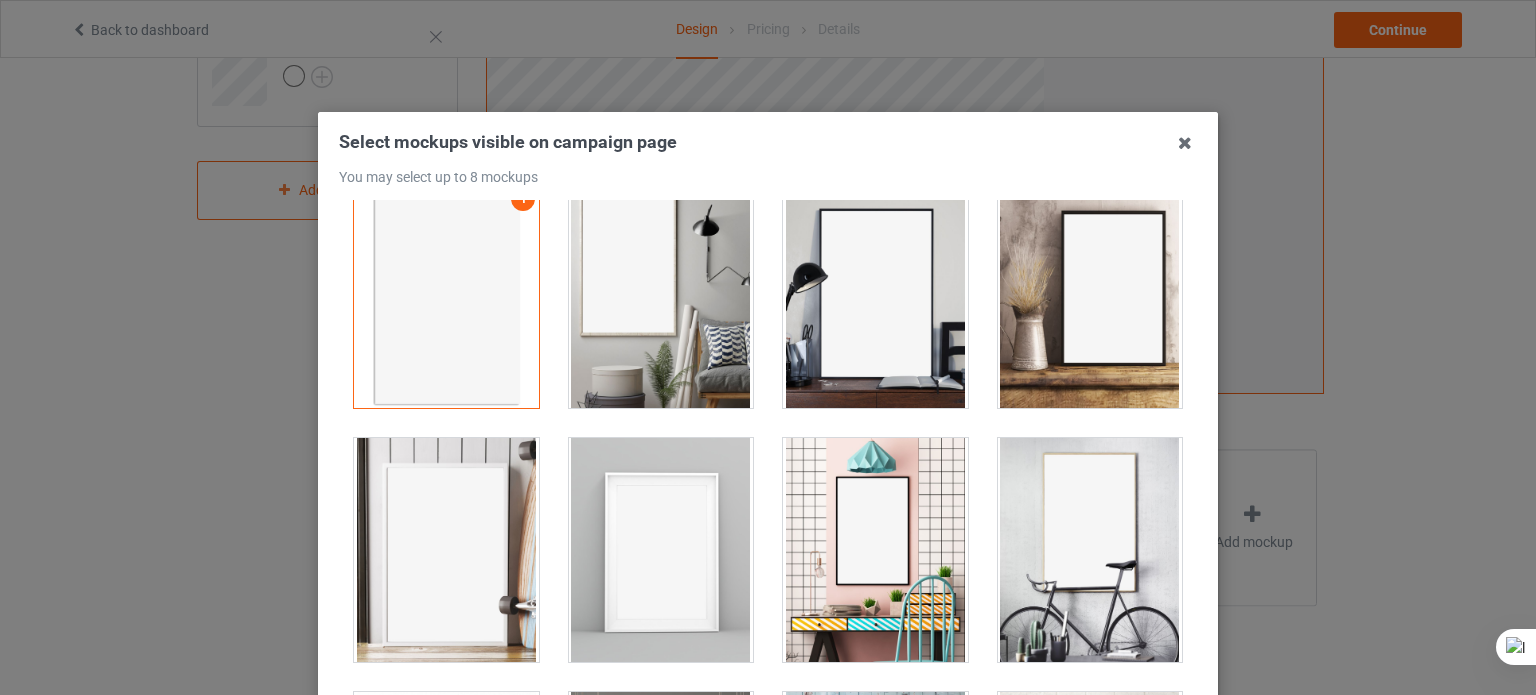 click at bounding box center [1090, 296] 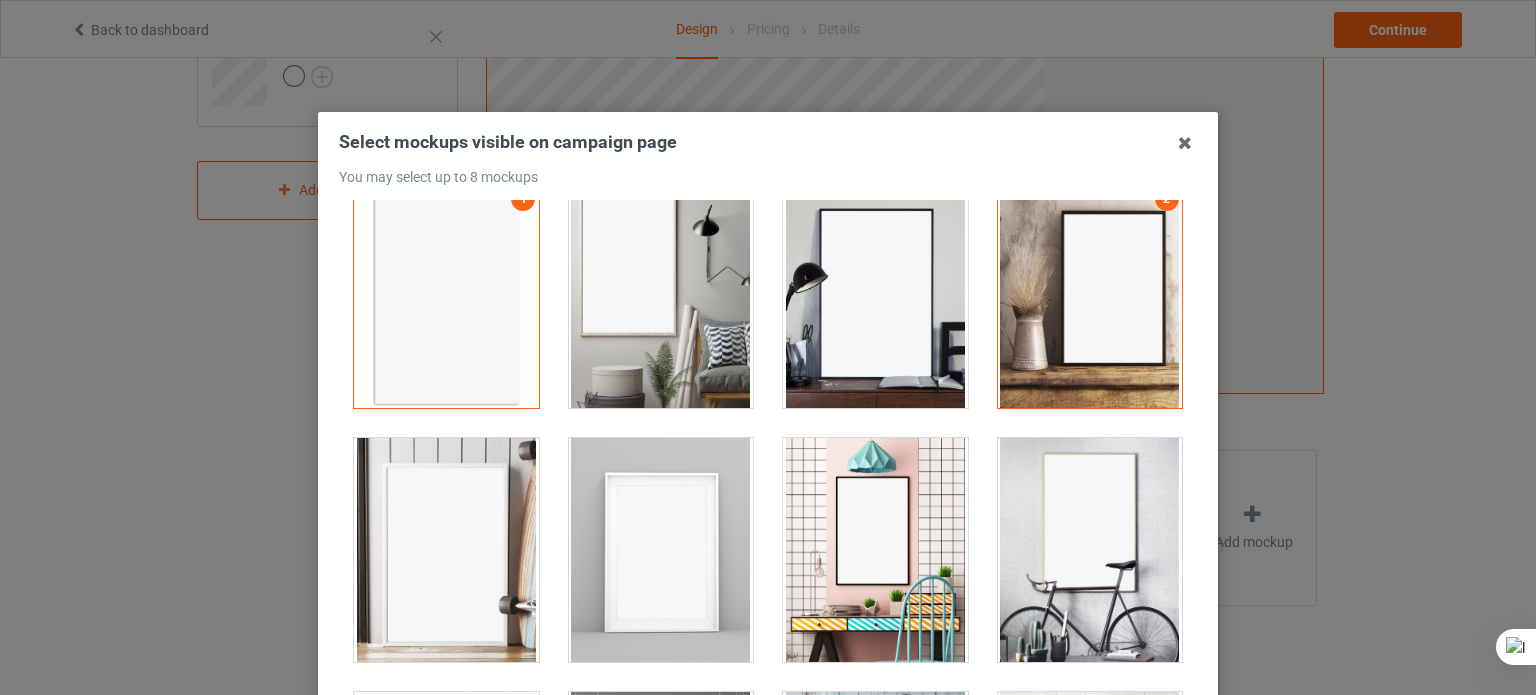 click at bounding box center (661, 550) 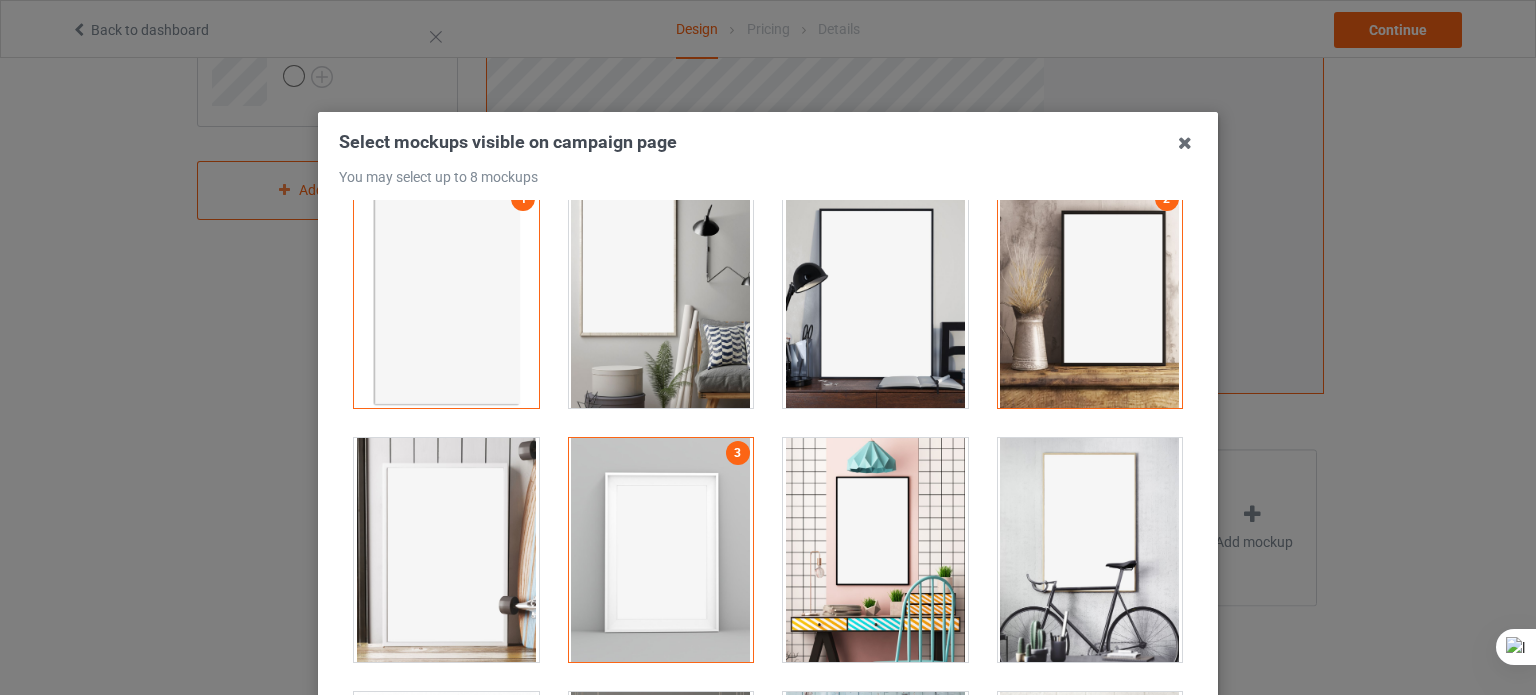 click at bounding box center [446, 550] 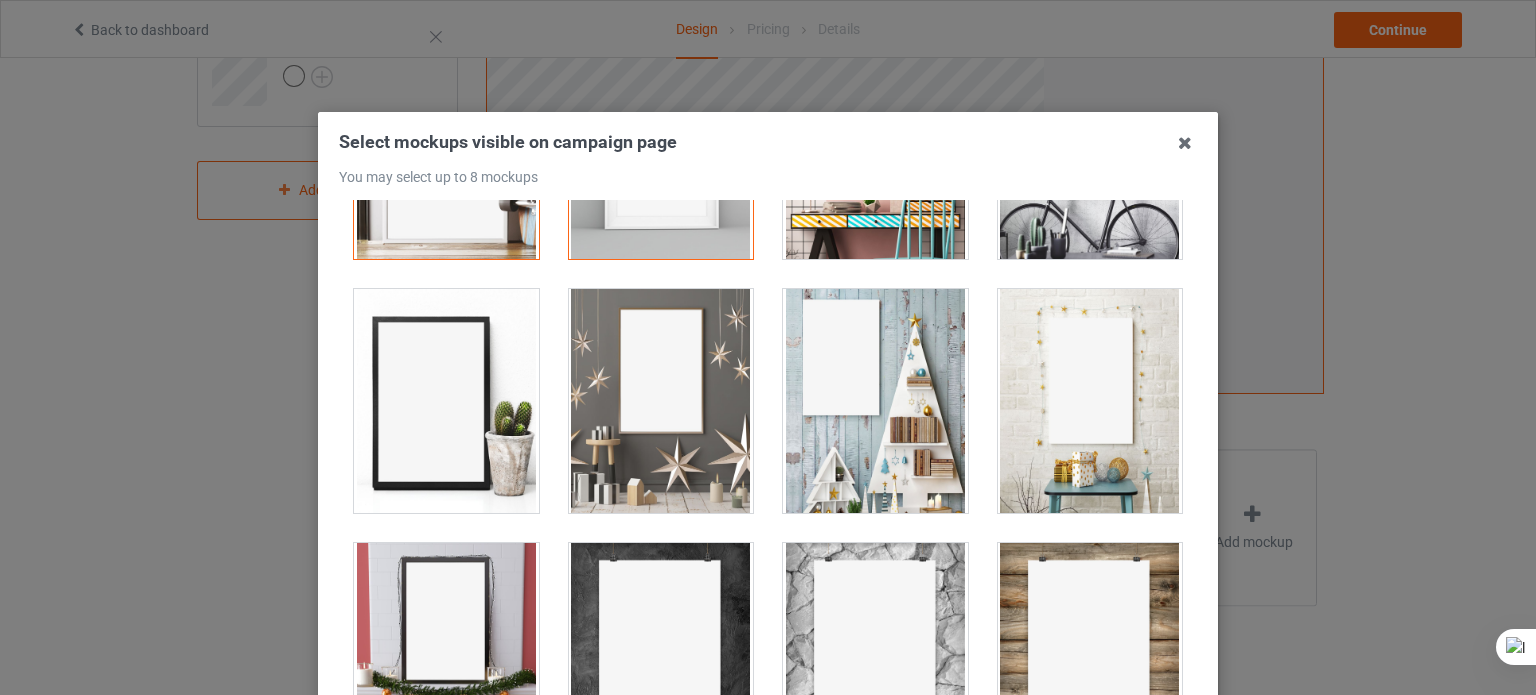 scroll, scrollTop: 439, scrollLeft: 0, axis: vertical 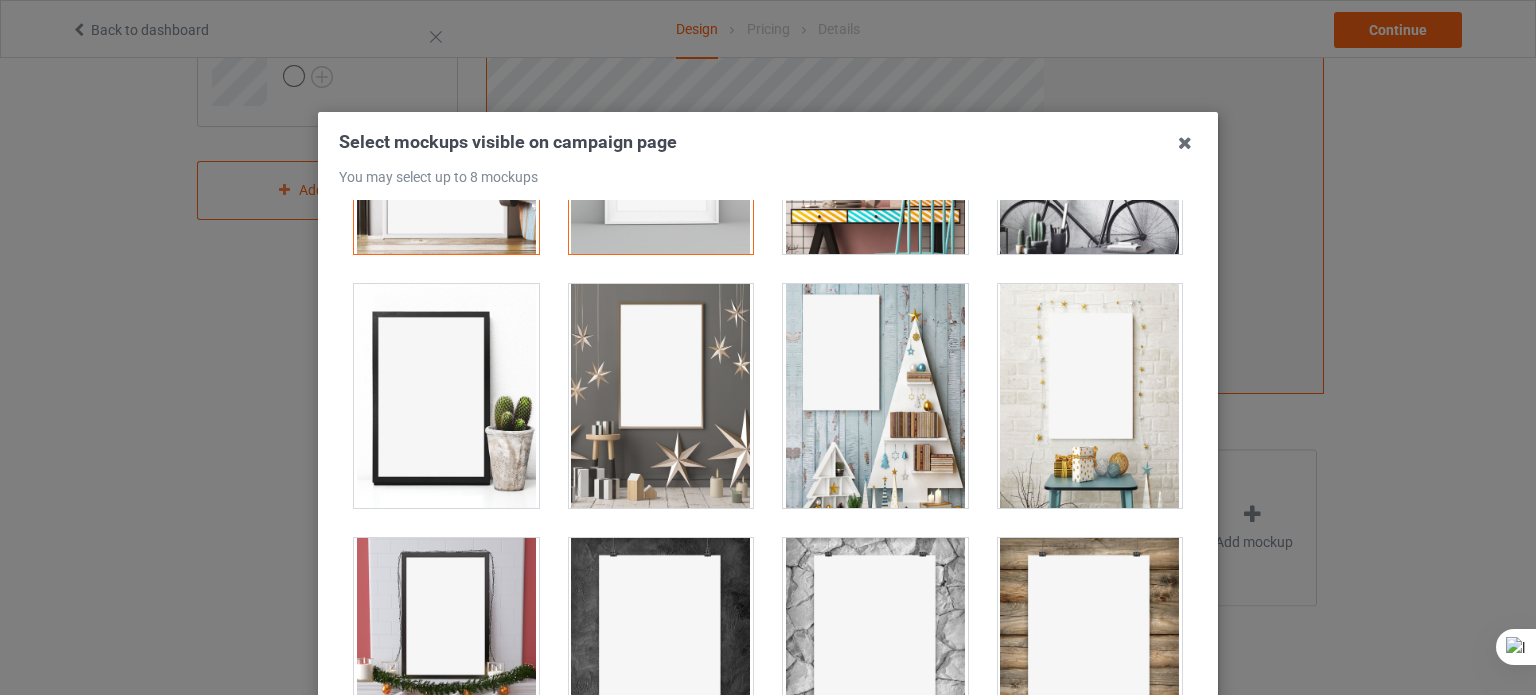 click at bounding box center [446, 396] 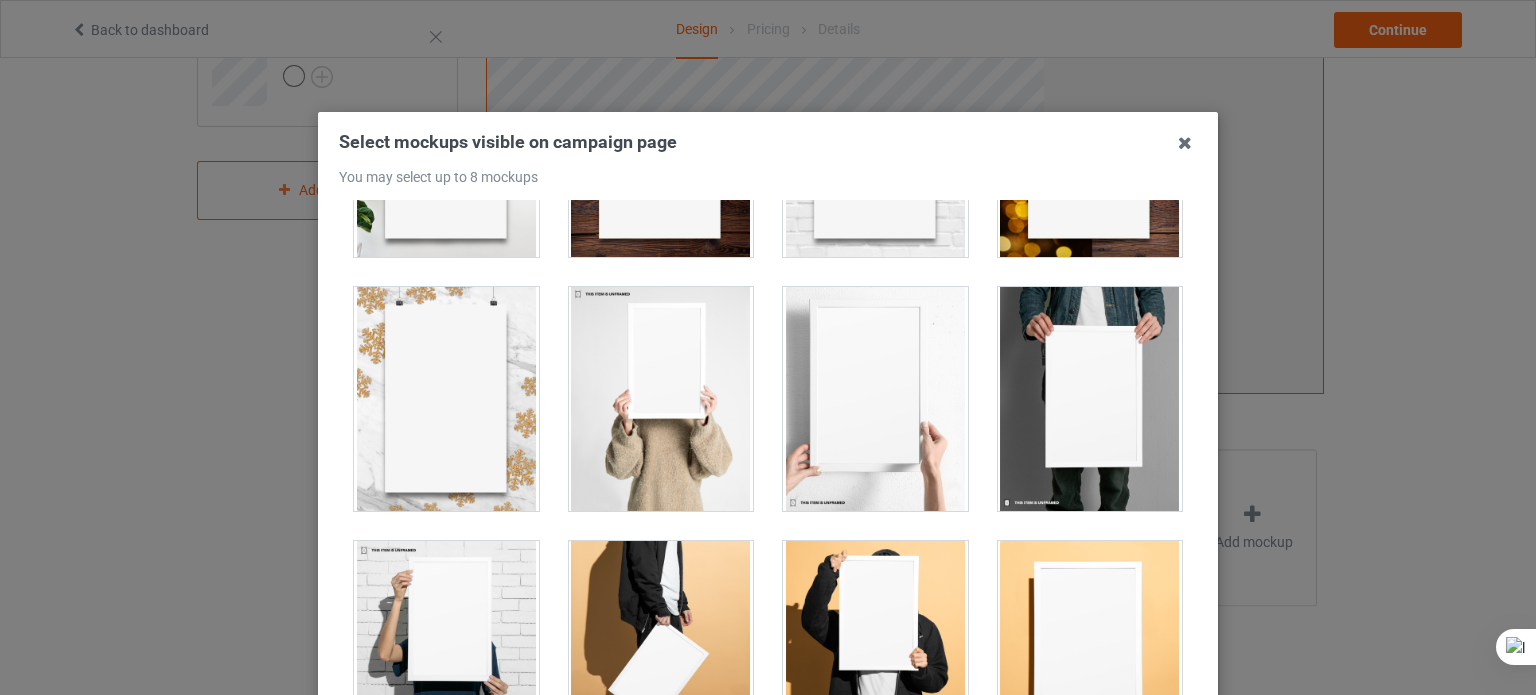 scroll, scrollTop: 2232, scrollLeft: 0, axis: vertical 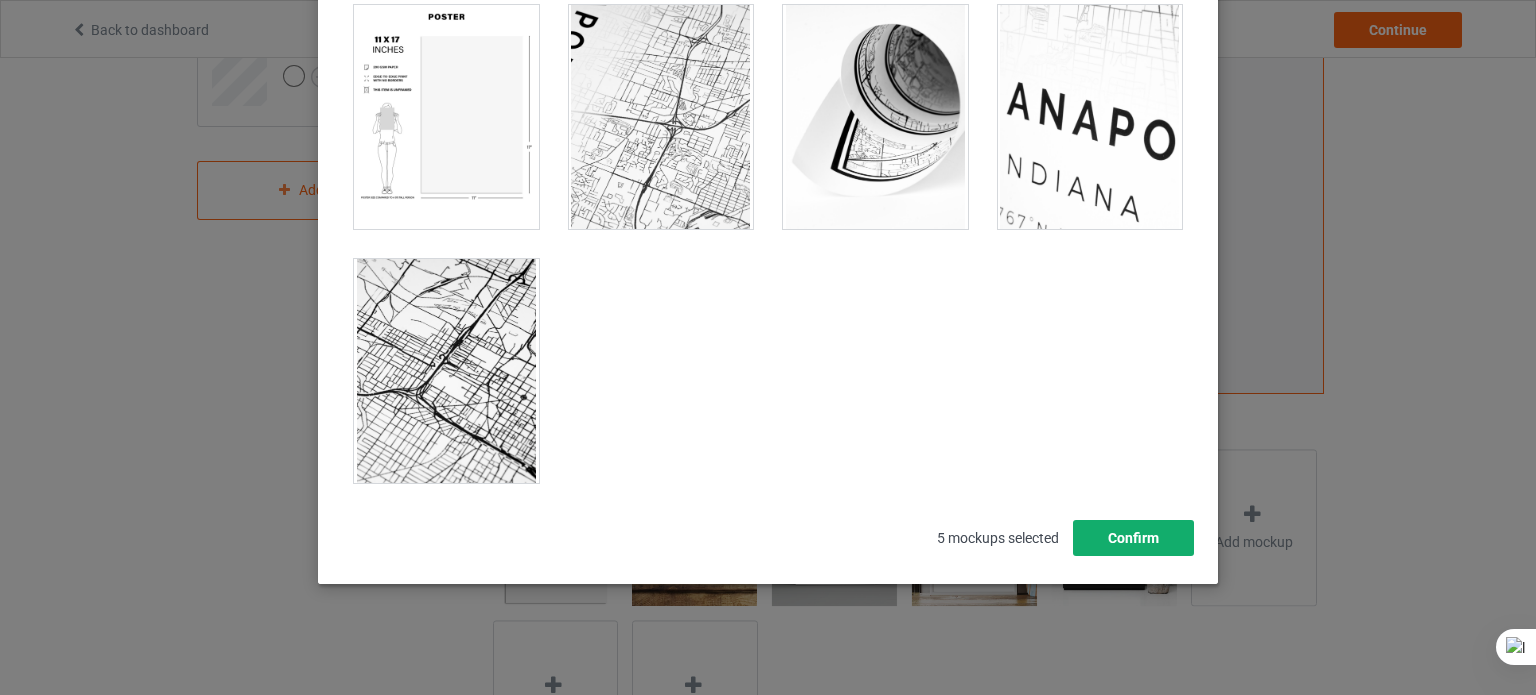 click on "Confirm" at bounding box center (1133, 538) 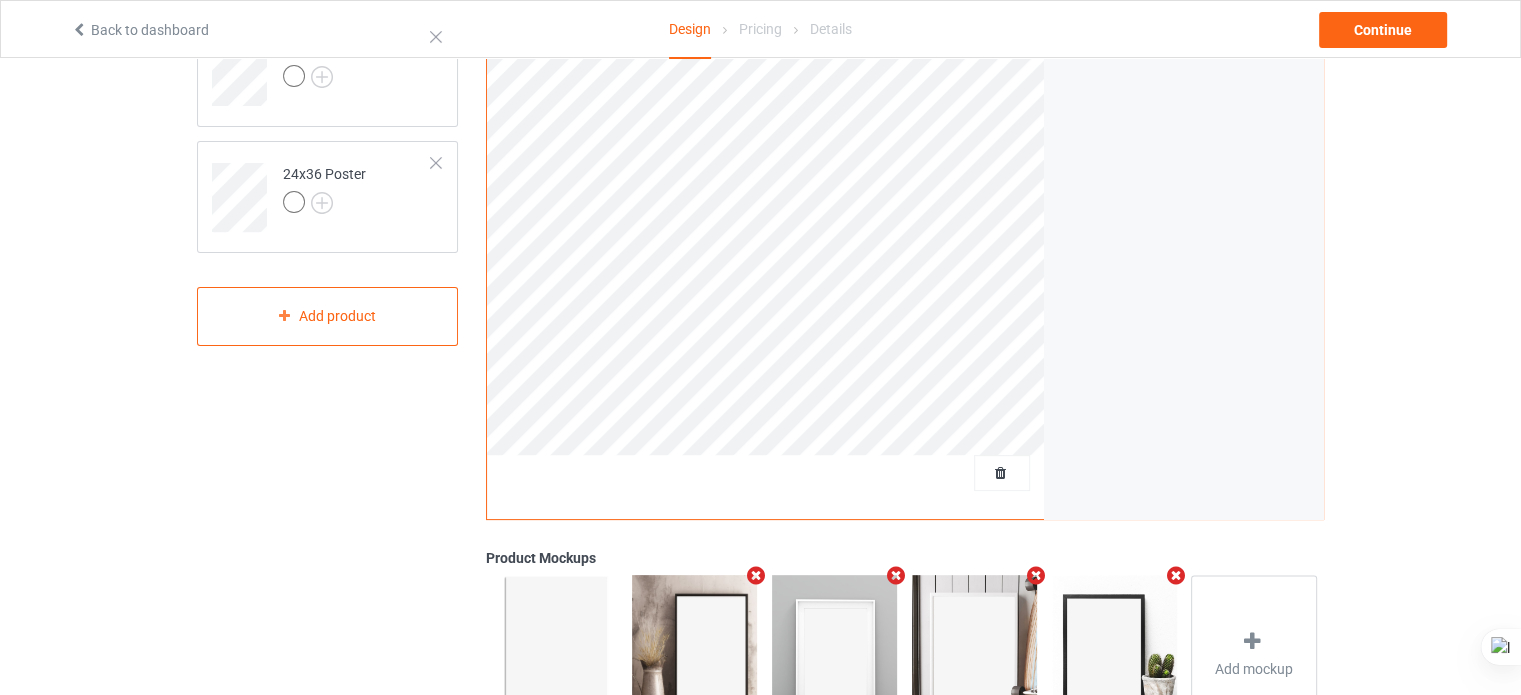 scroll, scrollTop: 310, scrollLeft: 0, axis: vertical 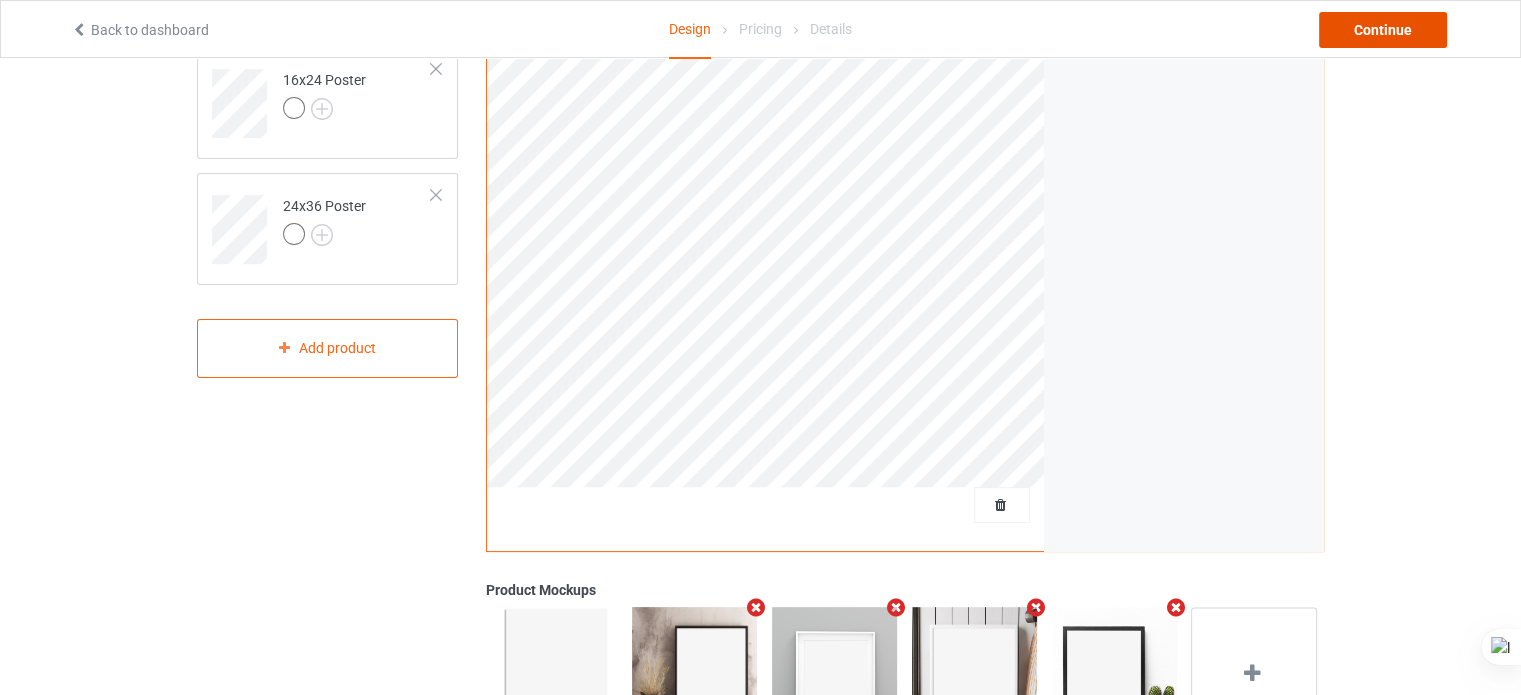 click on "Continue" at bounding box center (1383, 30) 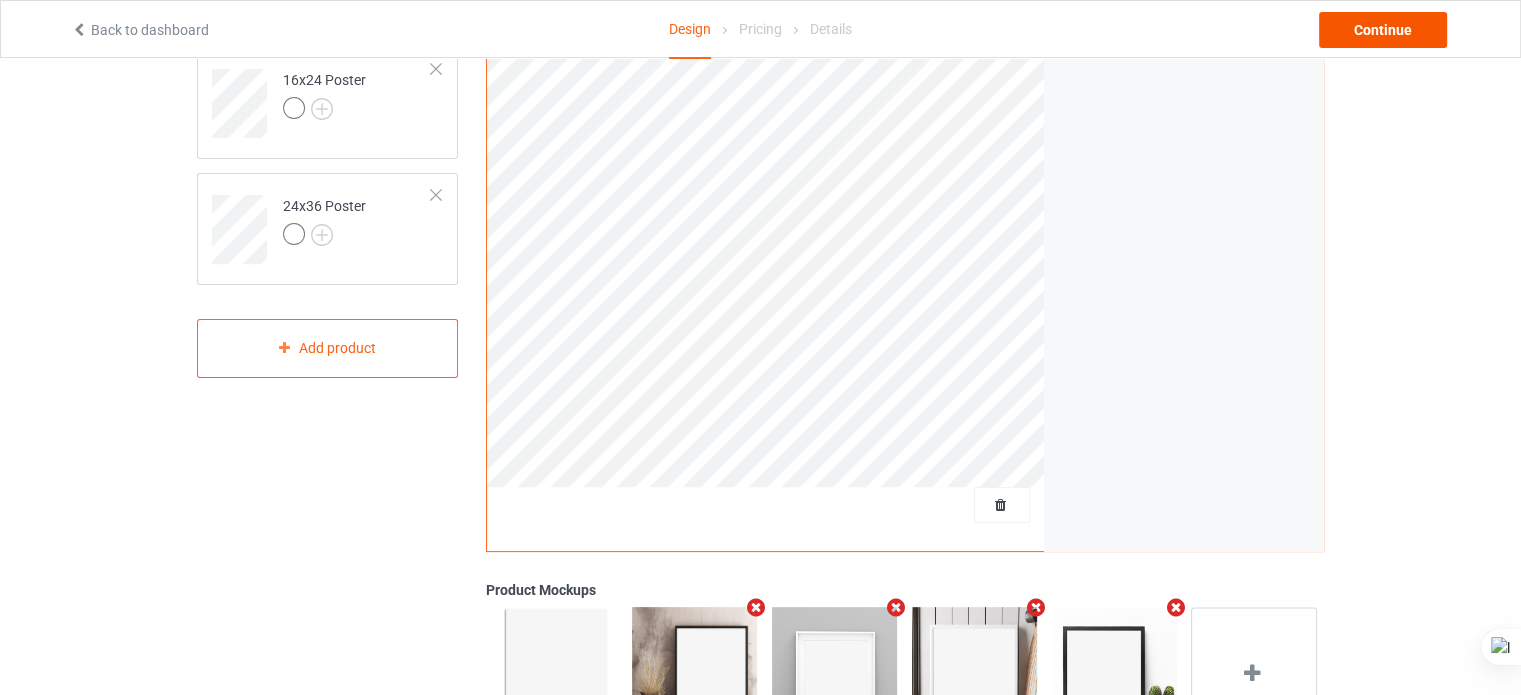 scroll, scrollTop: 0, scrollLeft: 0, axis: both 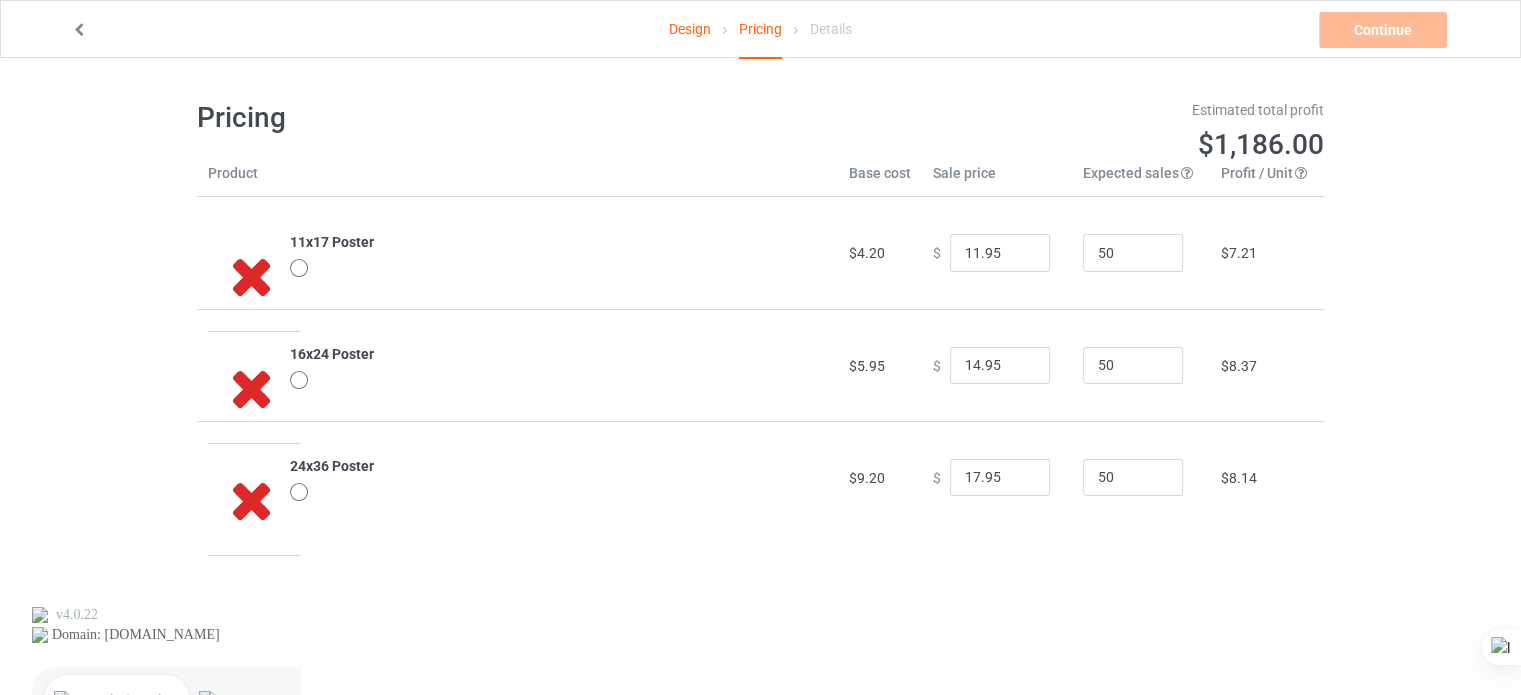 click on "Design" at bounding box center (690, 29) 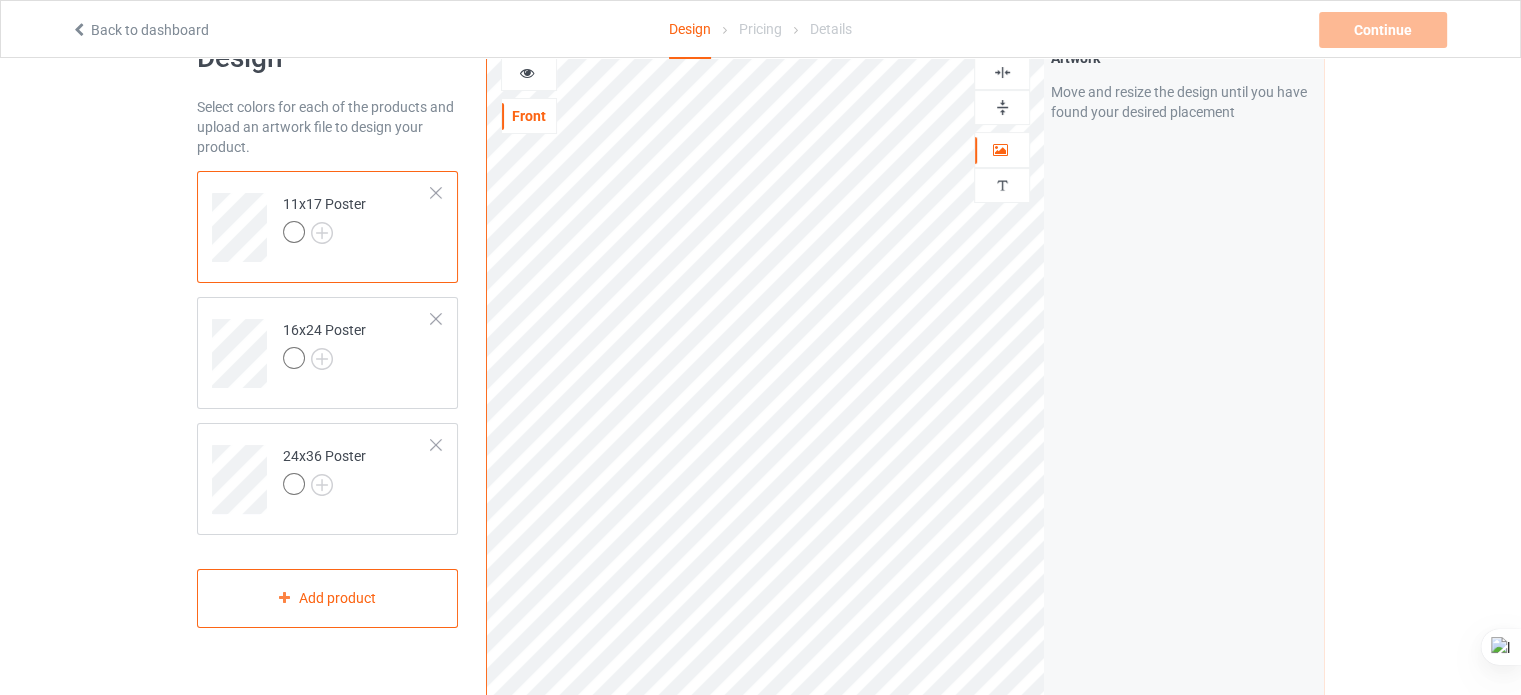 scroll, scrollTop: 59, scrollLeft: 0, axis: vertical 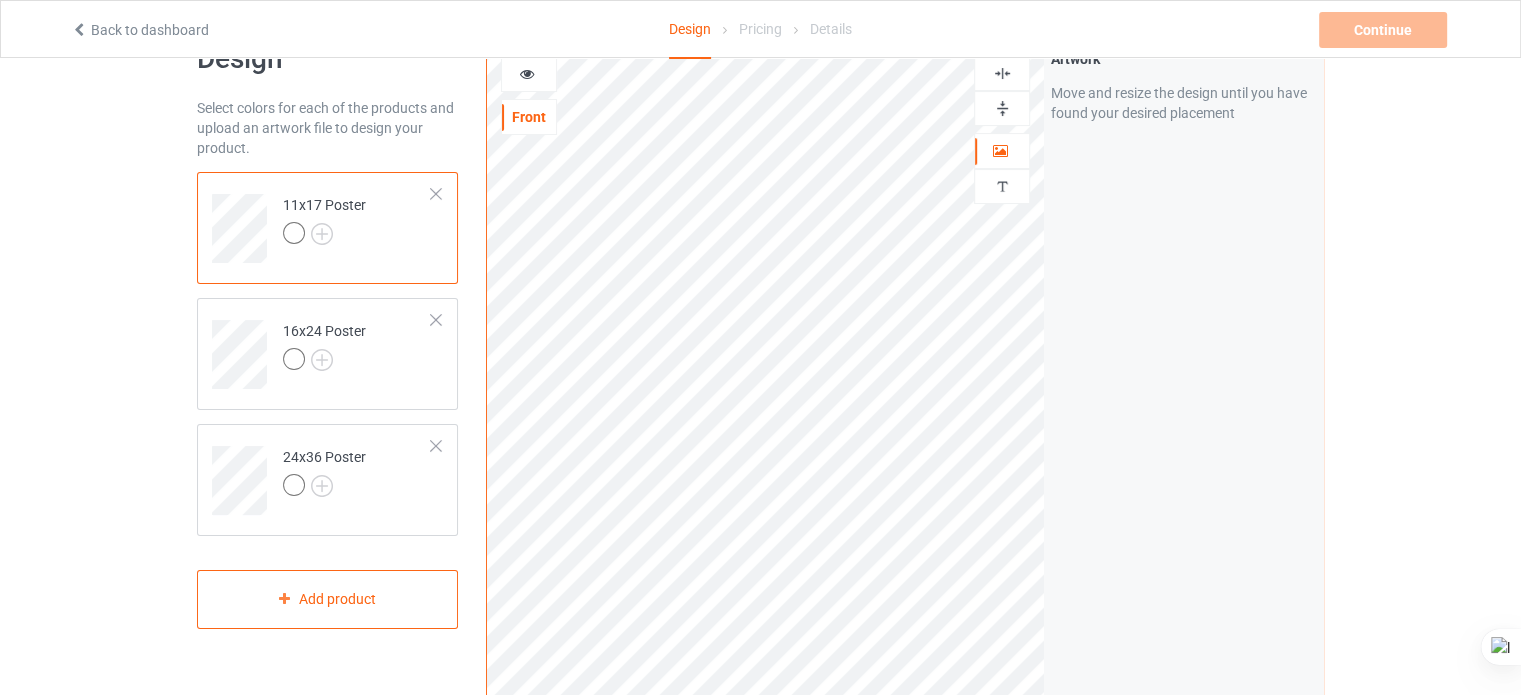 click at bounding box center (1002, 108) 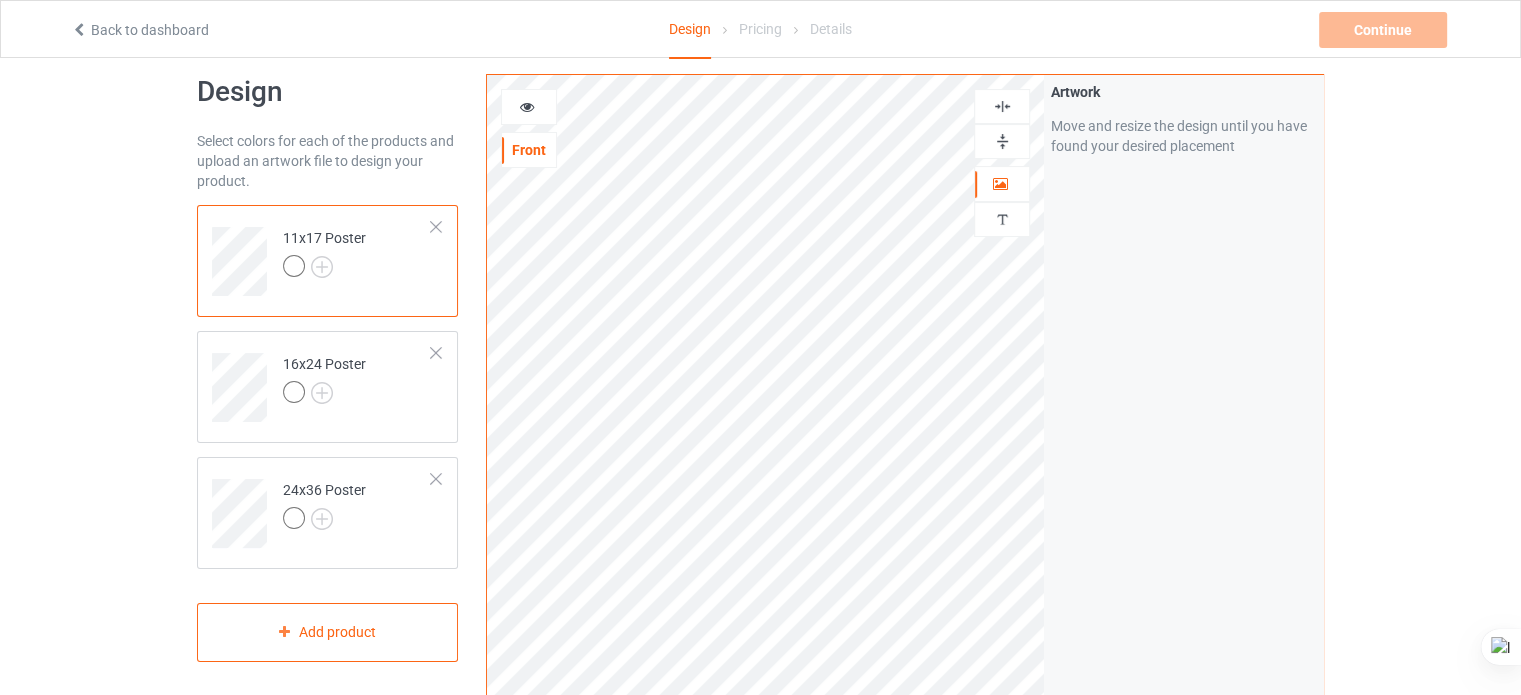 scroll, scrollTop: 23, scrollLeft: 0, axis: vertical 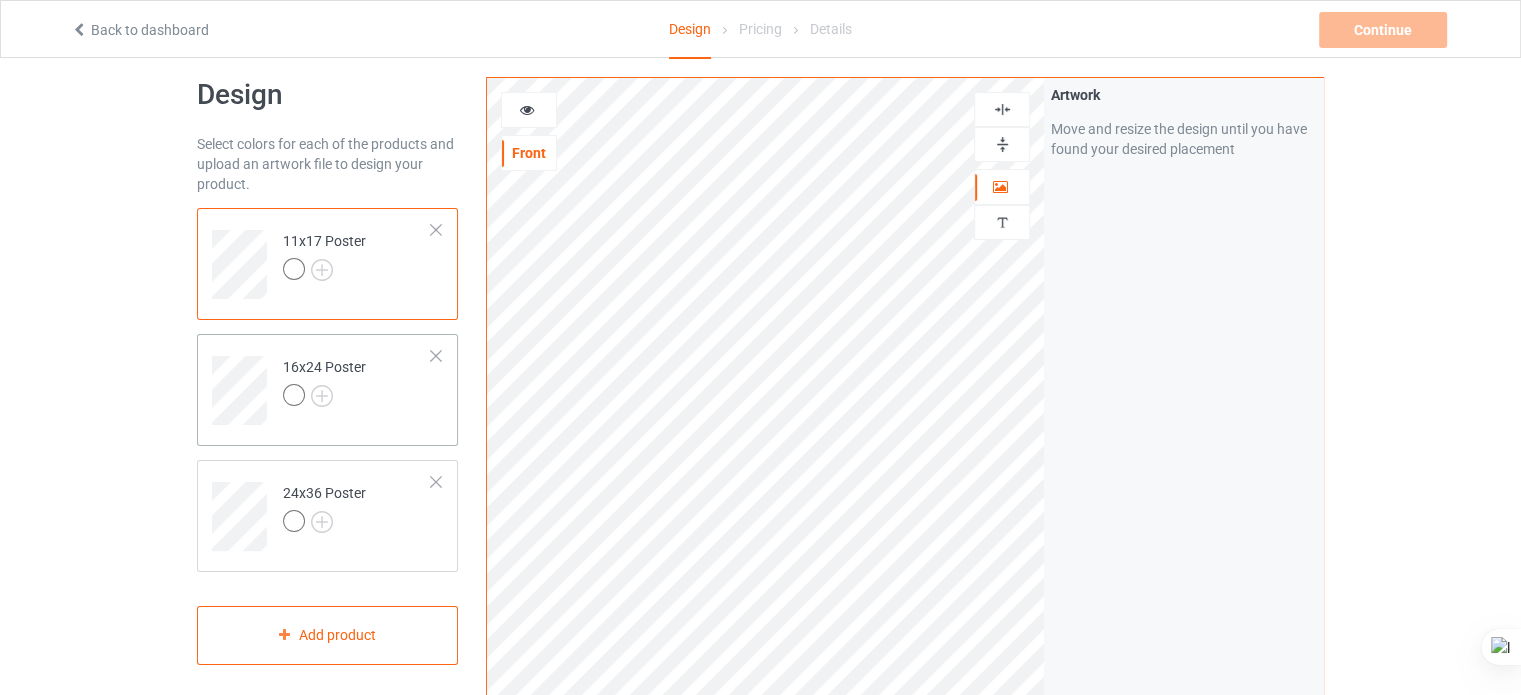 click on "16x24 Poster" at bounding box center (357, 383) 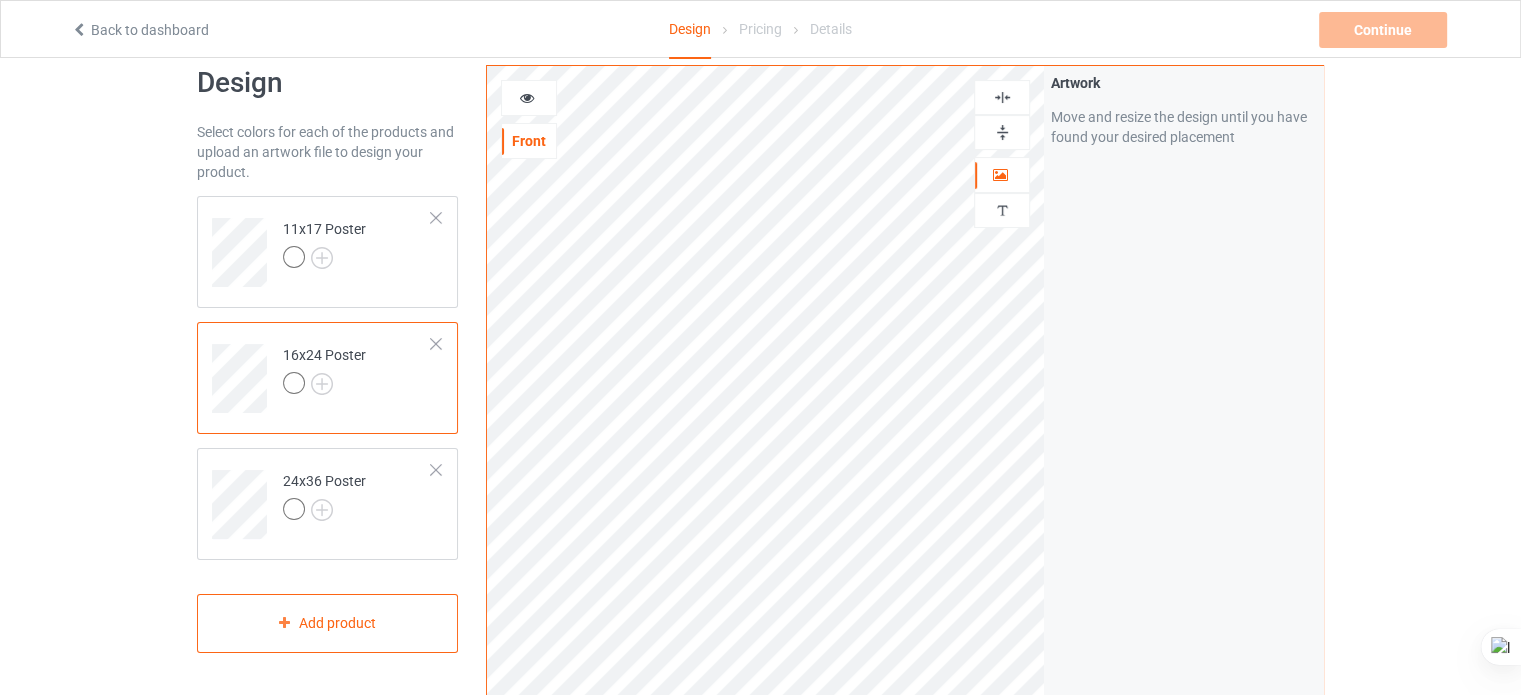 scroll, scrollTop: 30, scrollLeft: 0, axis: vertical 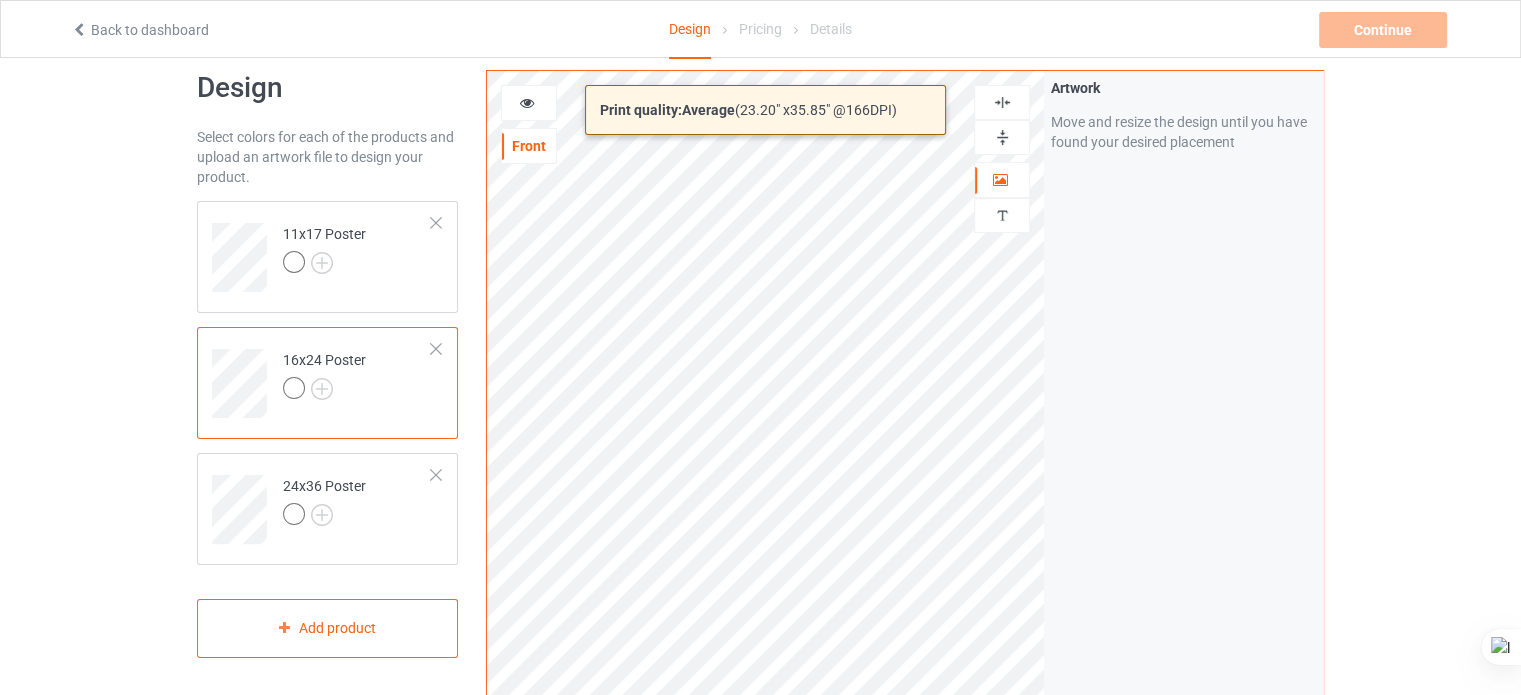 click on "Back to dashboard Design Pricing Details Continue Can't create campaign. Design Select colors for each of the products and upload an artwork file to design your product. 11x17 Poster 16x24 Poster 24x36 Poster Add product Print quality:  Average  (  23.20 " x  35.85 " @ 166 DPI) Front Artwork Personalized text Artwork Move and resize the design until you have found your desired placement Product Mockups Add mockup Add mockup Add mockup Add mockup Add mockup Add mockup Add mockup" at bounding box center (760, 317) 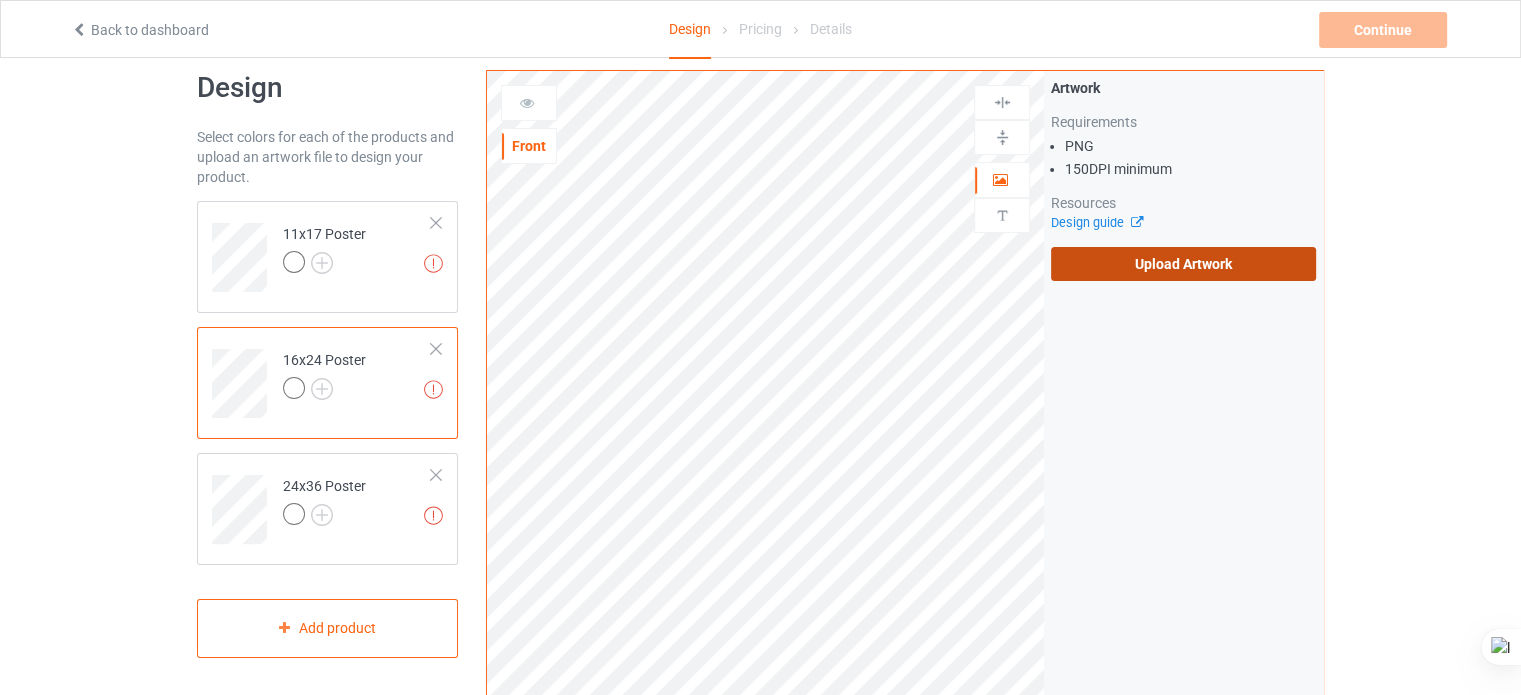 click on "Upload Artwork" at bounding box center [1183, 264] 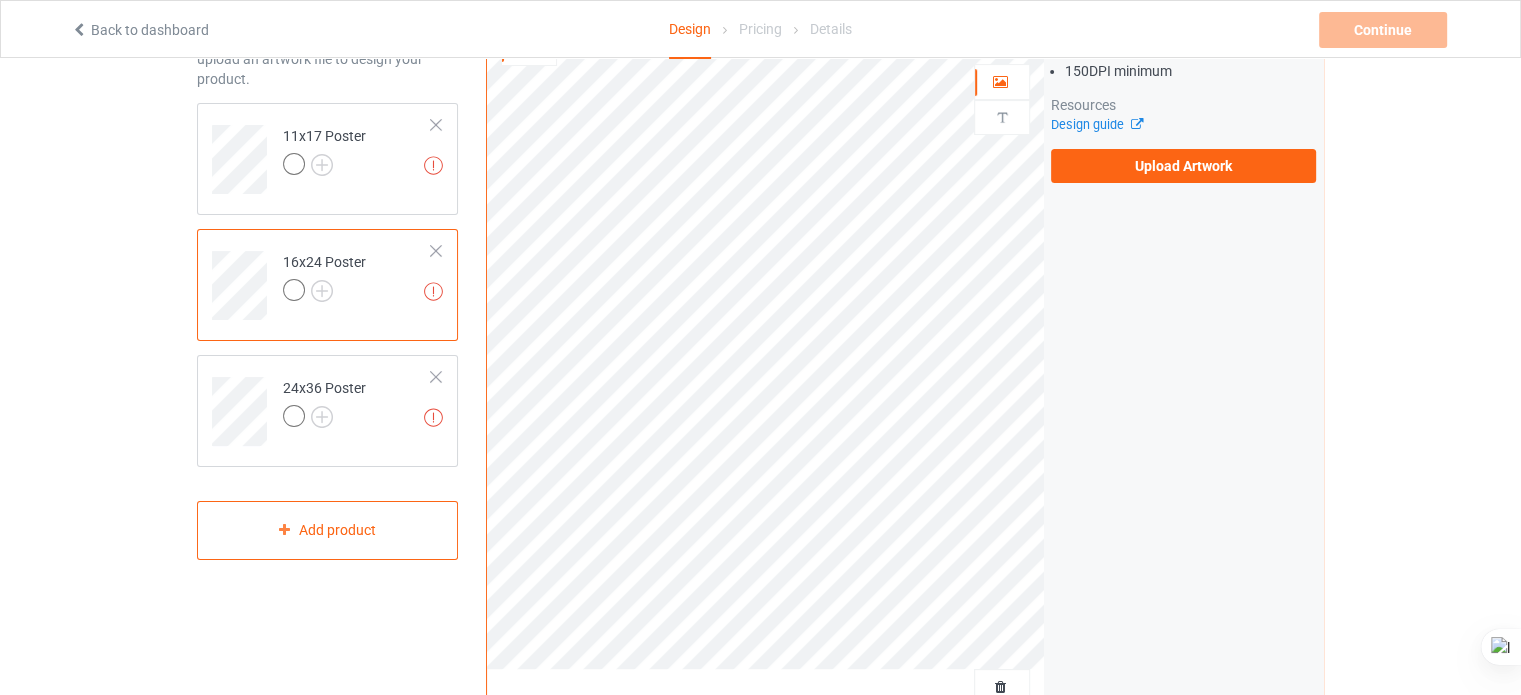 scroll, scrollTop: 130, scrollLeft: 0, axis: vertical 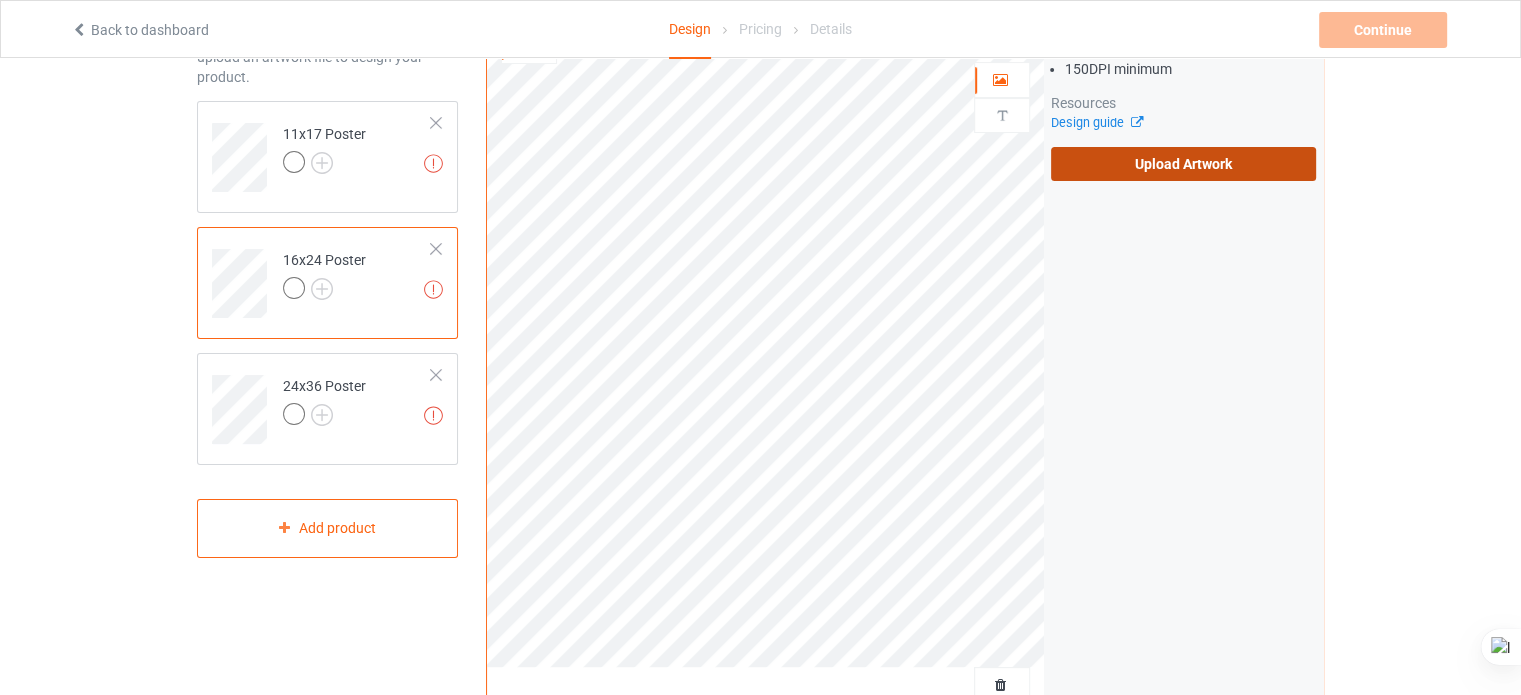 click on "Upload Artwork" at bounding box center (1183, 164) 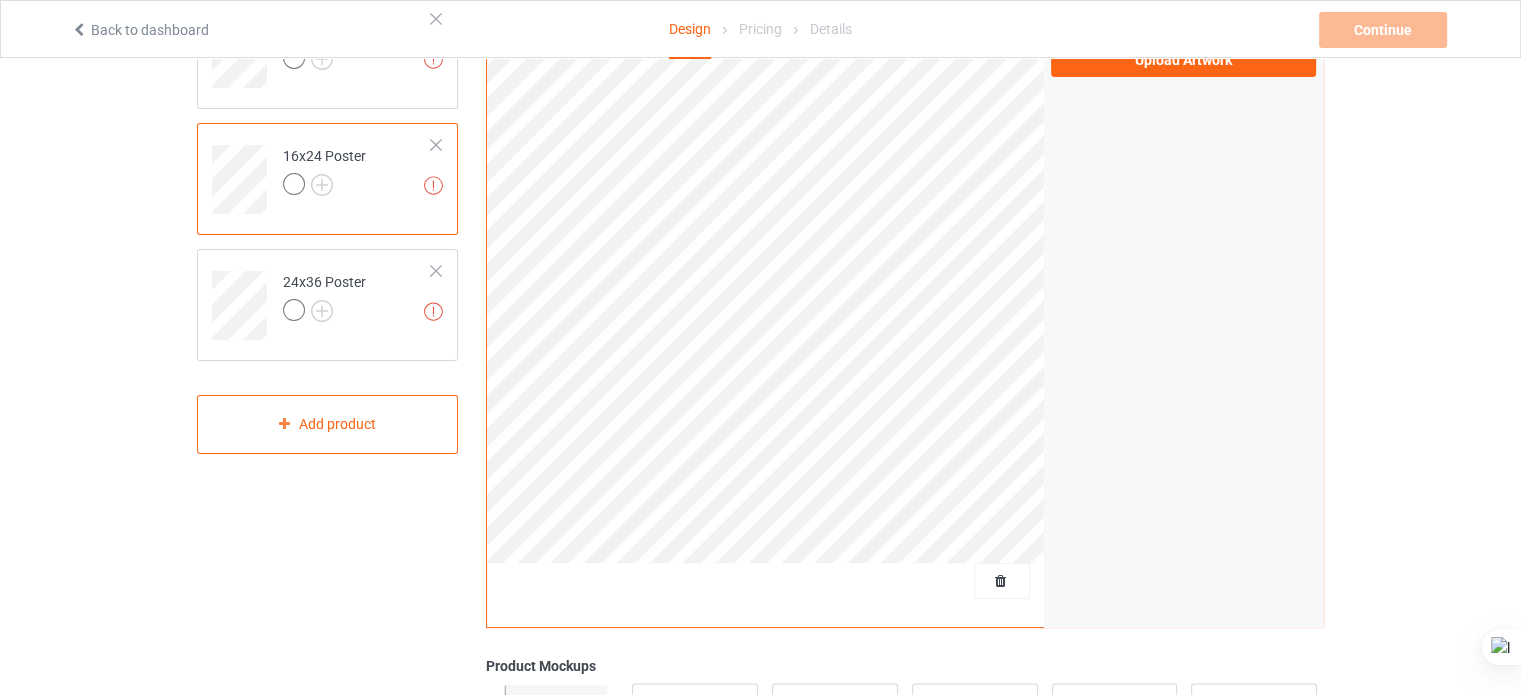 scroll, scrollTop: 235, scrollLeft: 0, axis: vertical 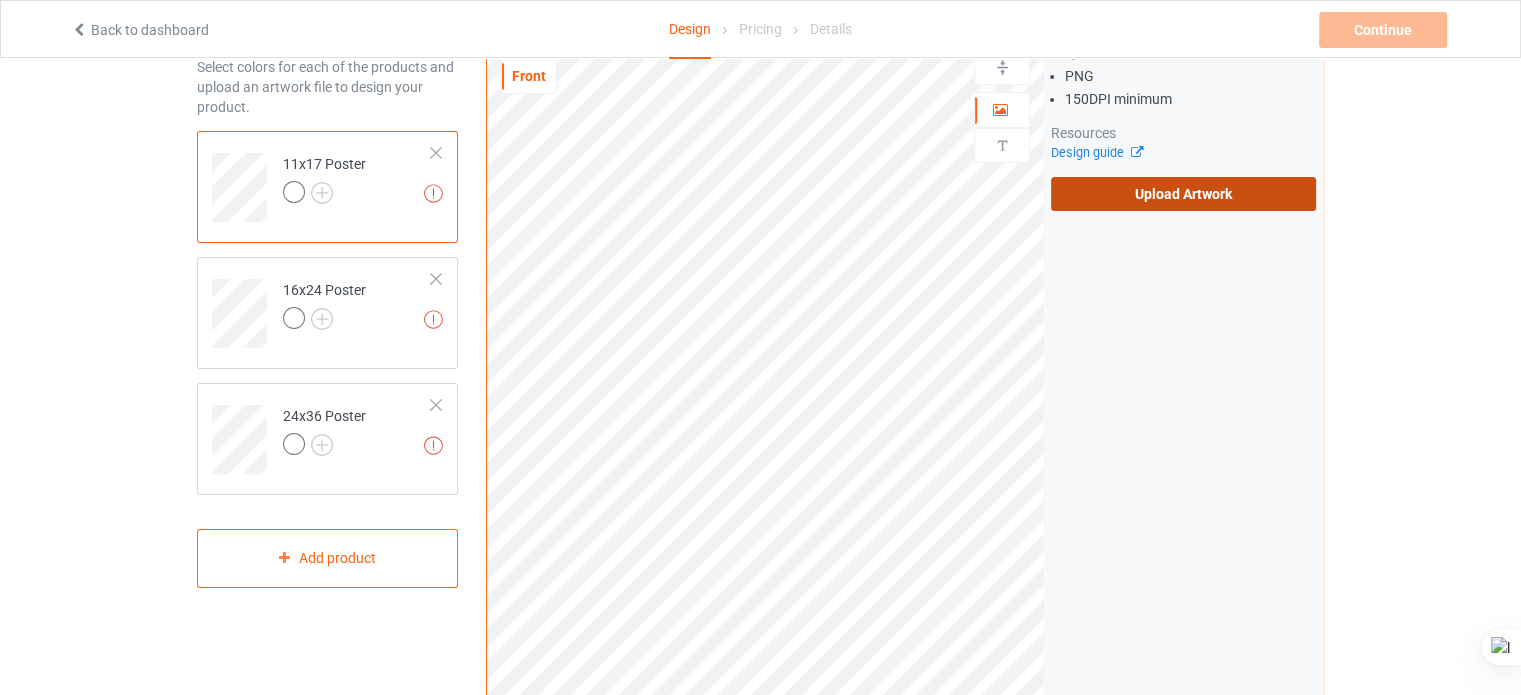 click on "Upload Artwork" at bounding box center (1183, 194) 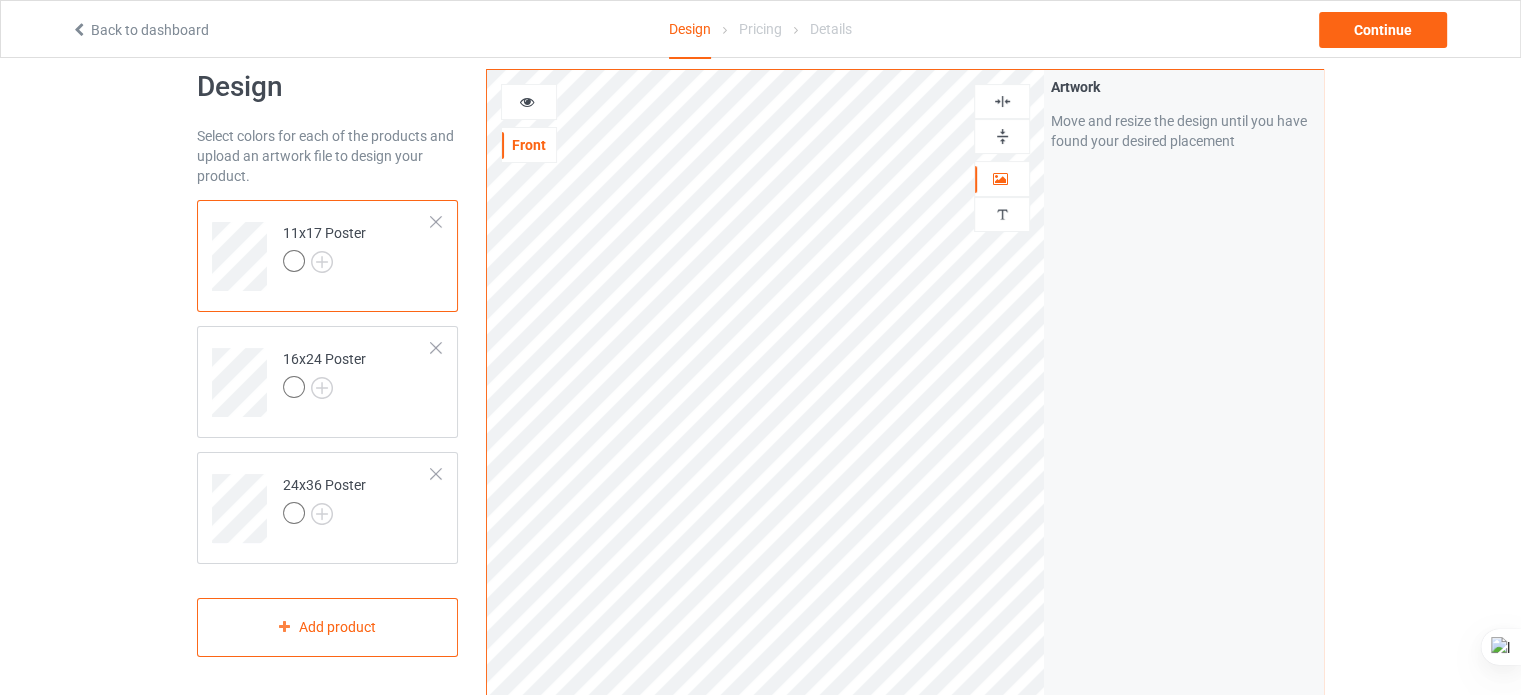 scroll, scrollTop: 32, scrollLeft: 0, axis: vertical 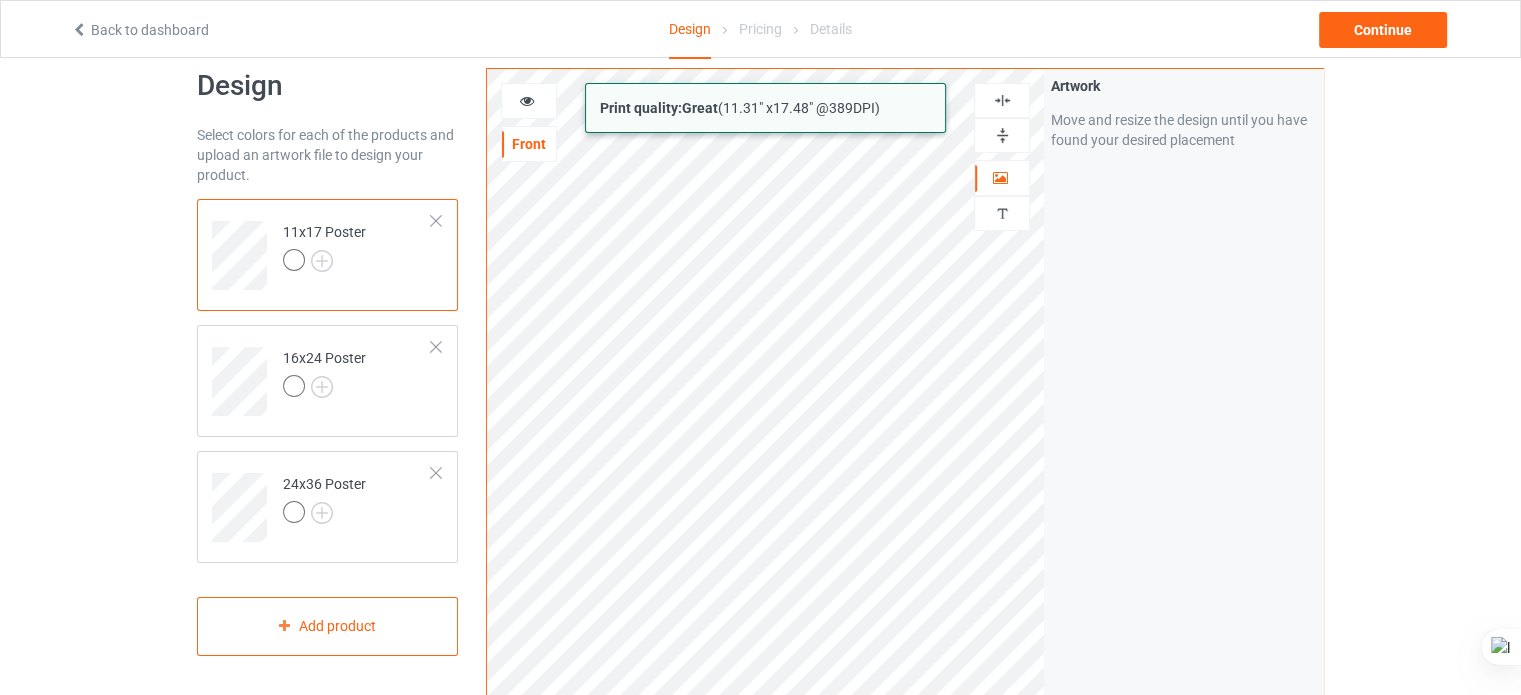 click on "Back to dashboard Design Pricing Details Continue Design Select colors for each of the products and upload an artwork file to design your product. 11x17 Poster 16x24 Poster 24x36 Poster Add product Print quality:  Great  (  11.31 " x  17.48 " @ 389 DPI) Front Artwork Personalized text Artwork Move and resize the design until you have found your desired placement Product Mockups Add mockup Add mockup Add mockup" at bounding box center (760, 315) 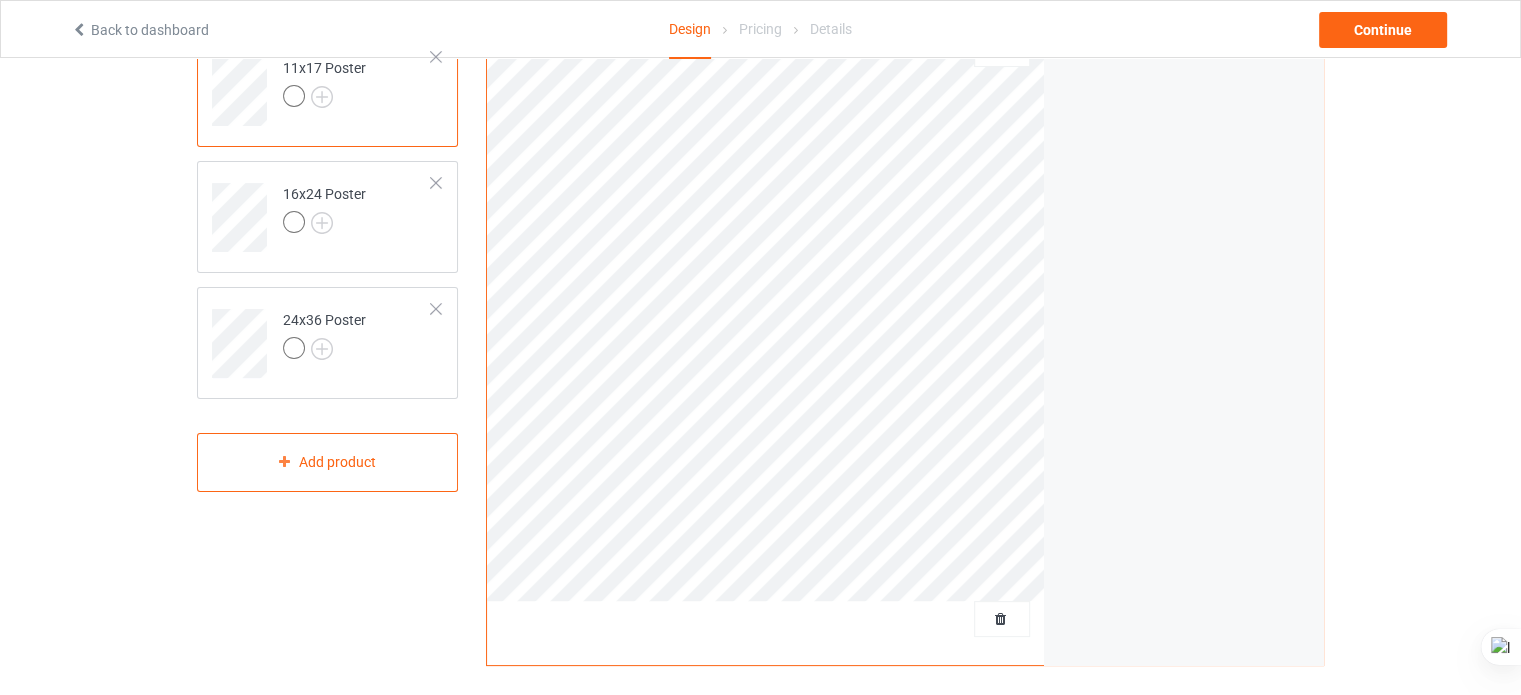 scroll, scrollTop: 95, scrollLeft: 0, axis: vertical 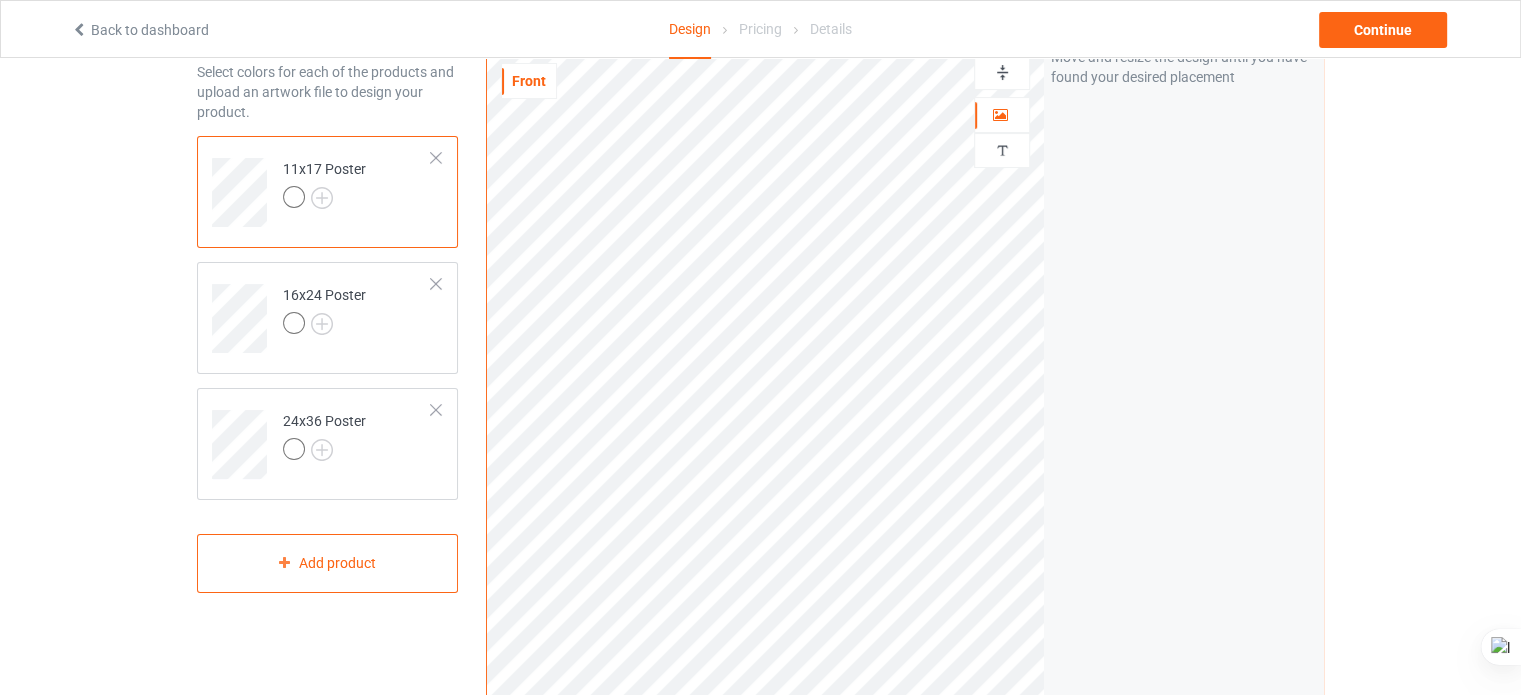 click at bounding box center (1002, 72) 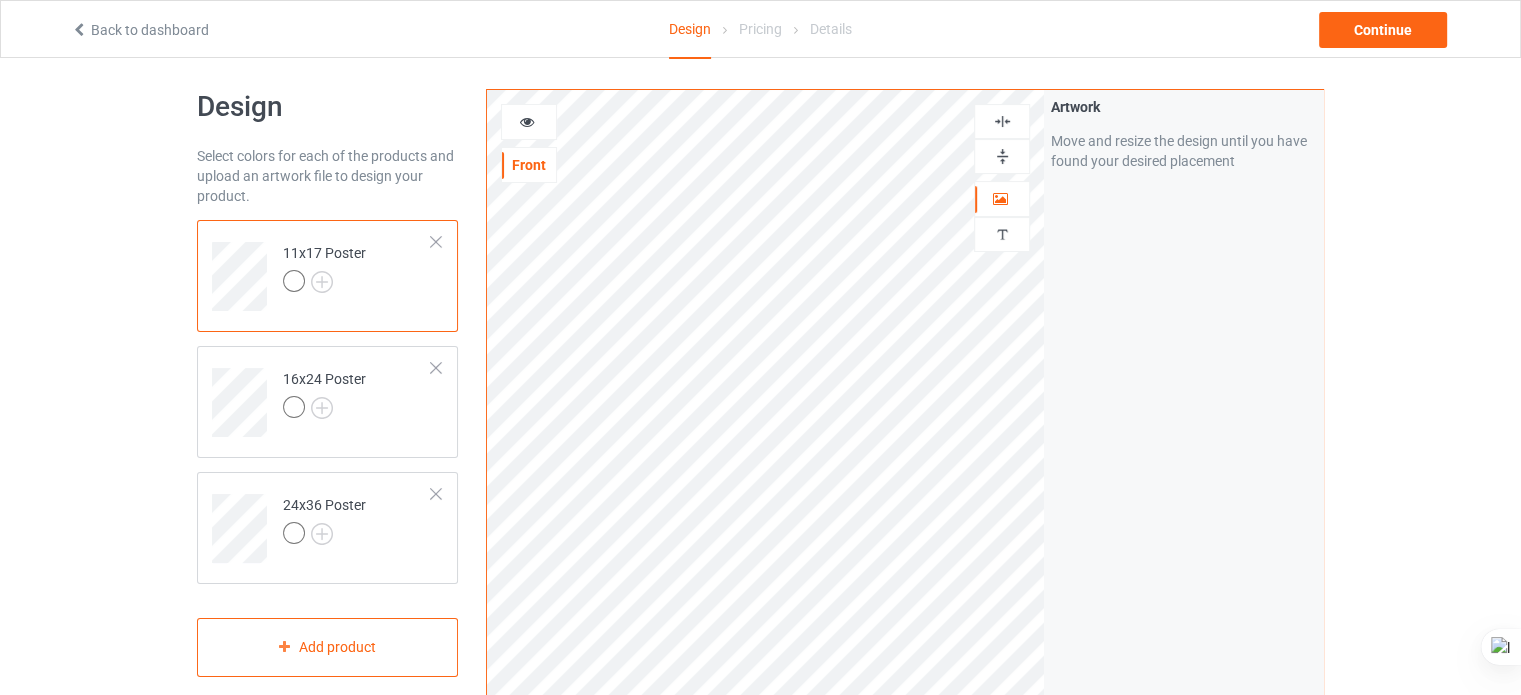 scroll, scrollTop: 0, scrollLeft: 0, axis: both 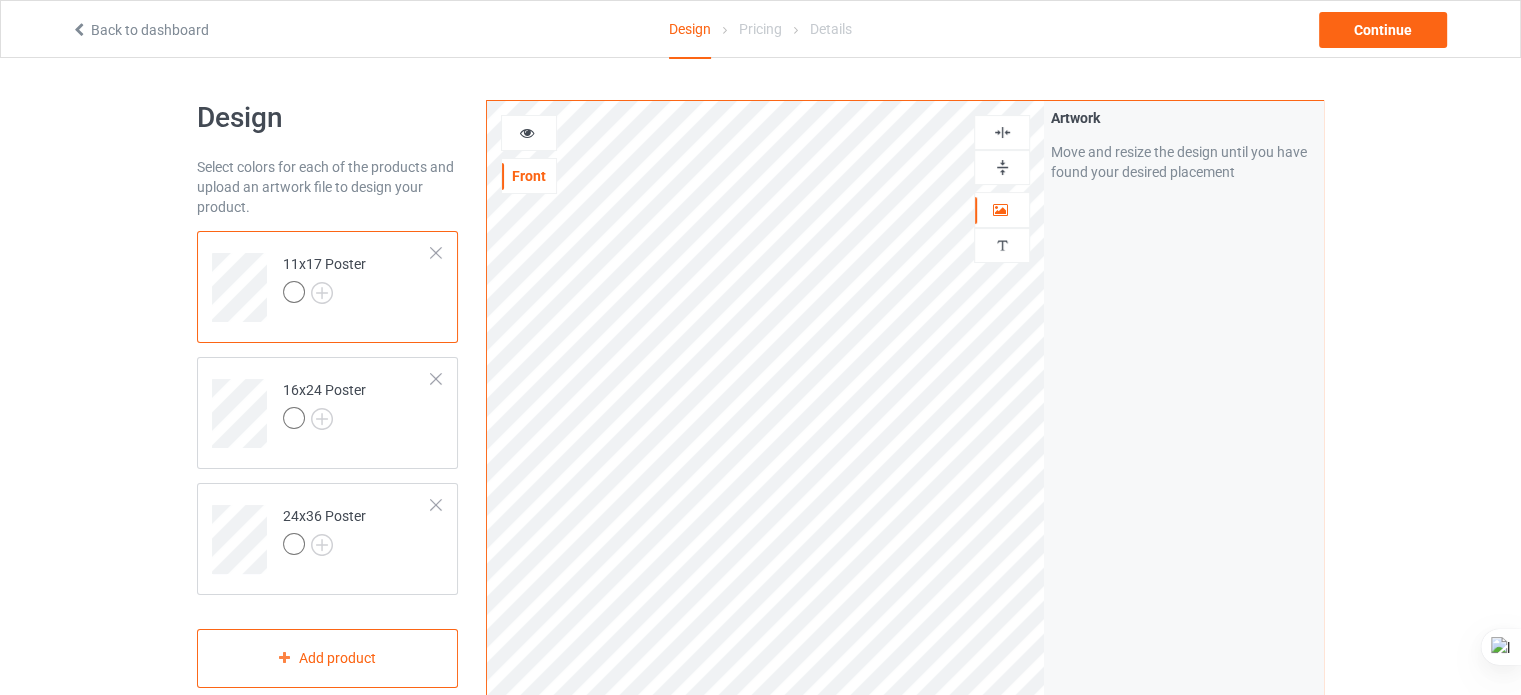 click at bounding box center [1002, 132] 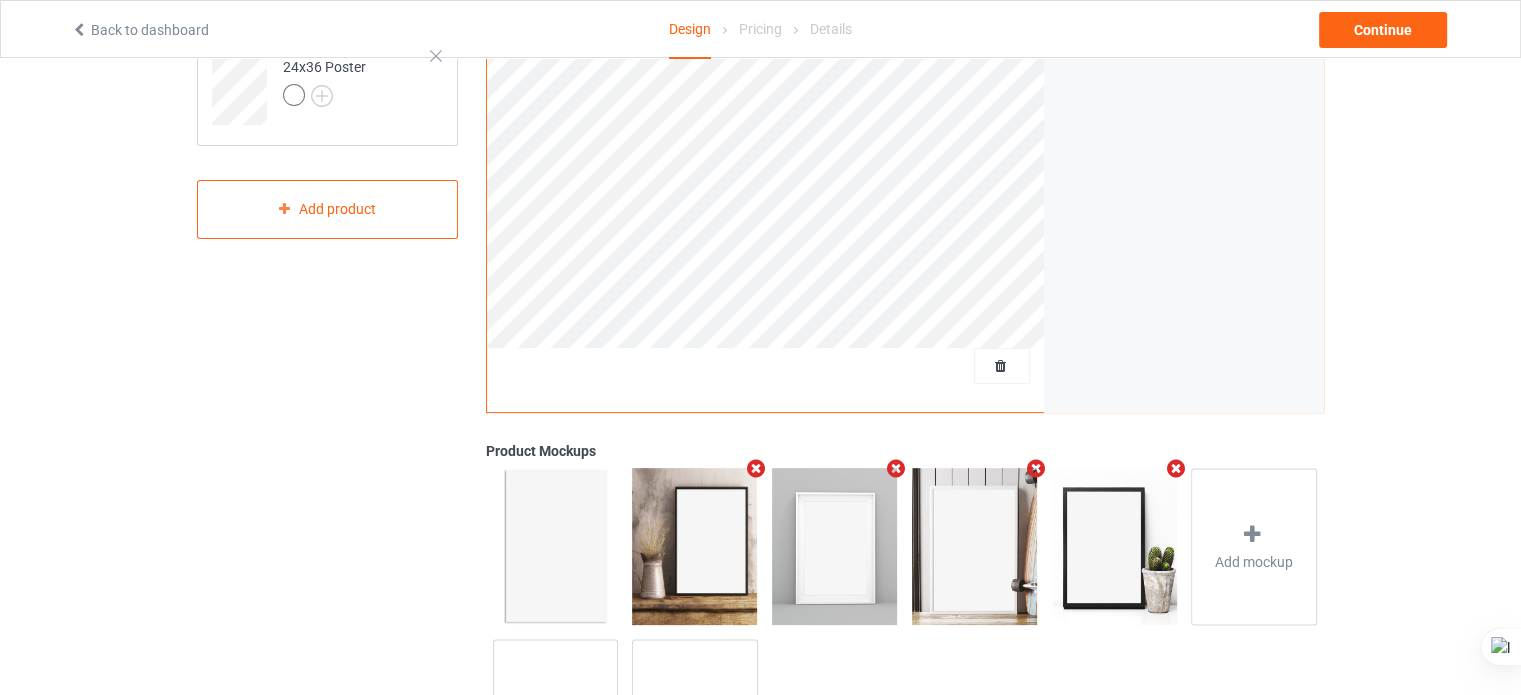 scroll, scrollTop: 442, scrollLeft: 0, axis: vertical 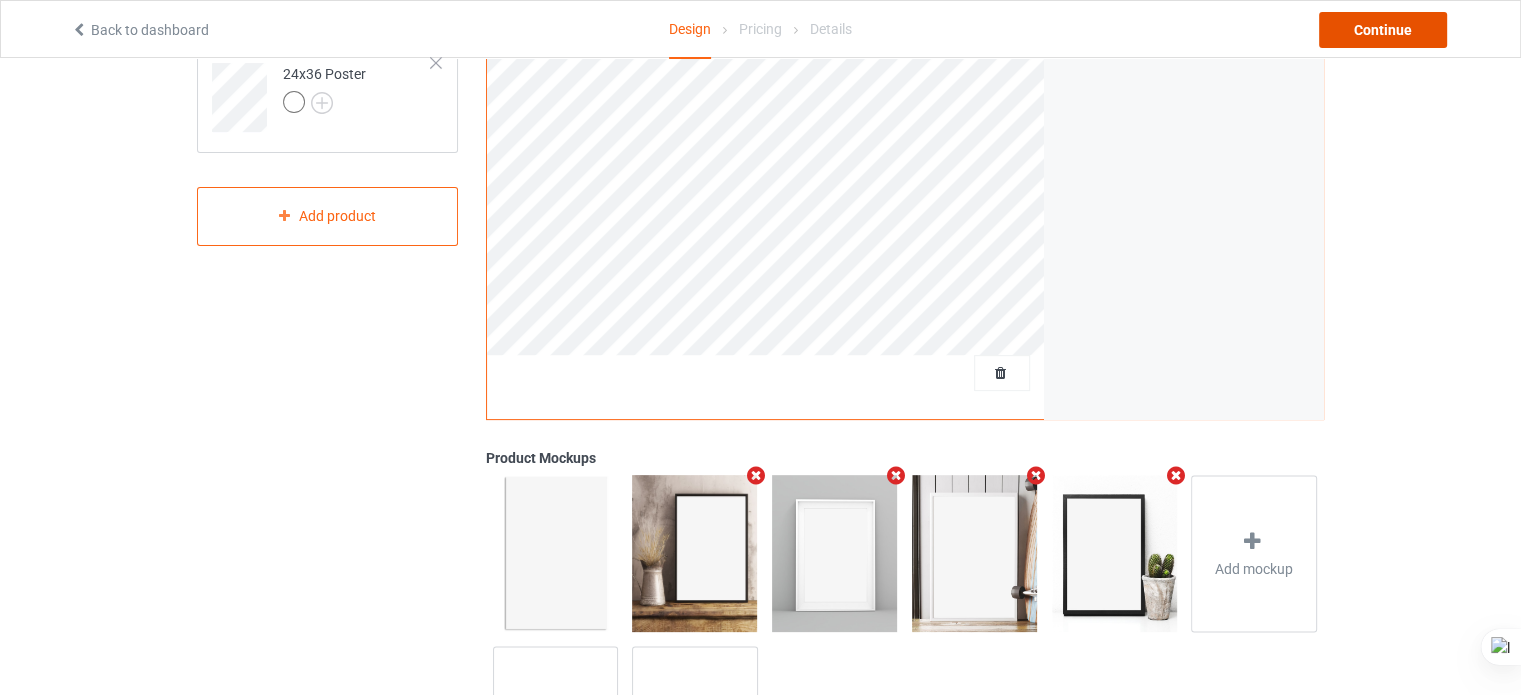 click on "Continue" at bounding box center [1383, 30] 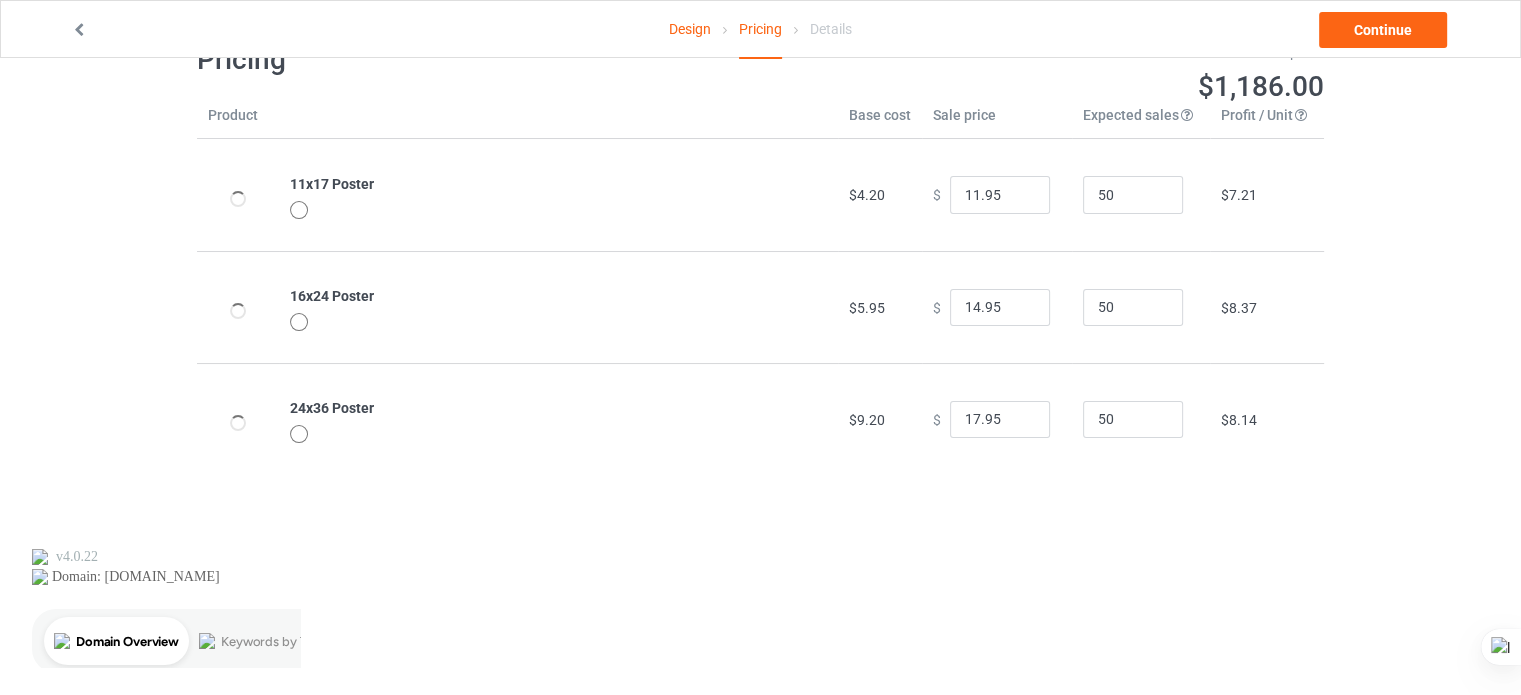 scroll, scrollTop: 0, scrollLeft: 0, axis: both 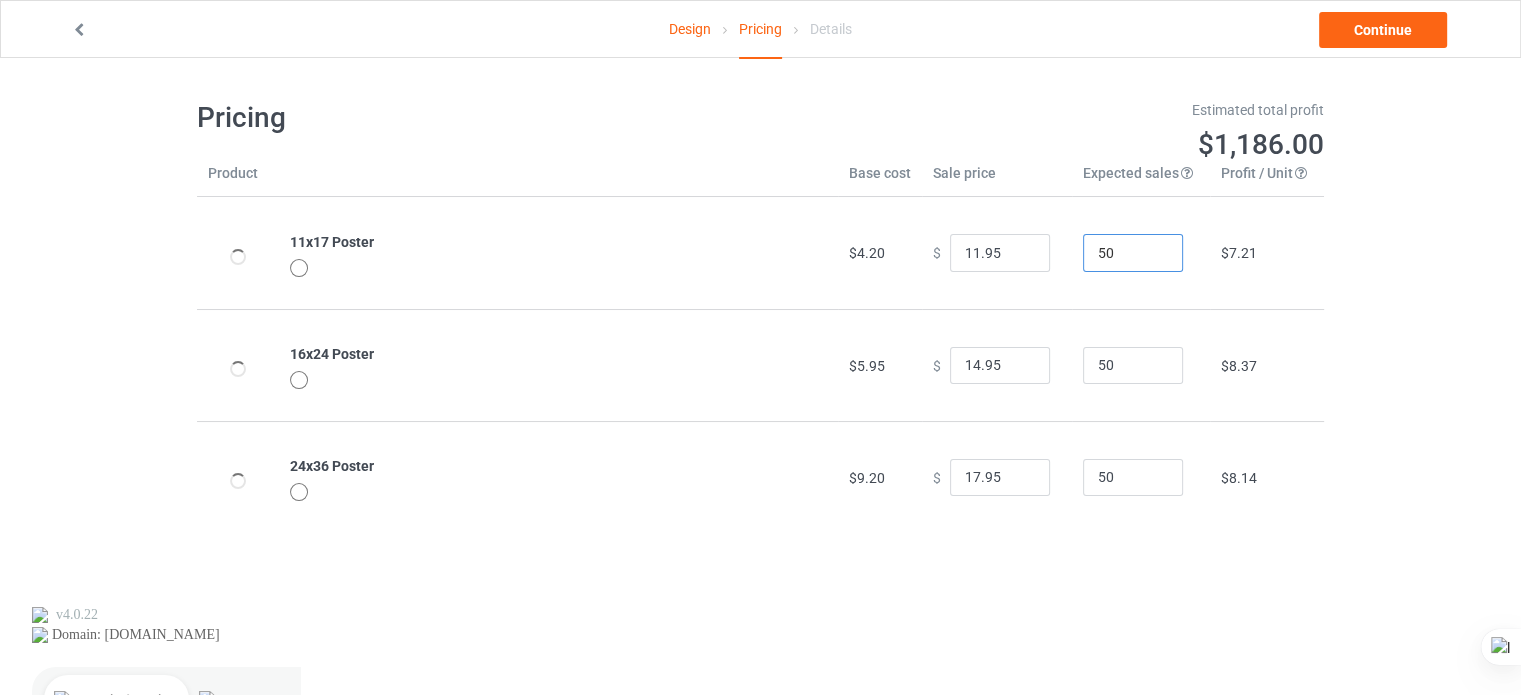 drag, startPoint x: 1100, startPoint y: 247, endPoint x: 1075, endPoint y: 250, distance: 25.179358 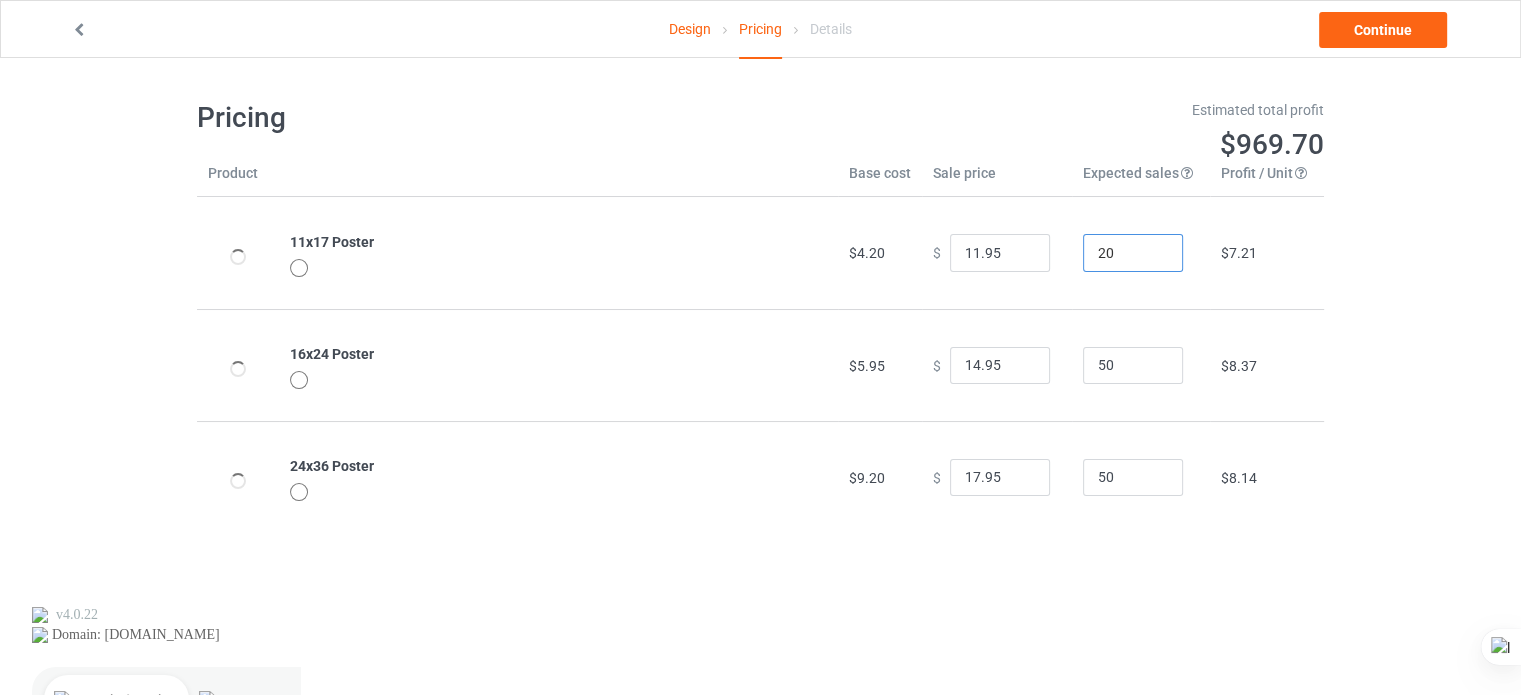 type on "20" 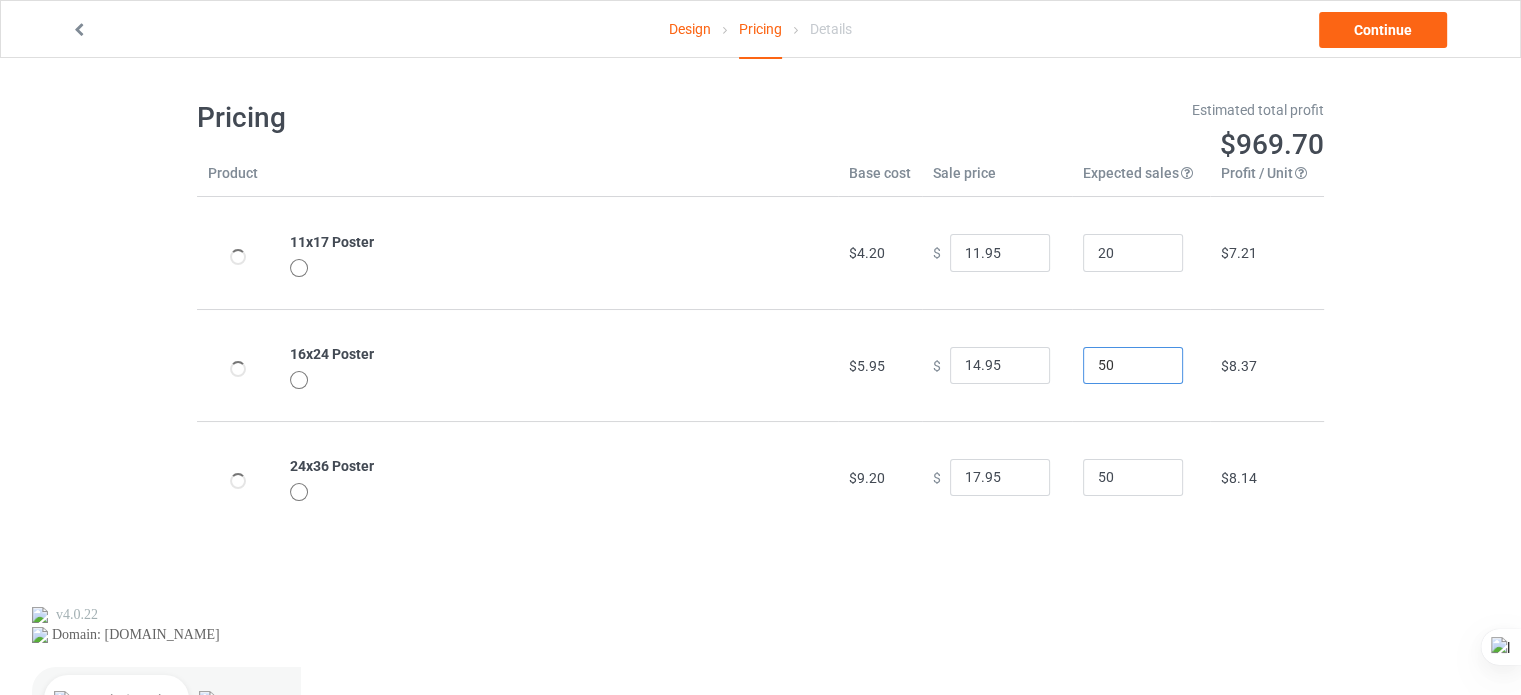 drag, startPoint x: 1097, startPoint y: 360, endPoint x: 1059, endPoint y: 362, distance: 38.052597 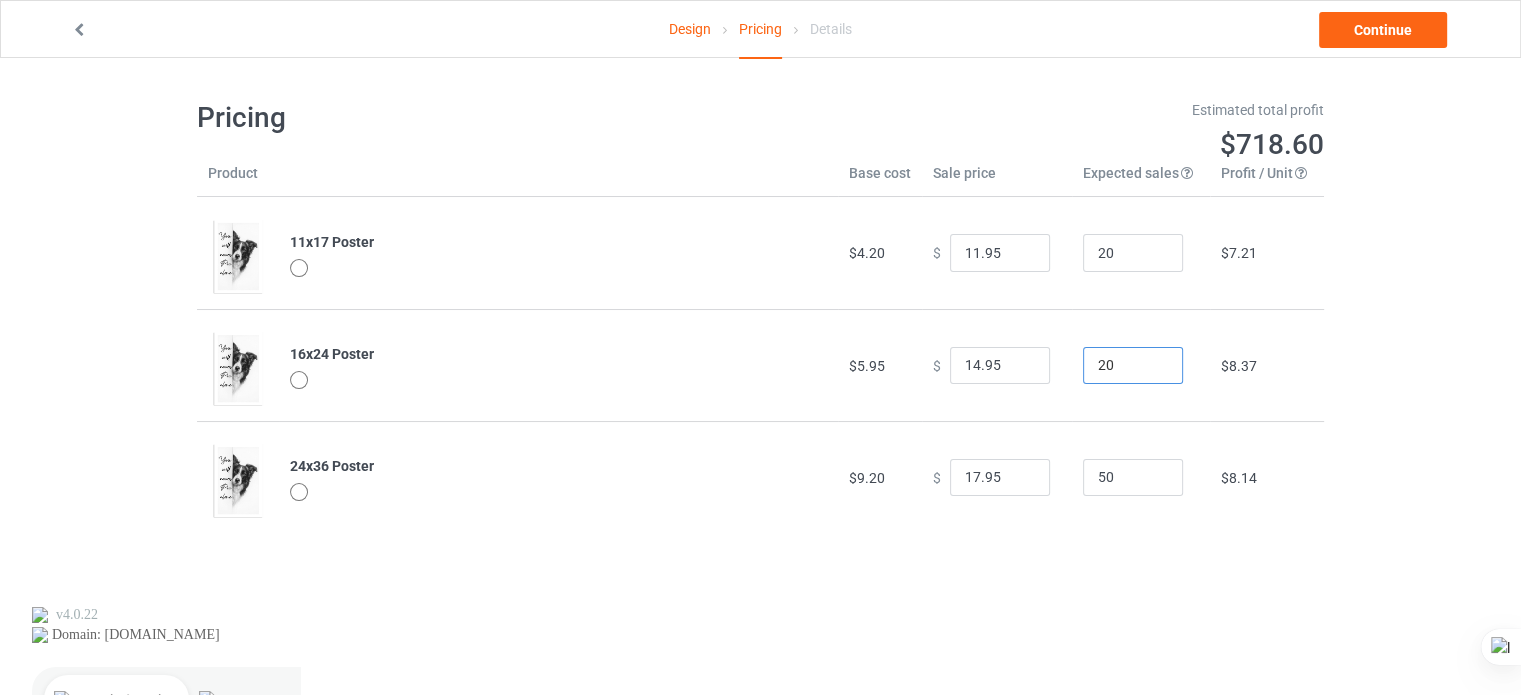 type on "20" 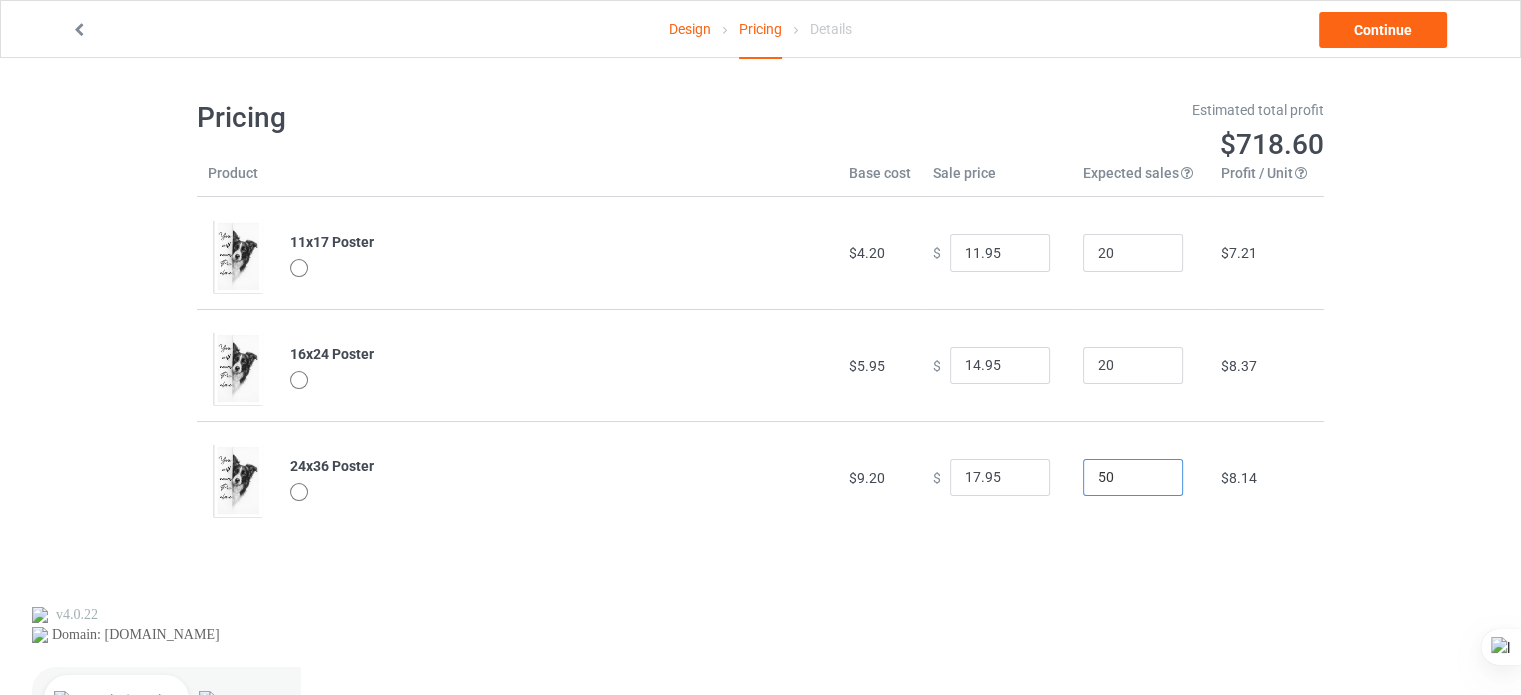 drag, startPoint x: 1103, startPoint y: 487, endPoint x: 1080, endPoint y: 486, distance: 23.021729 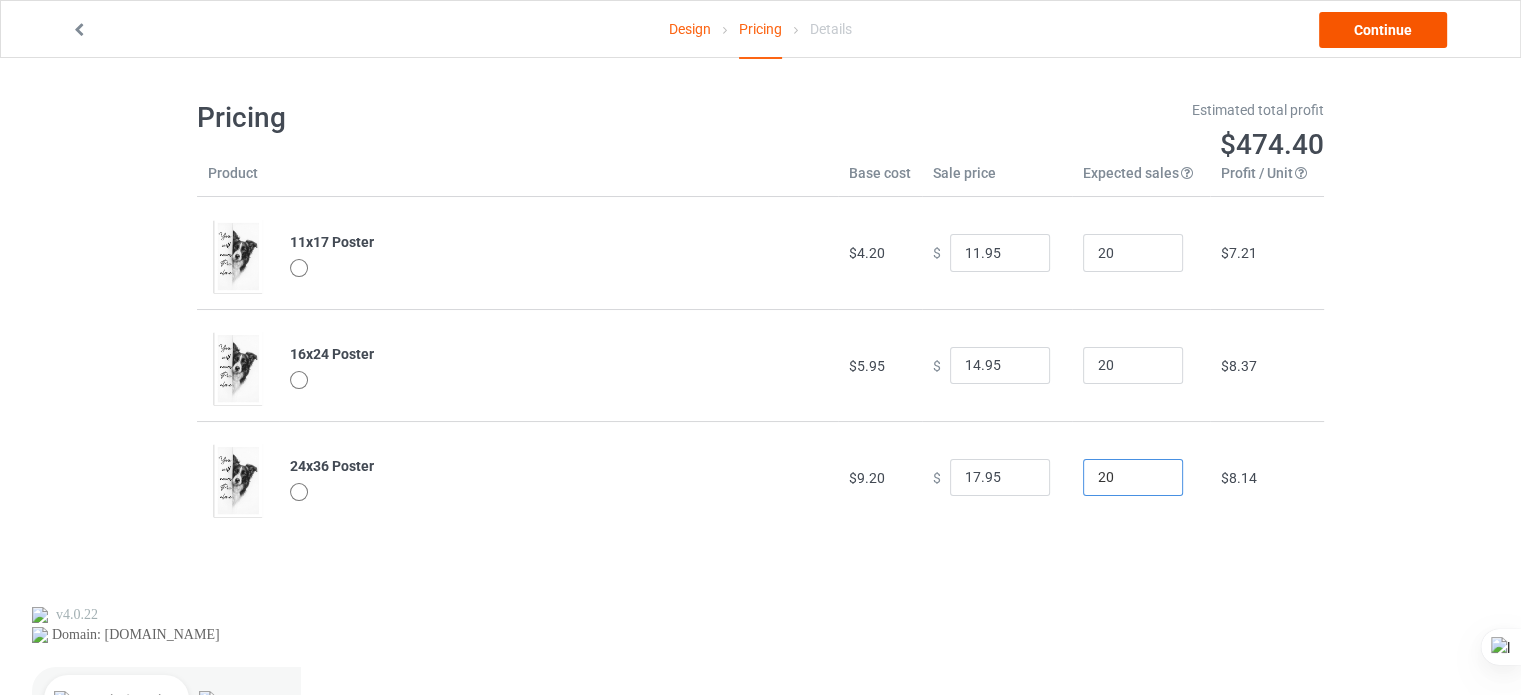 type on "20" 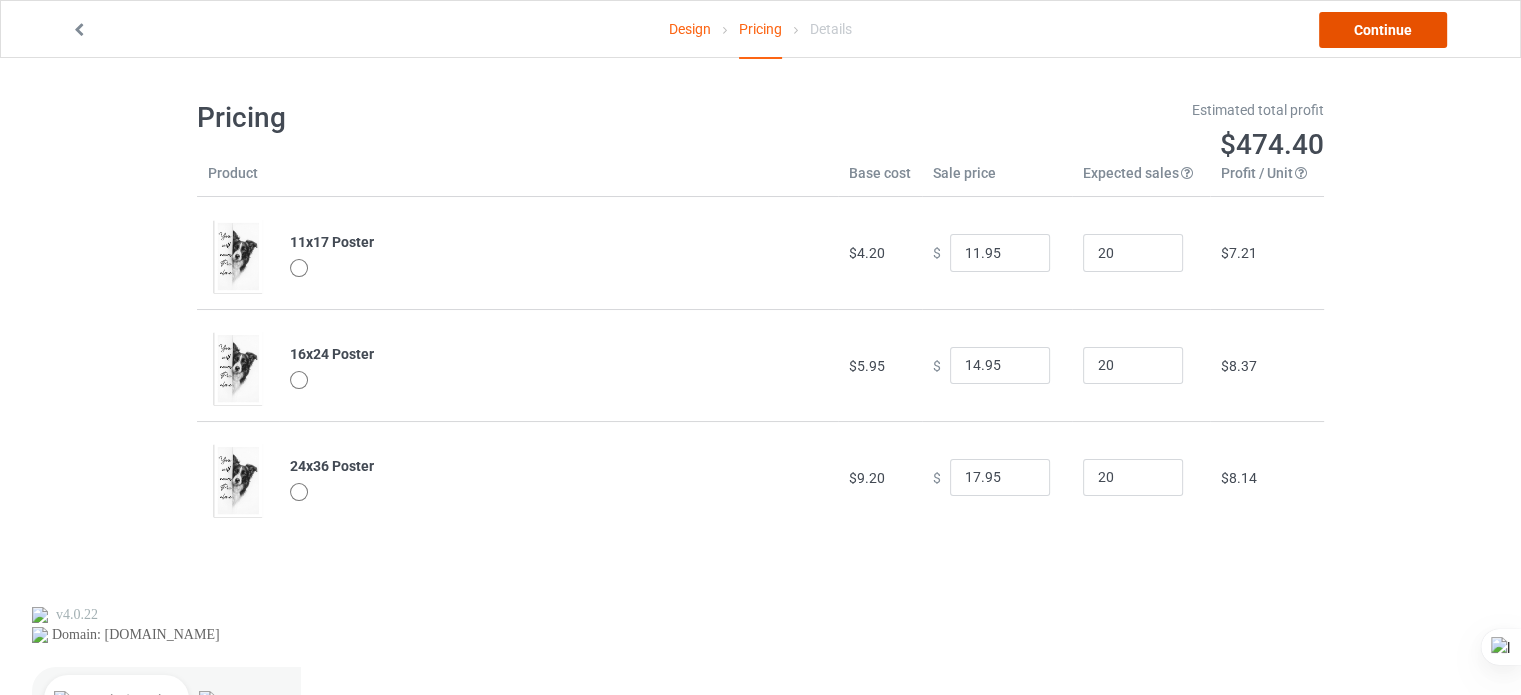 click on "Continue" at bounding box center [1383, 30] 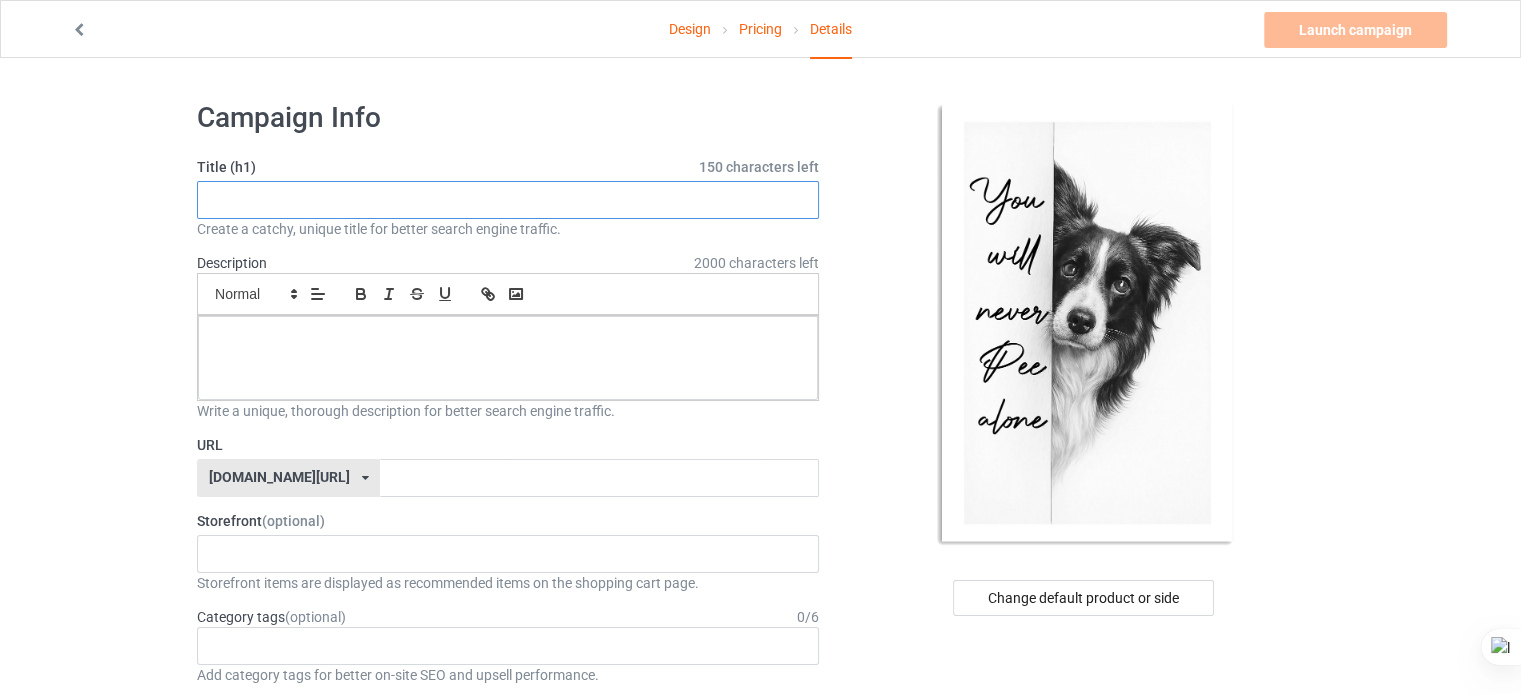 click at bounding box center [508, 200] 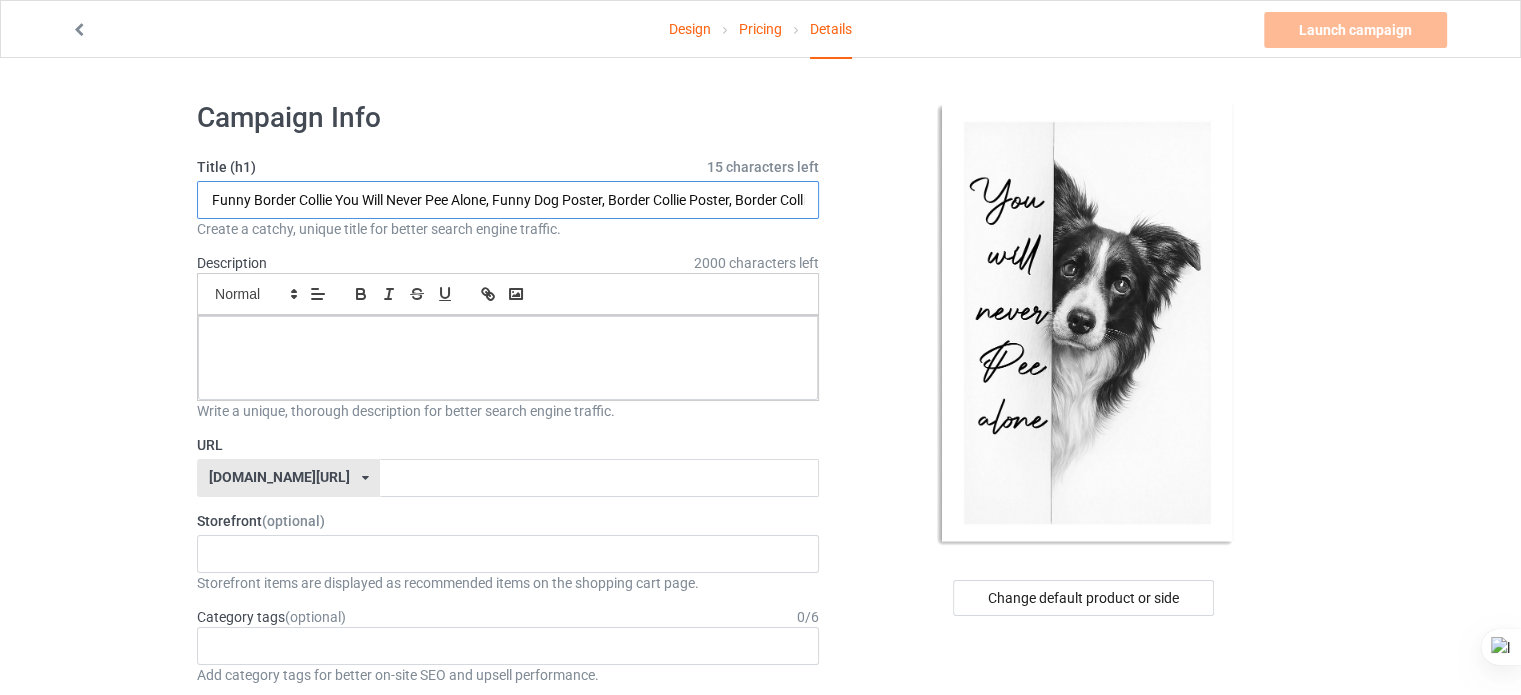 scroll, scrollTop: 0, scrollLeft: 226, axis: horizontal 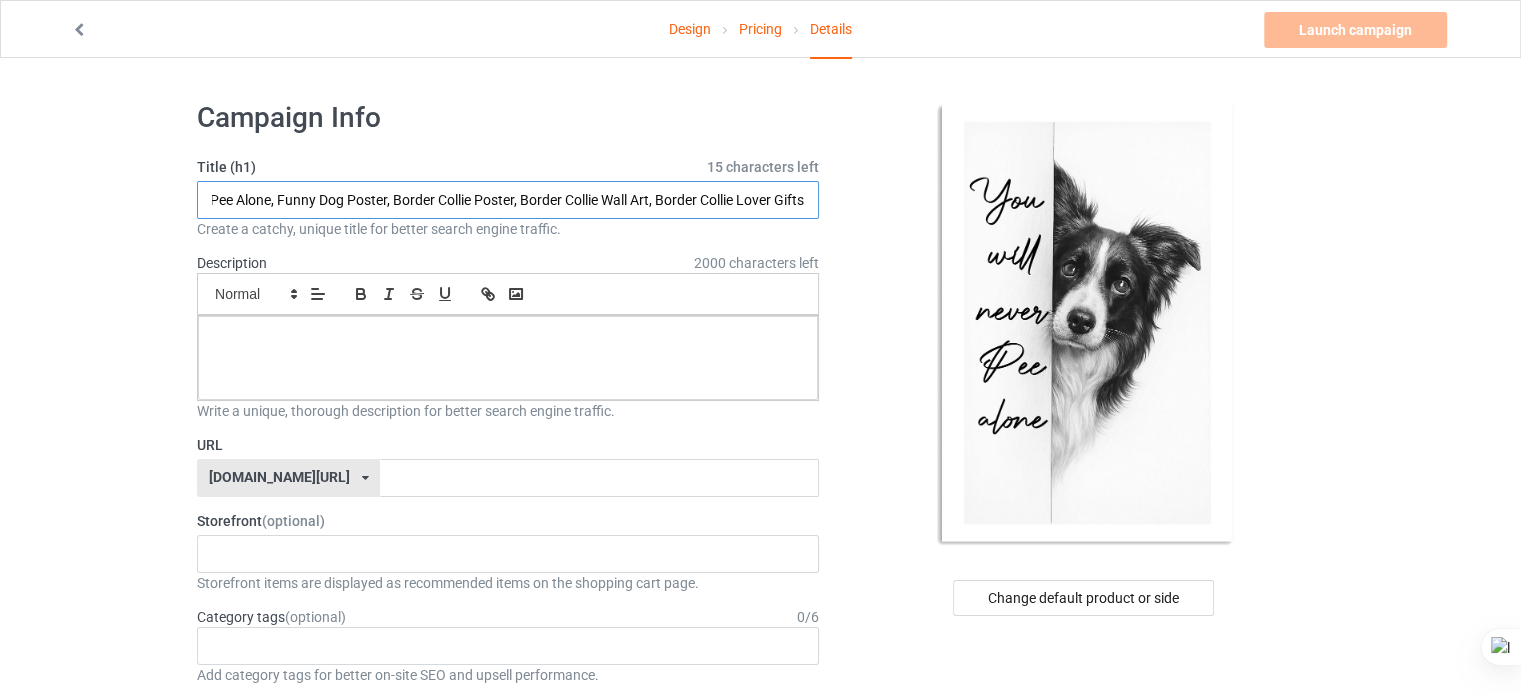 type on "Funny Border Collie You Will Never Pee Alone, Funny Dog Poster, Border Collie Poster, Border Collie Wall Art, Border Collie Lover Gifts" 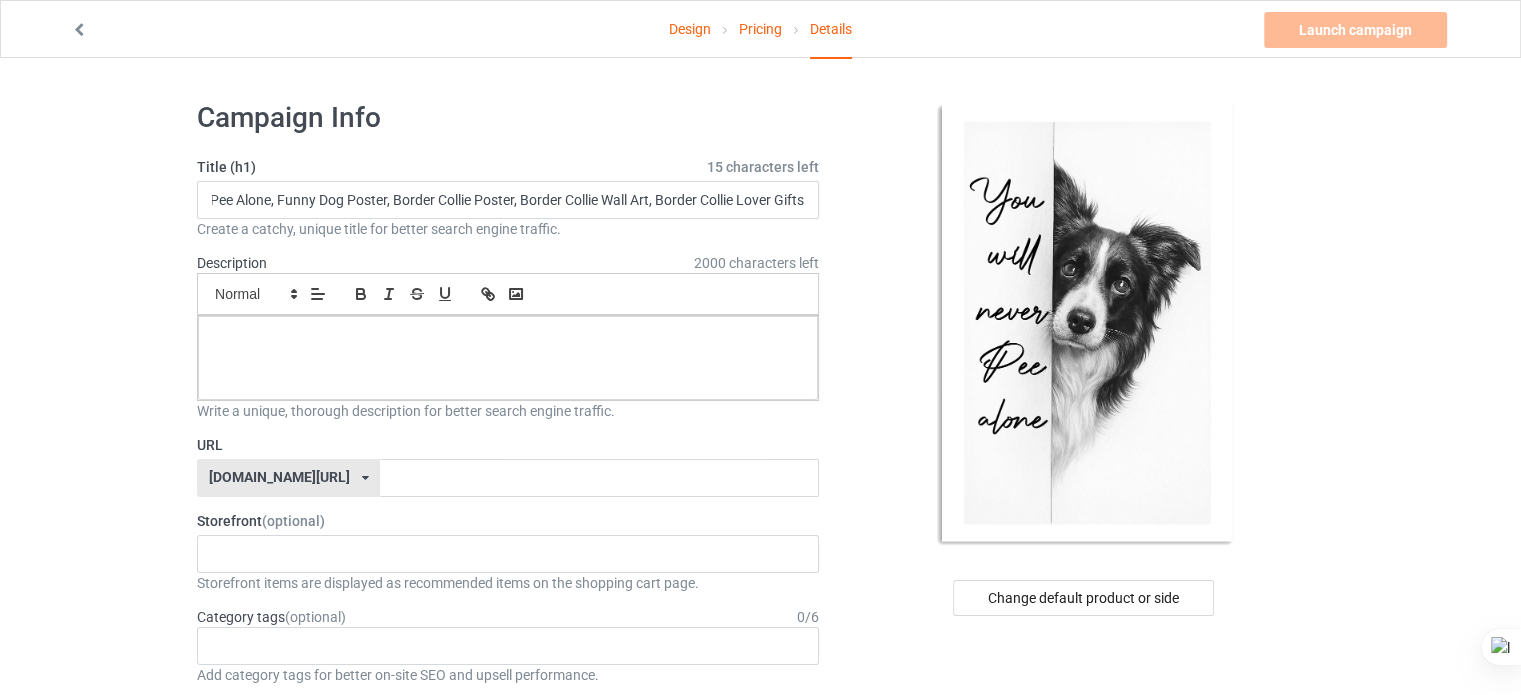 scroll, scrollTop: 0, scrollLeft: 0, axis: both 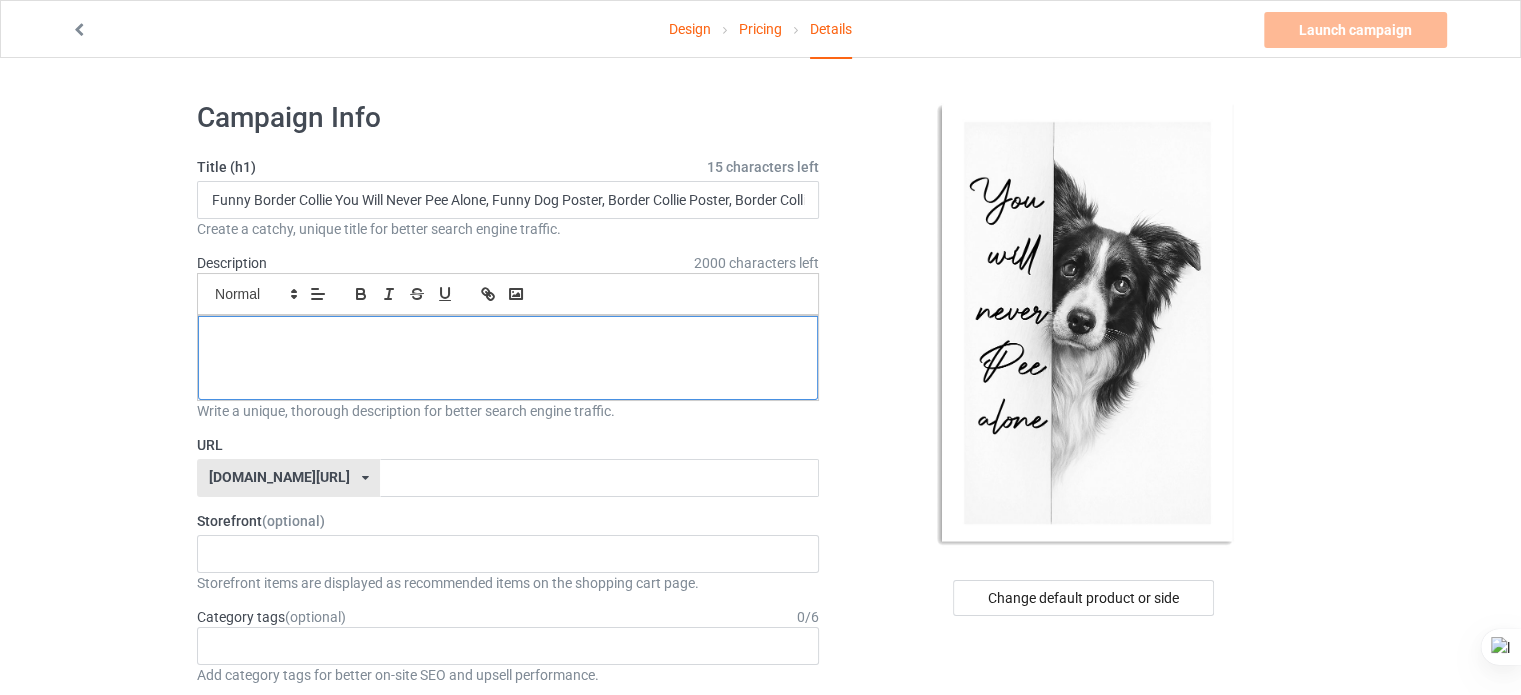 click at bounding box center [508, 338] 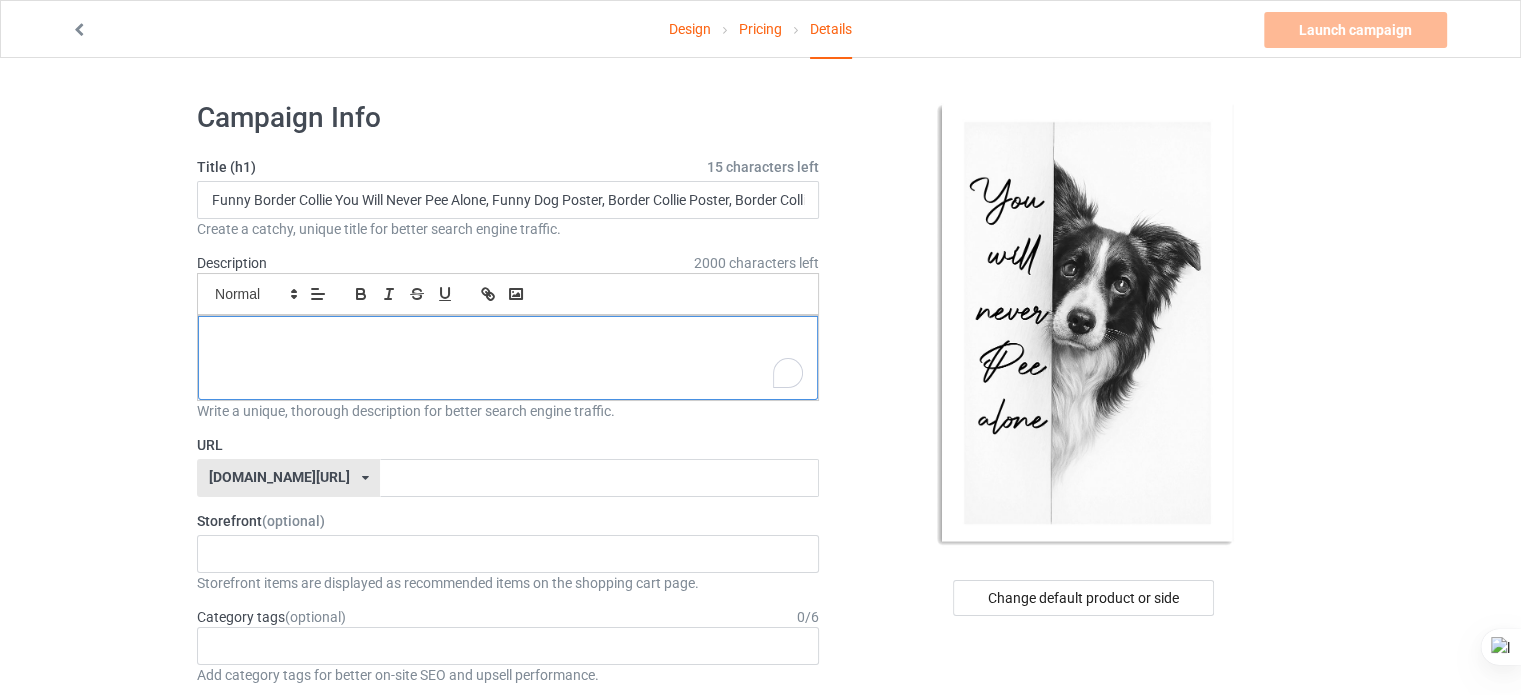 scroll, scrollTop: 0, scrollLeft: 0, axis: both 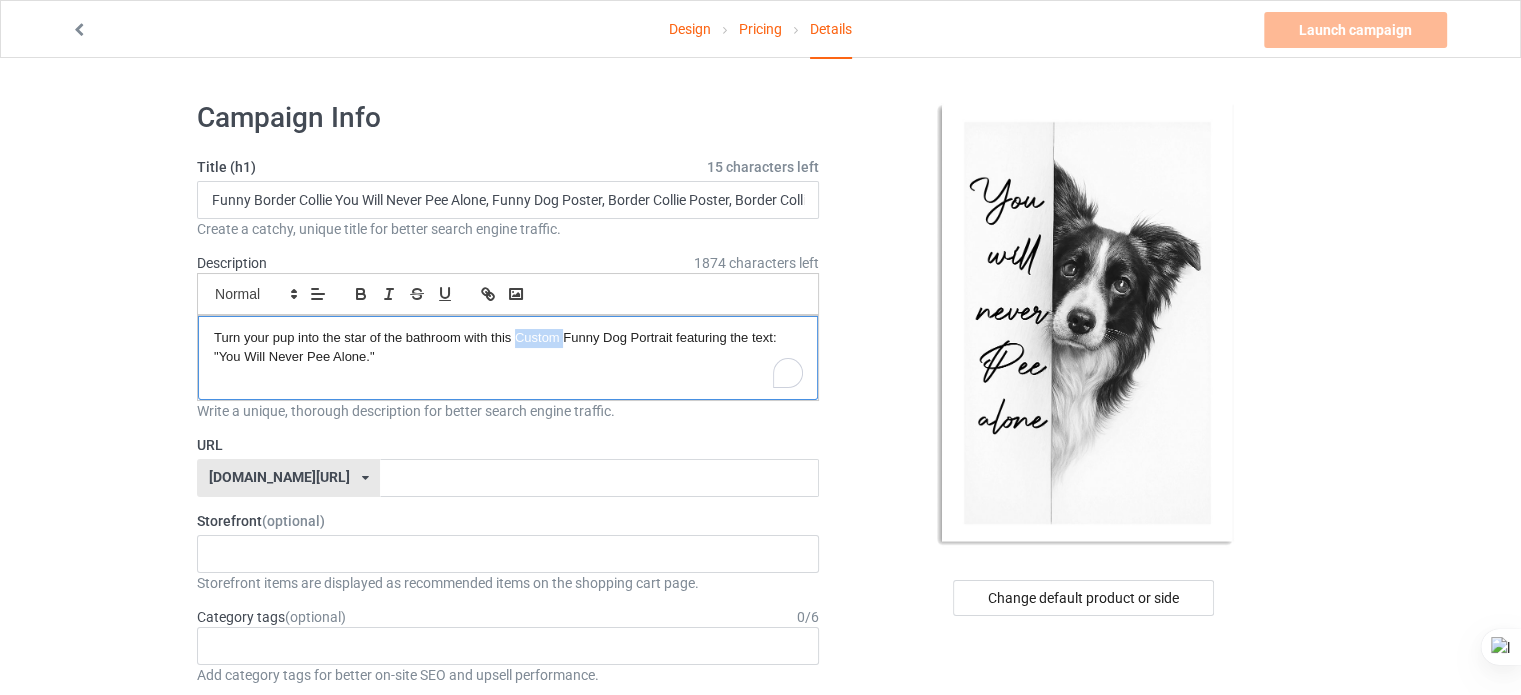 drag, startPoint x: 561, startPoint y: 337, endPoint x: 514, endPoint y: 334, distance: 47.095646 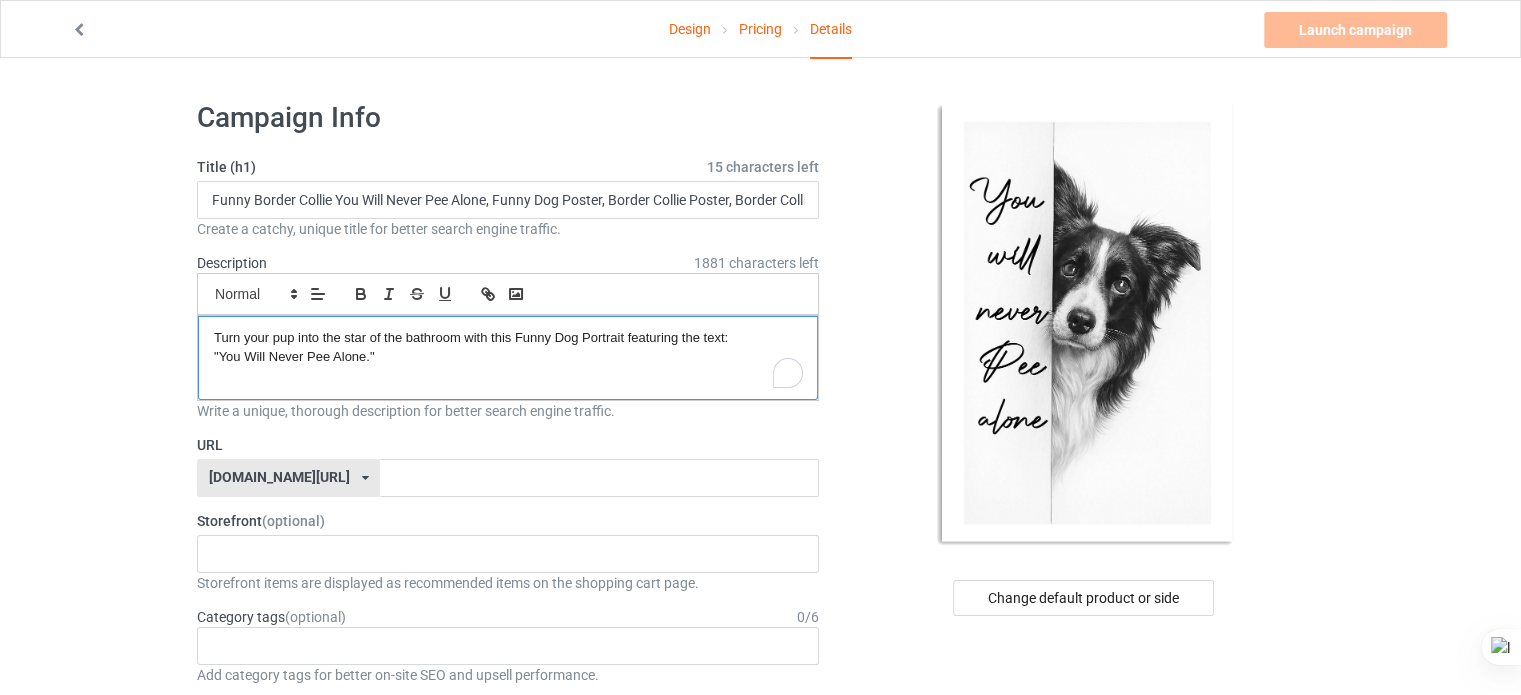 click on ""You Will Never Pee Alone."" at bounding box center (508, 357) 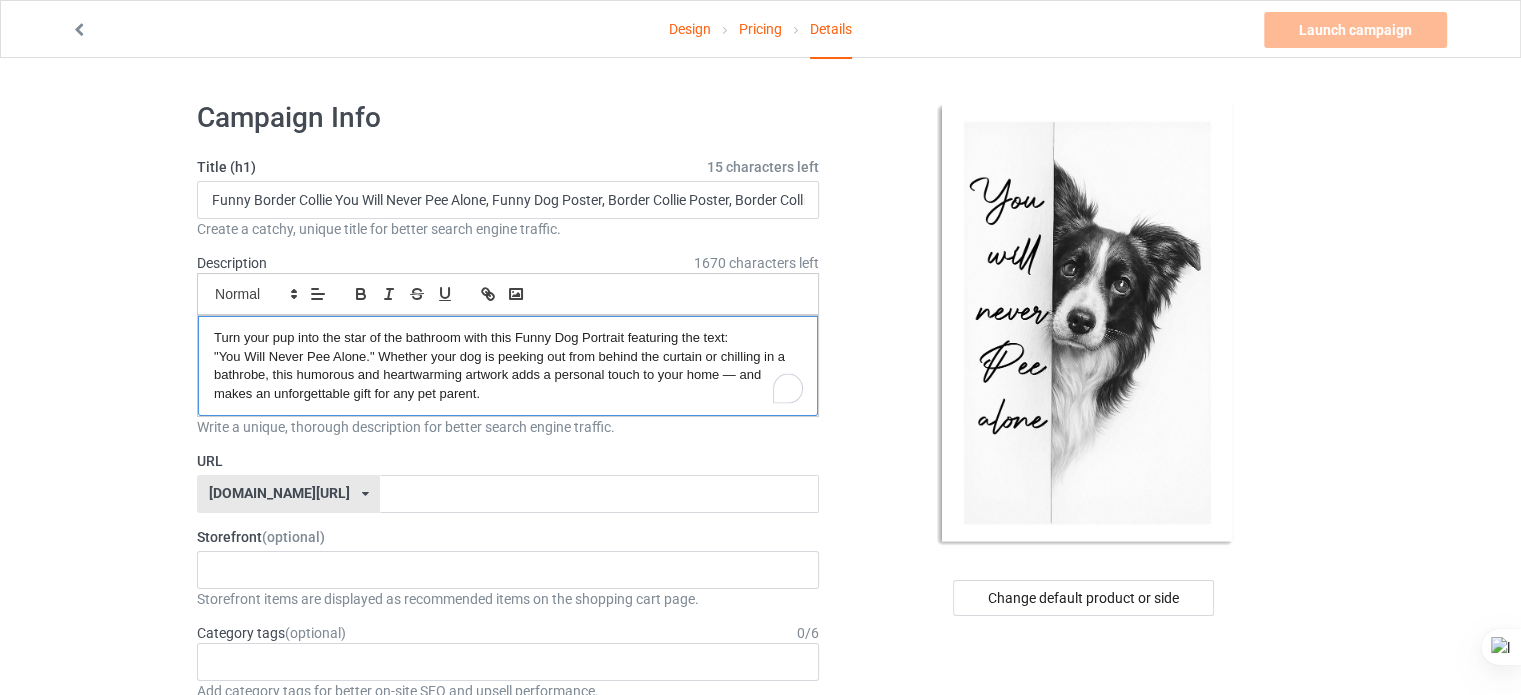 scroll, scrollTop: 0, scrollLeft: 0, axis: both 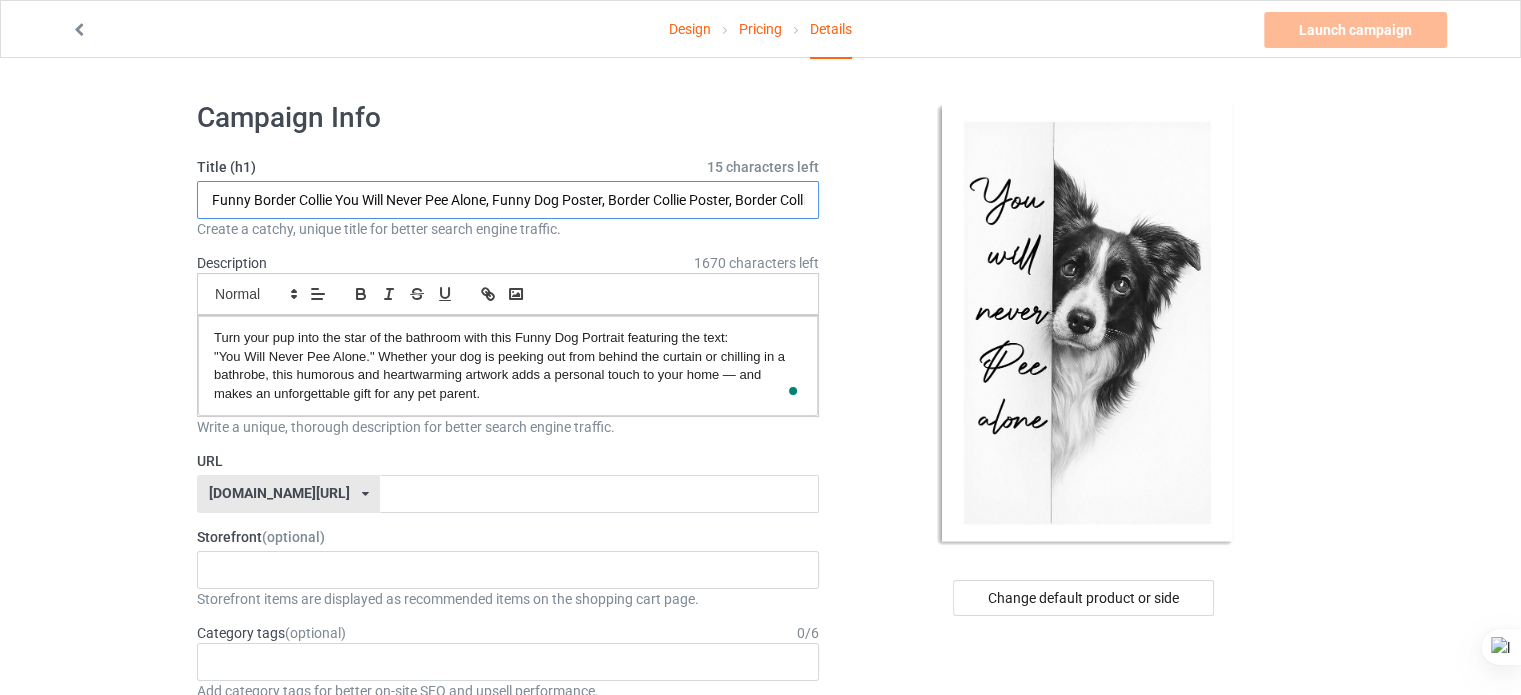 drag, startPoint x: 255, startPoint y: 199, endPoint x: 334, endPoint y: 195, distance: 79.101204 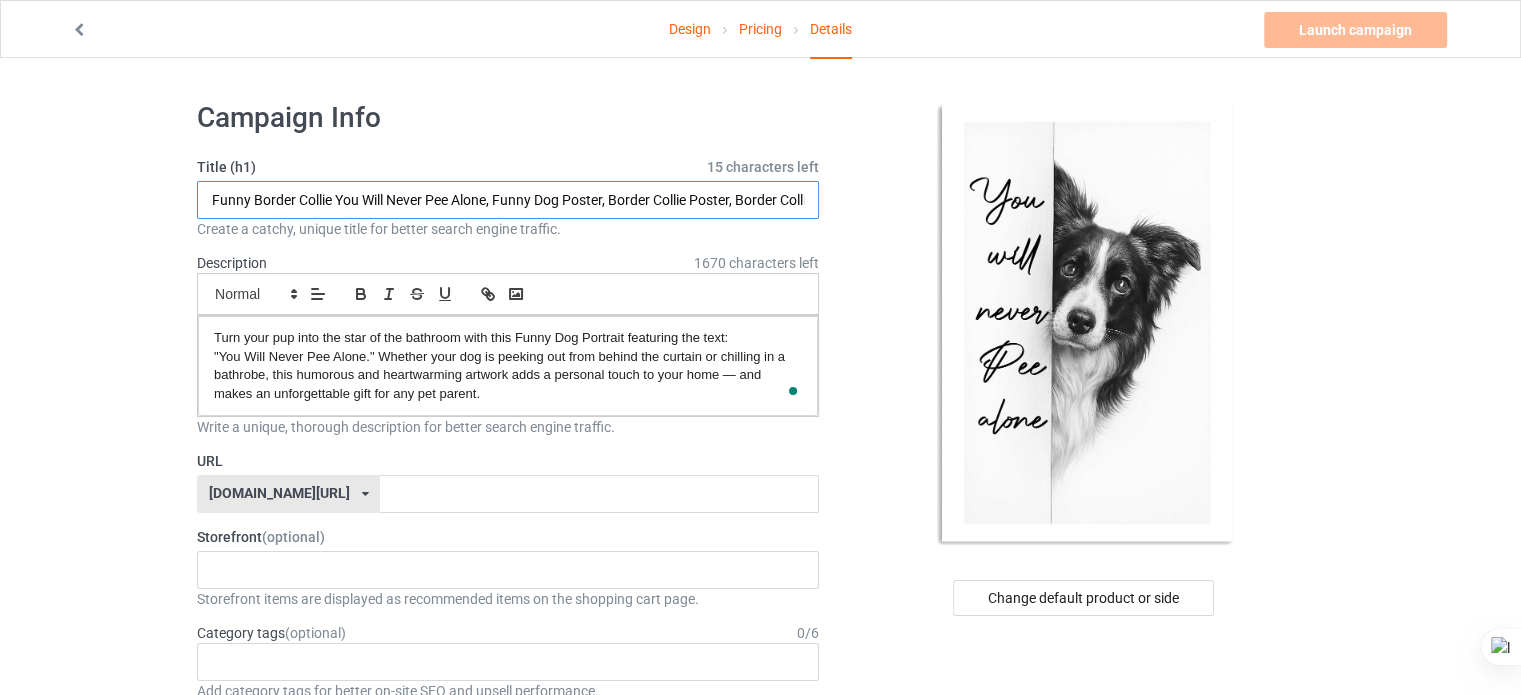 click on "Funny Border Collie You Will Never Pee Alone, Funny Dog Poster, Border Collie Poster, Border Collie Wall Art, Border Collie Lover Gifts" at bounding box center (508, 200) 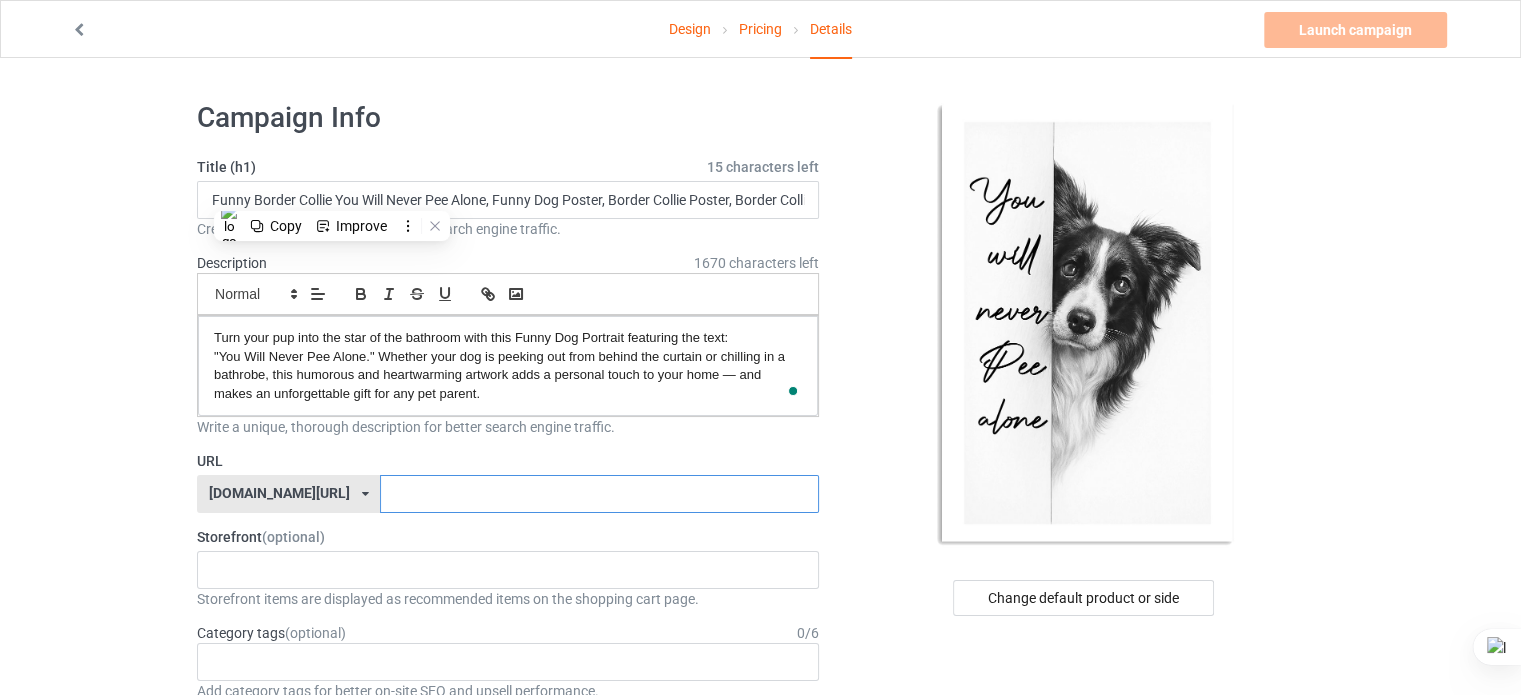click at bounding box center (599, 494) 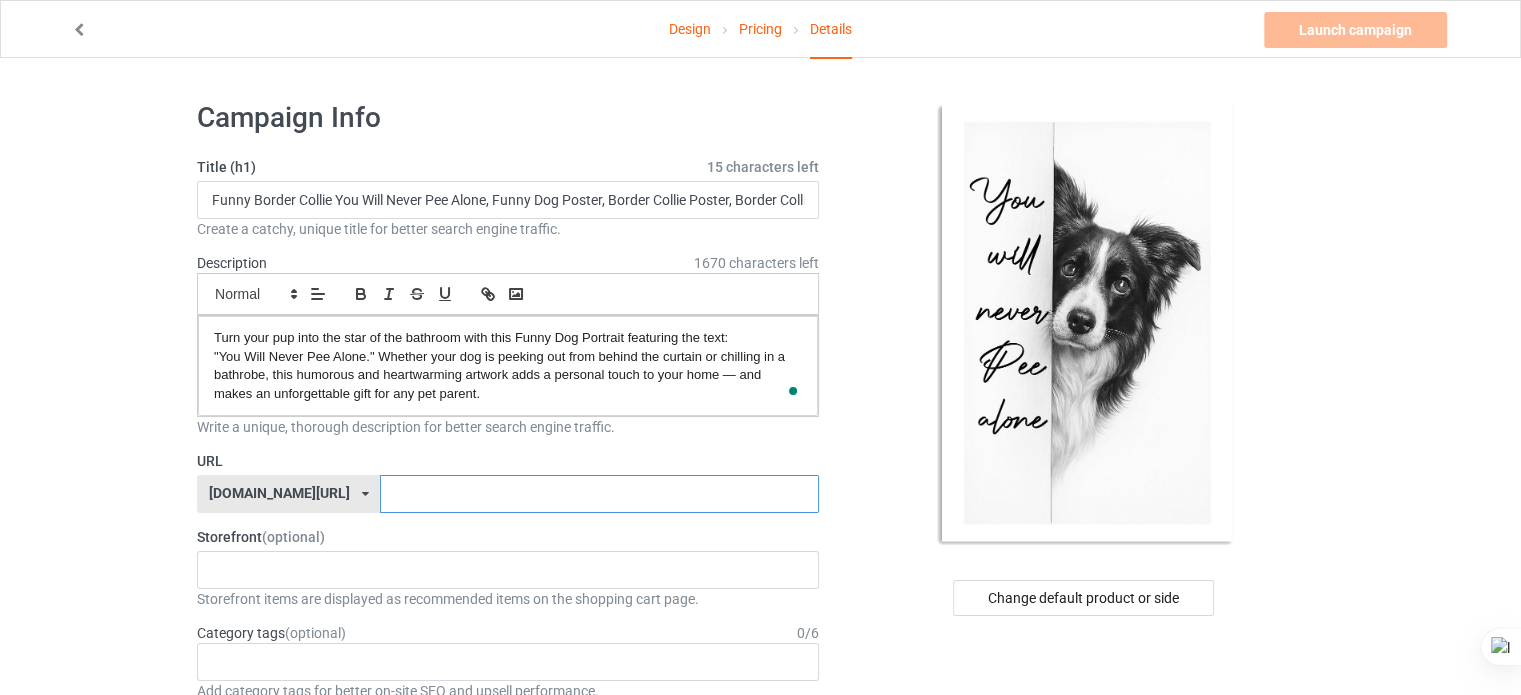 paste on "Border Collie" 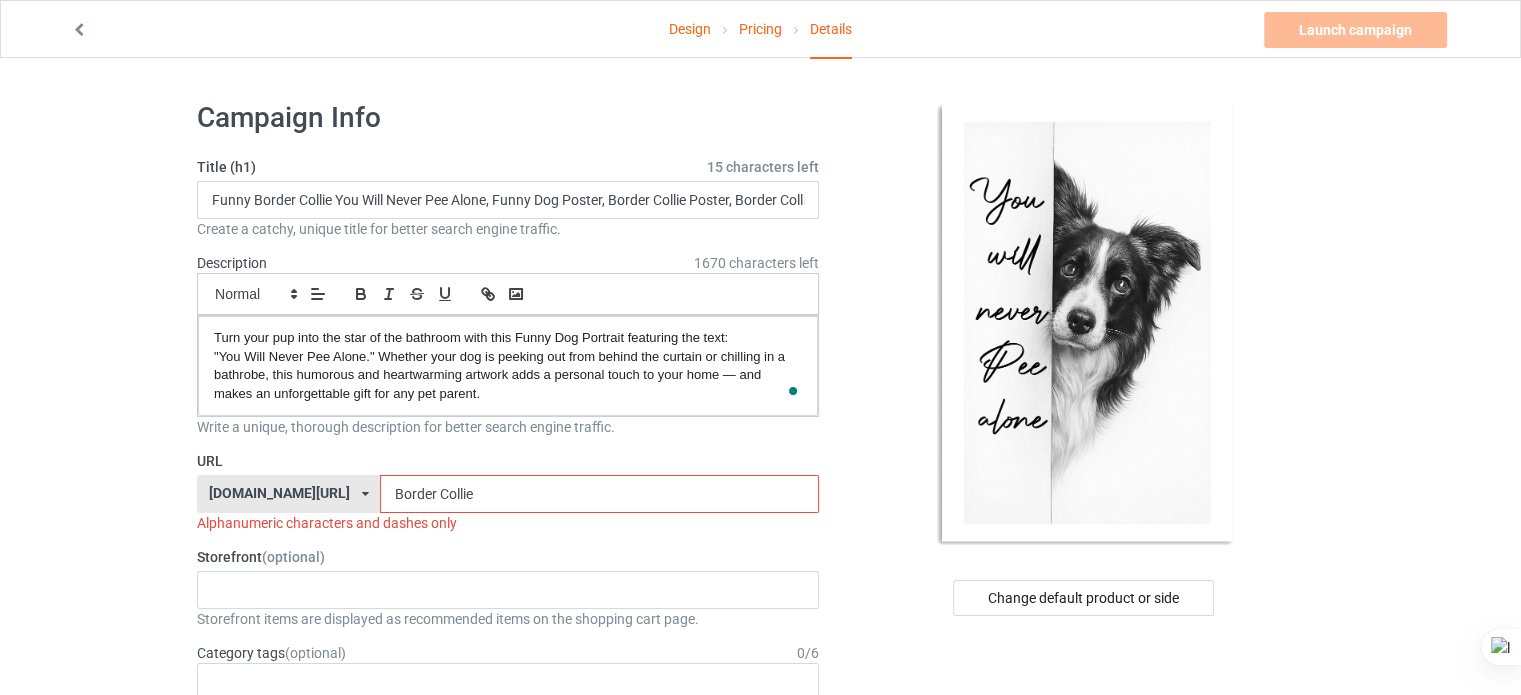 click on "Border Collie" at bounding box center [599, 494] 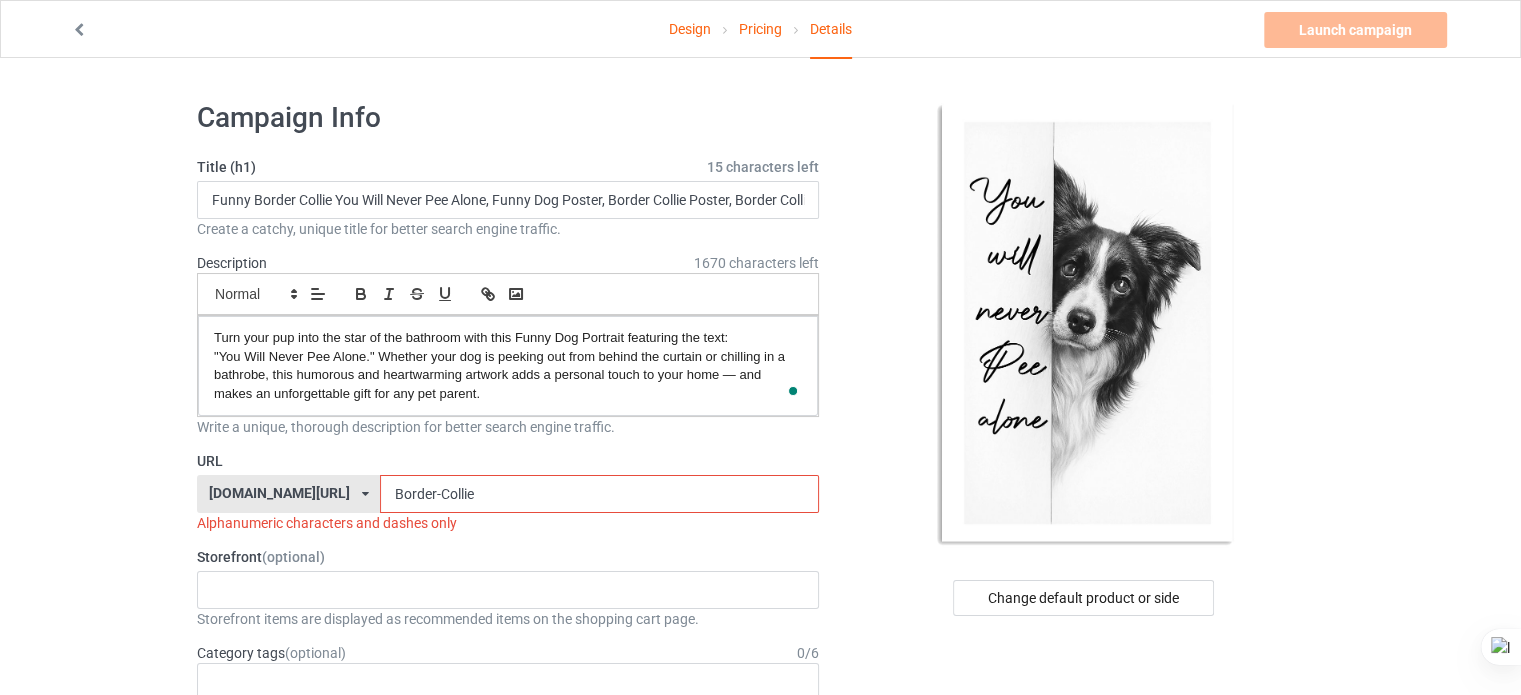 click on "Border-Collie" at bounding box center [599, 494] 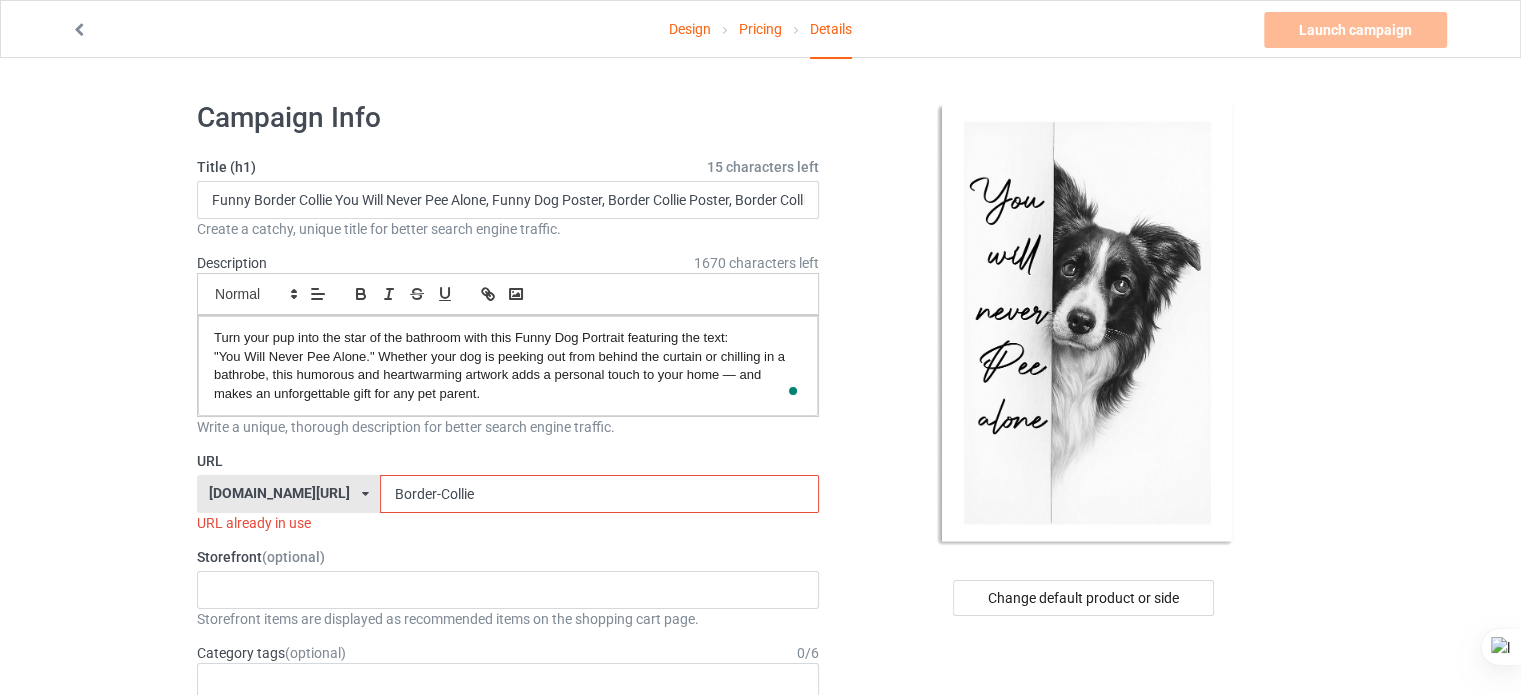 click on "Border-Collie" at bounding box center (599, 494) 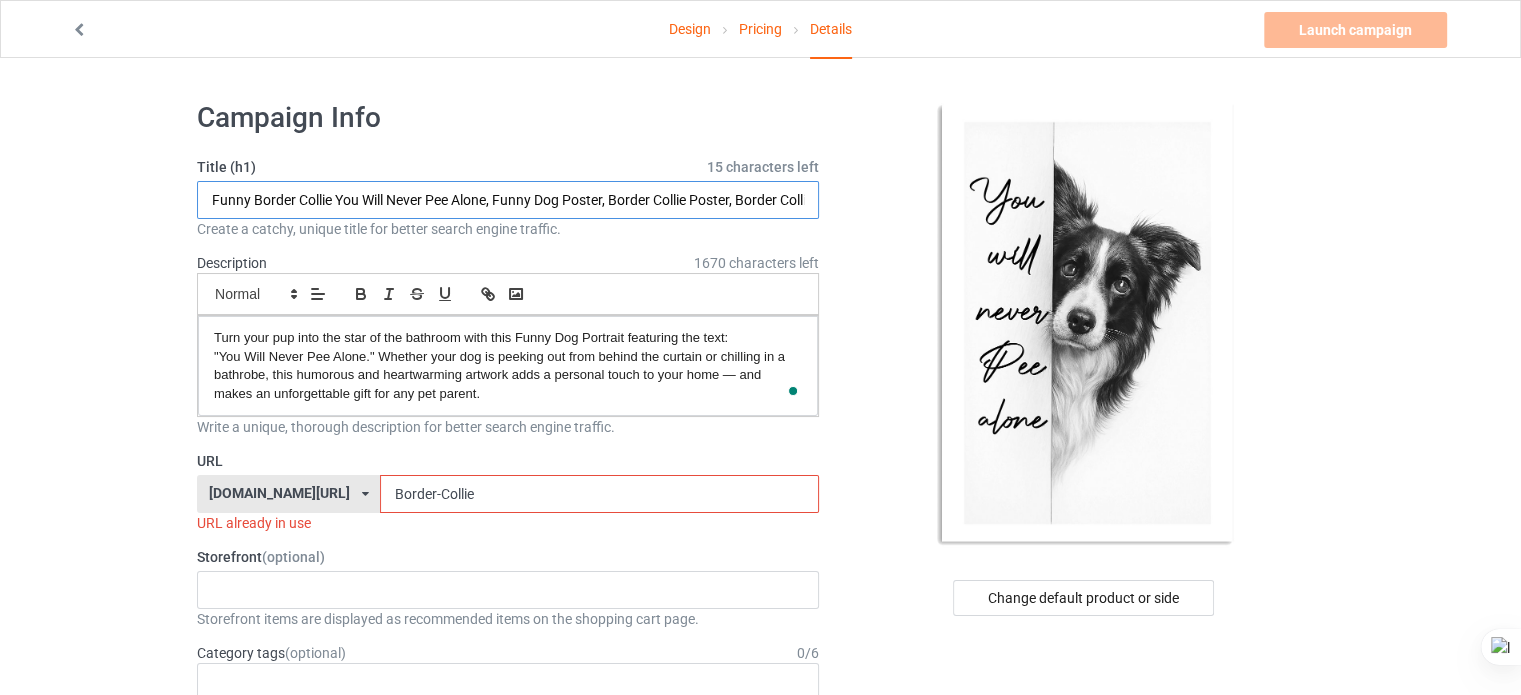 drag, startPoint x: 246, startPoint y: 194, endPoint x: 202, endPoint y: 194, distance: 44 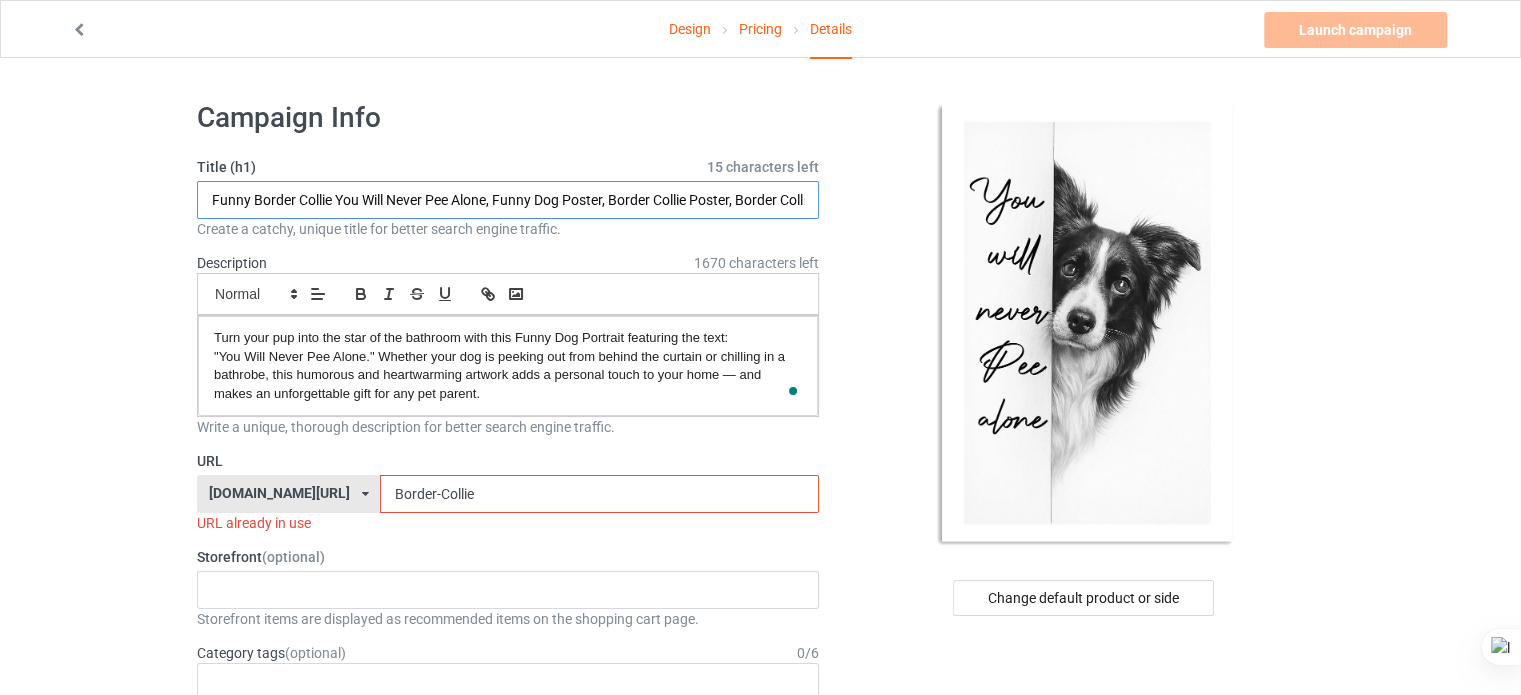 click on "Funny Border Collie You Will Never Pee Alone, Funny Dog Poster, Border Collie Poster, Border Collie Wall Art, Border Collie Lover Gifts" at bounding box center (508, 200) 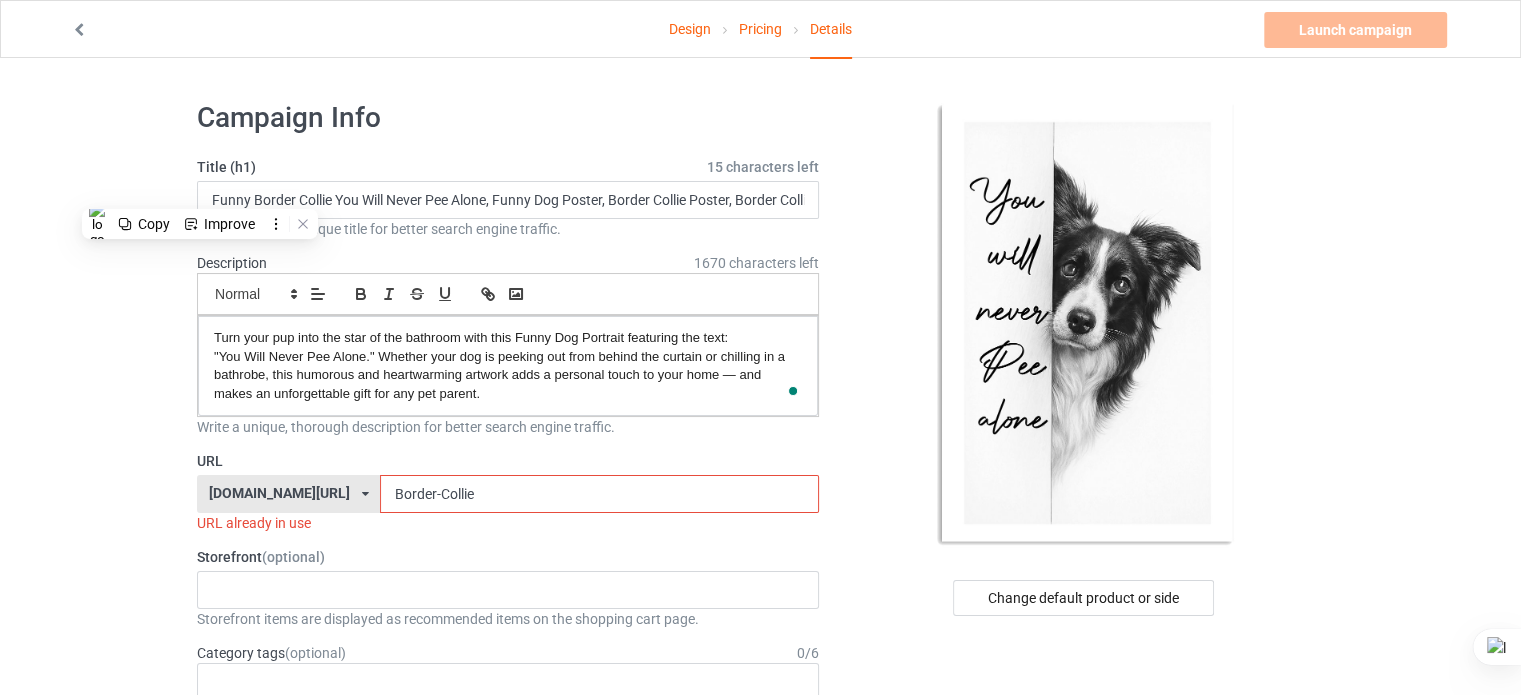 click on "Border-Collie" at bounding box center [599, 494] 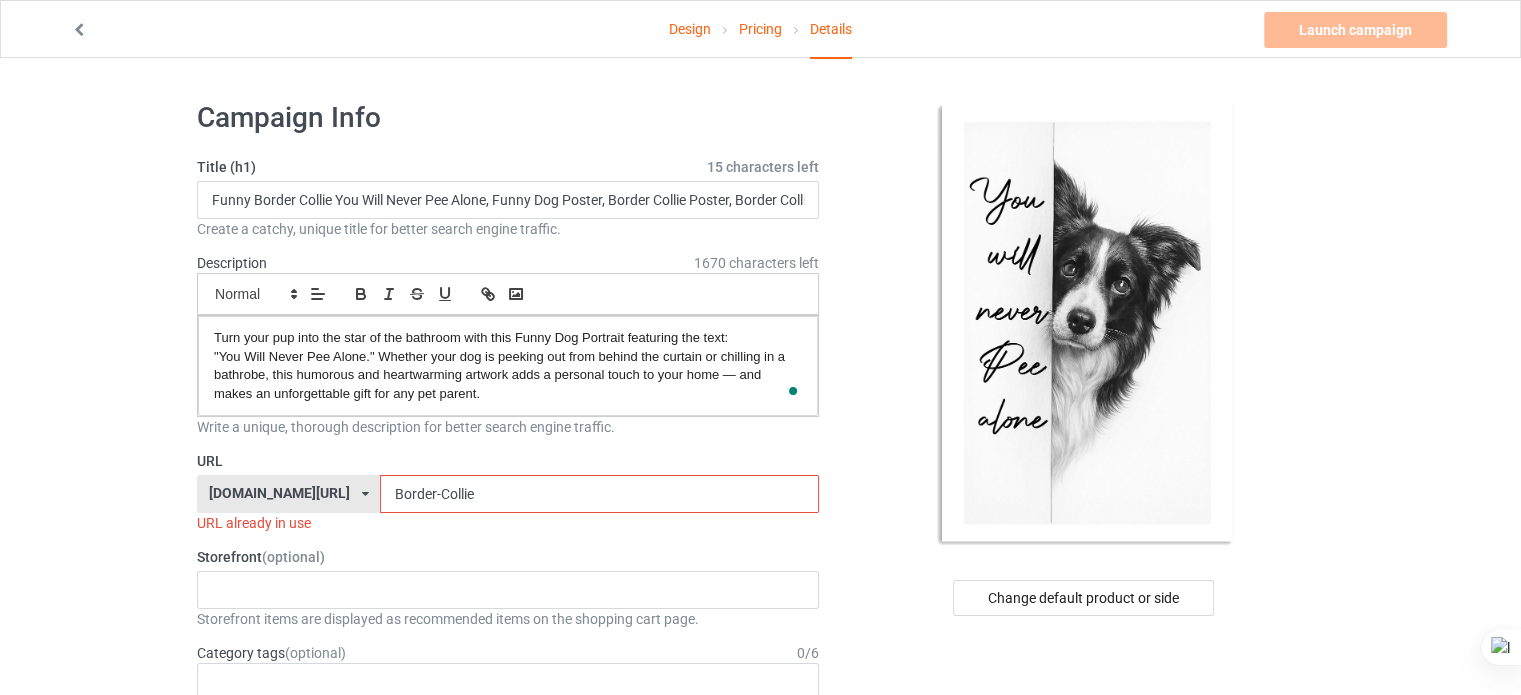 paste on "Funny" 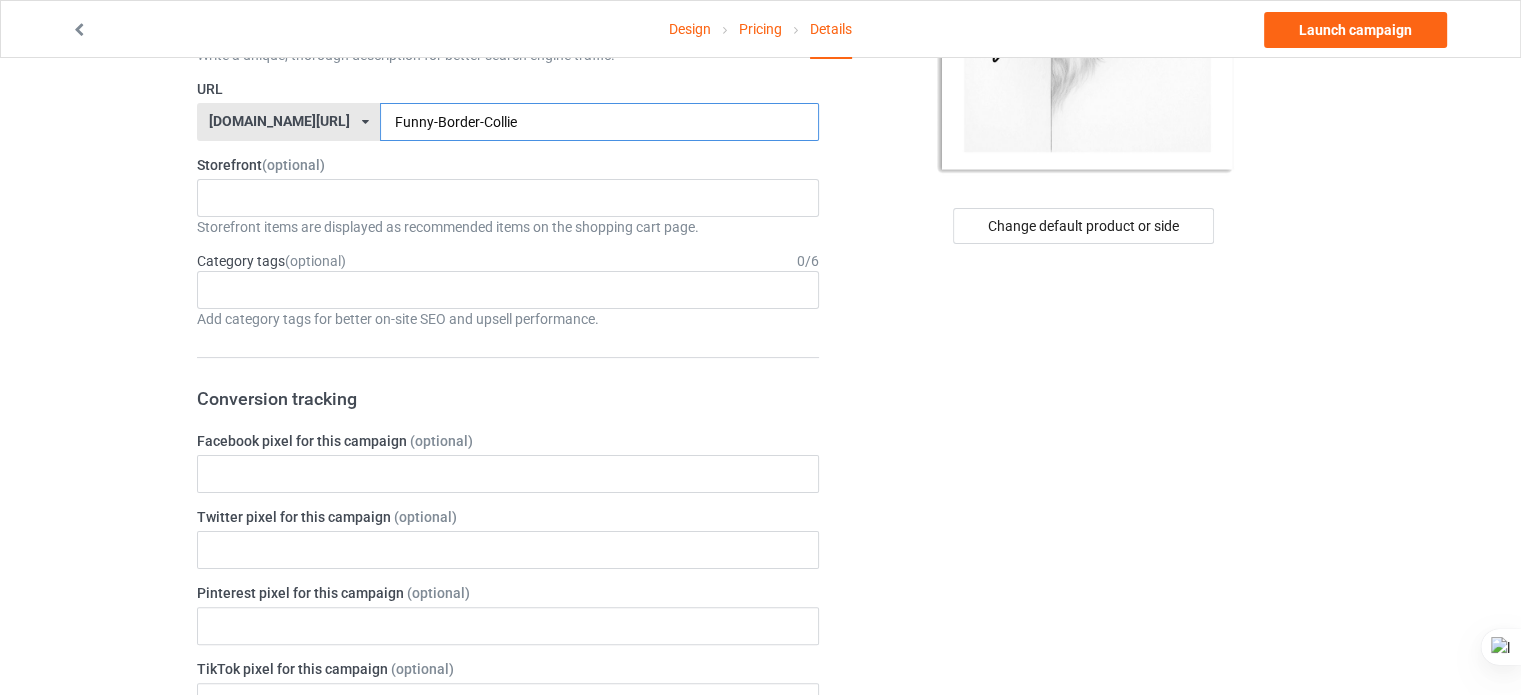 scroll, scrollTop: 313, scrollLeft: 0, axis: vertical 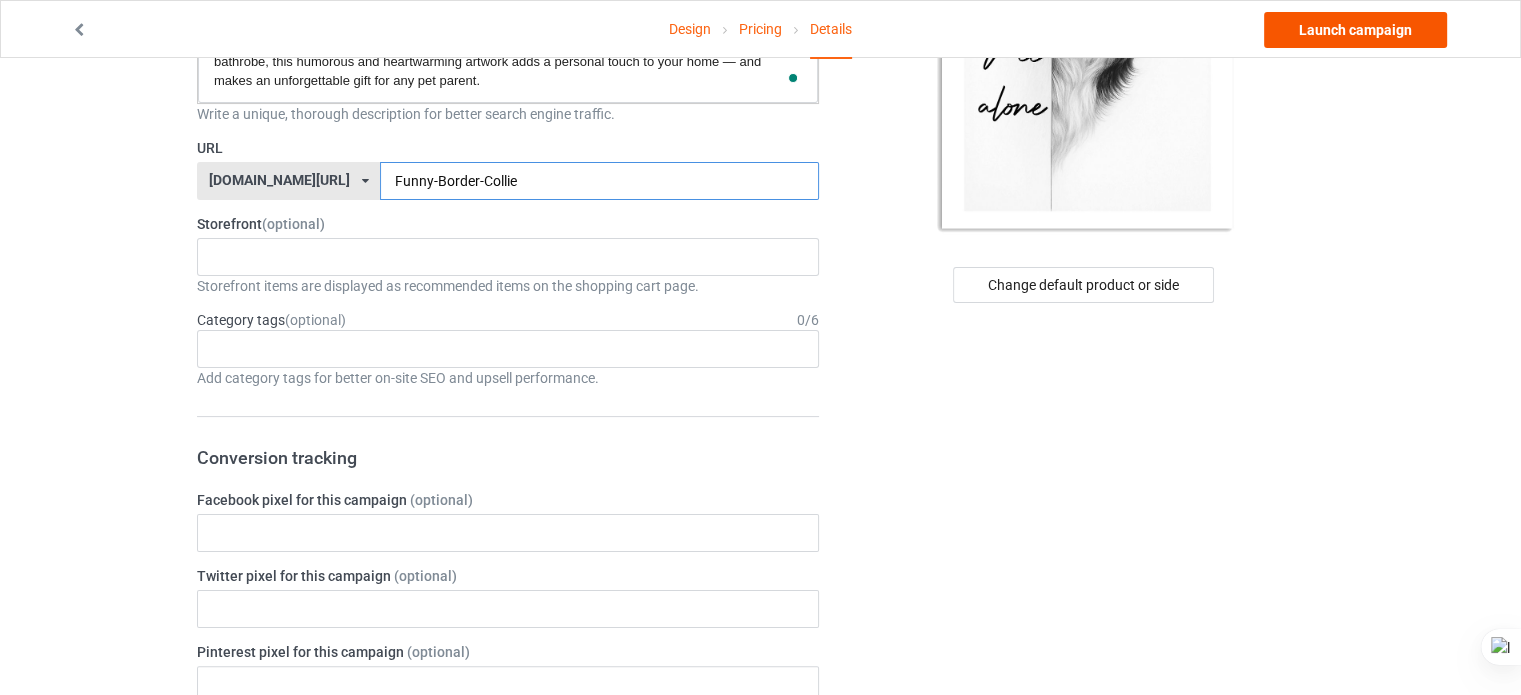 type on "Funny-Border-Collie" 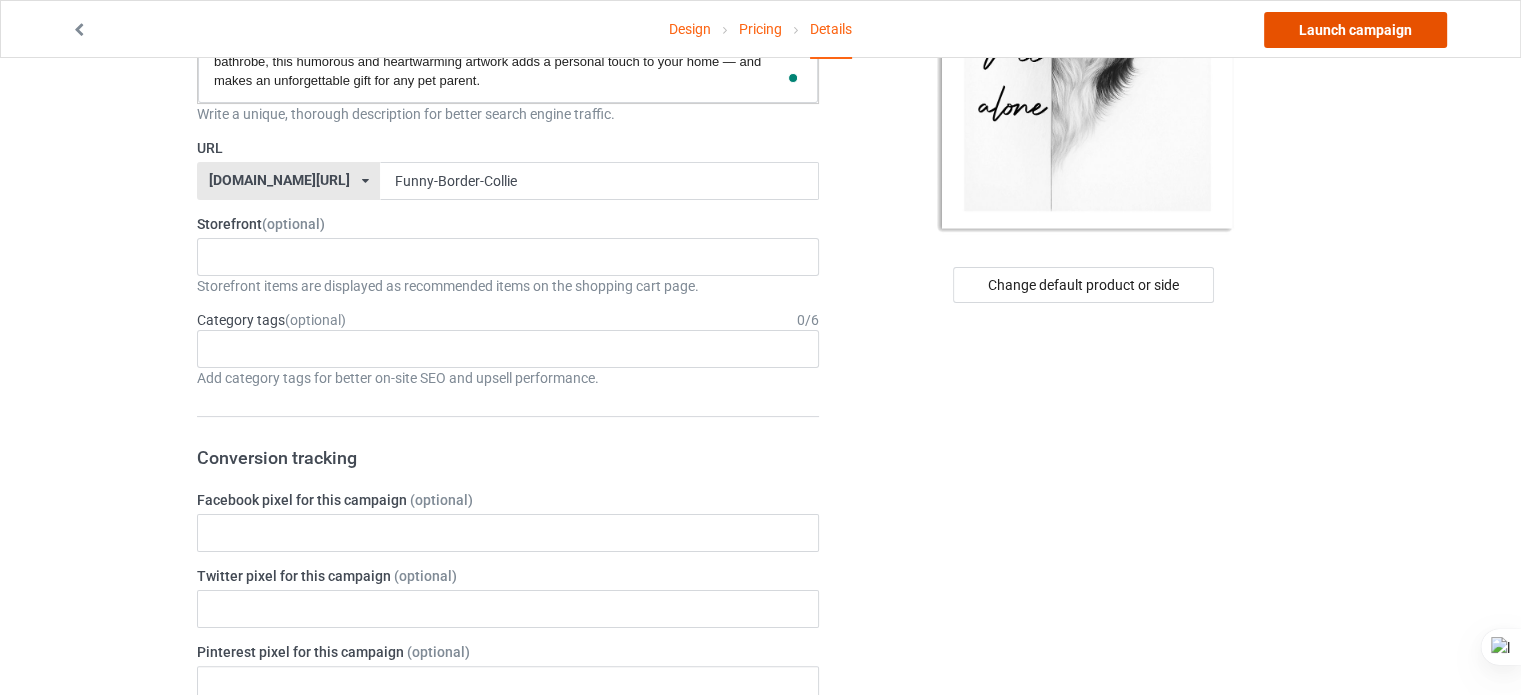 click on "Launch campaign" at bounding box center (1355, 30) 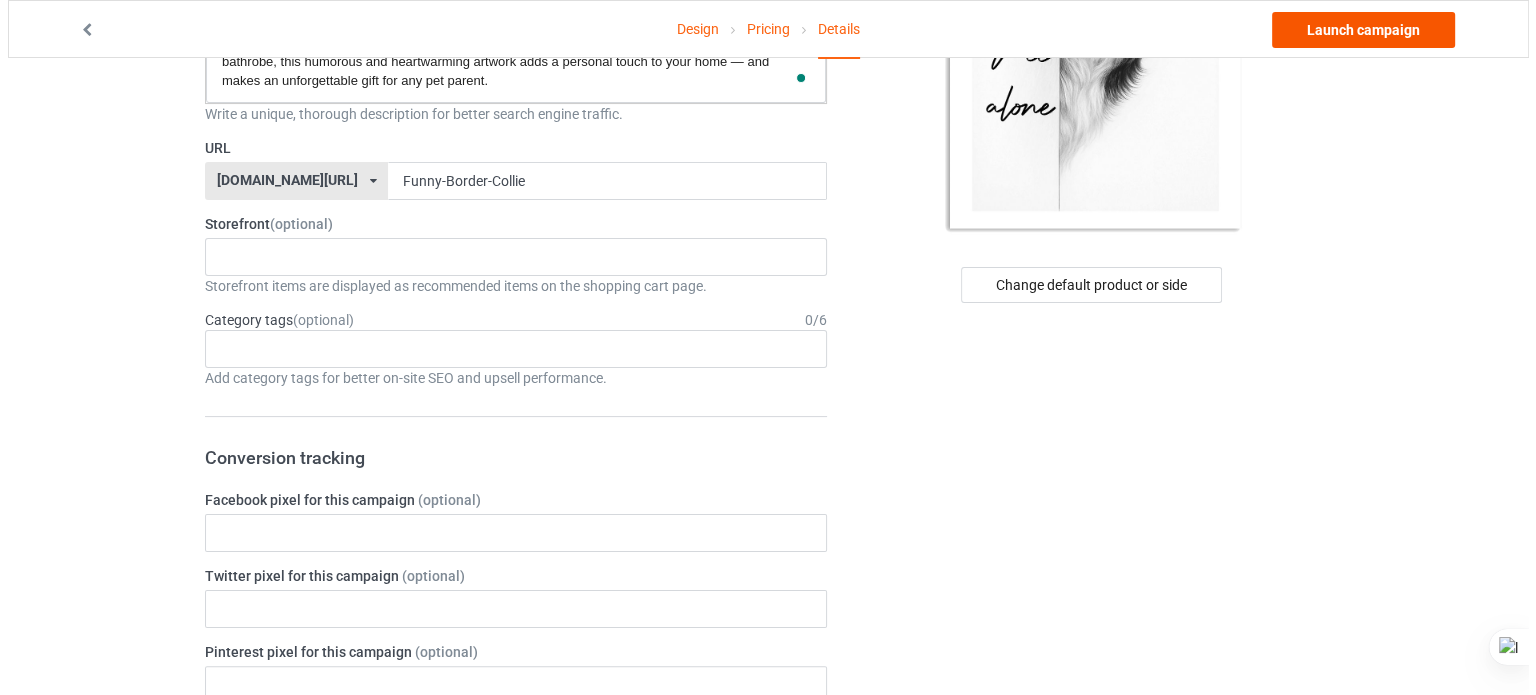 scroll, scrollTop: 0, scrollLeft: 0, axis: both 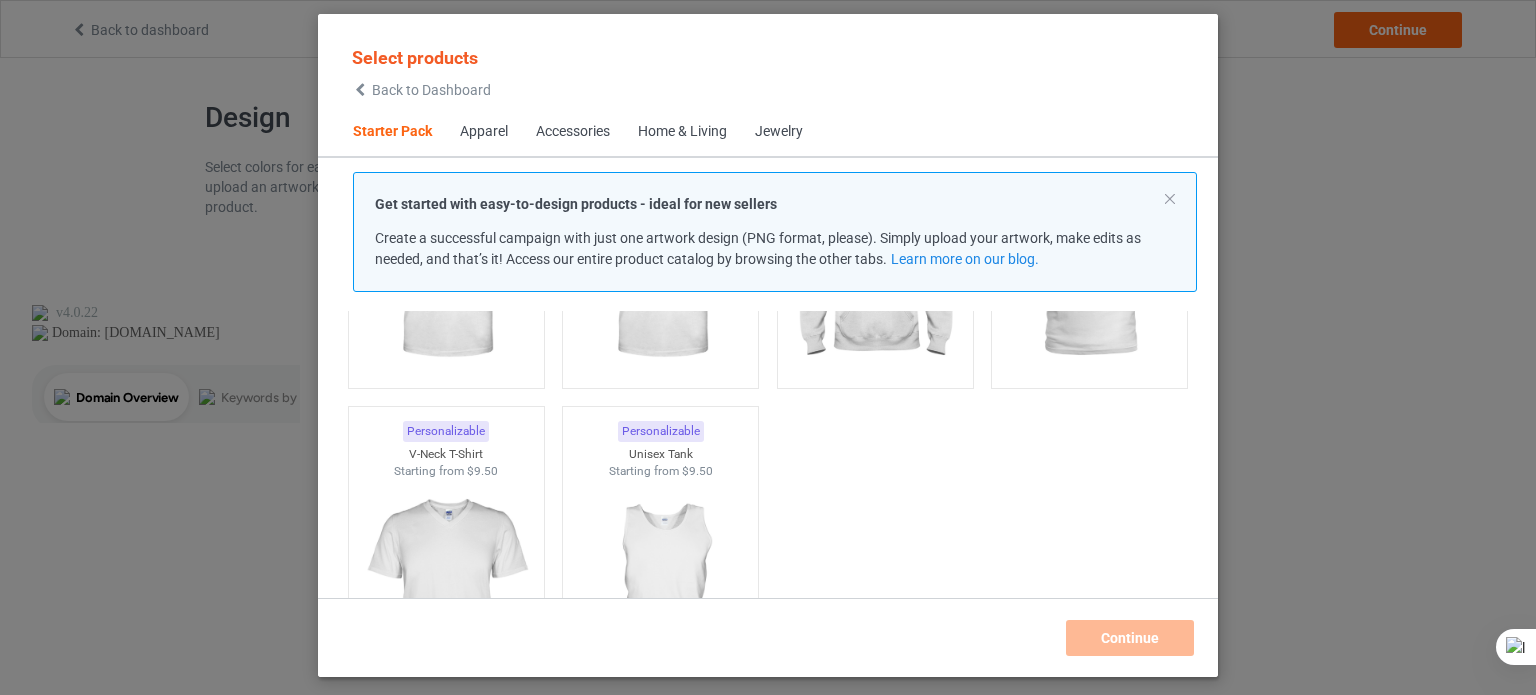 click on "Accessories" at bounding box center [573, 132] 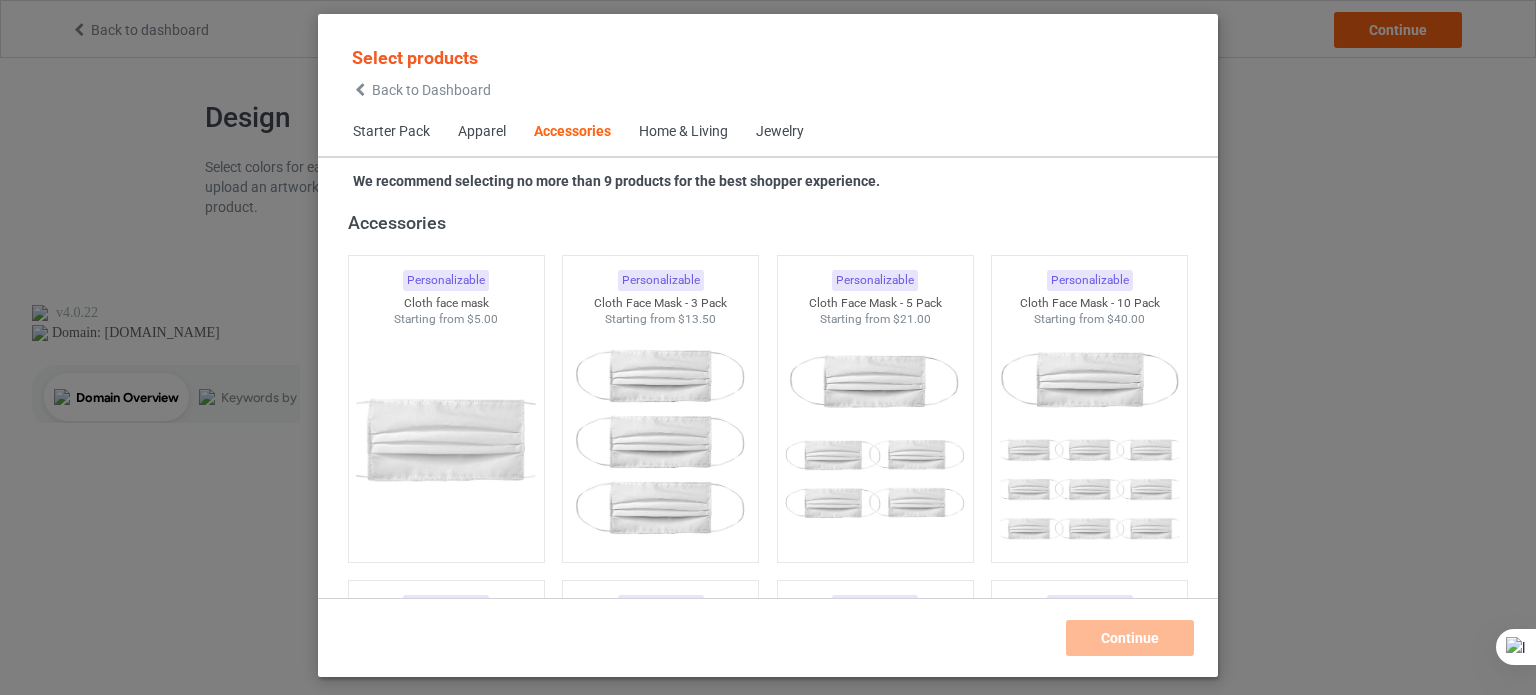 click on "Home & Living" at bounding box center (683, 132) 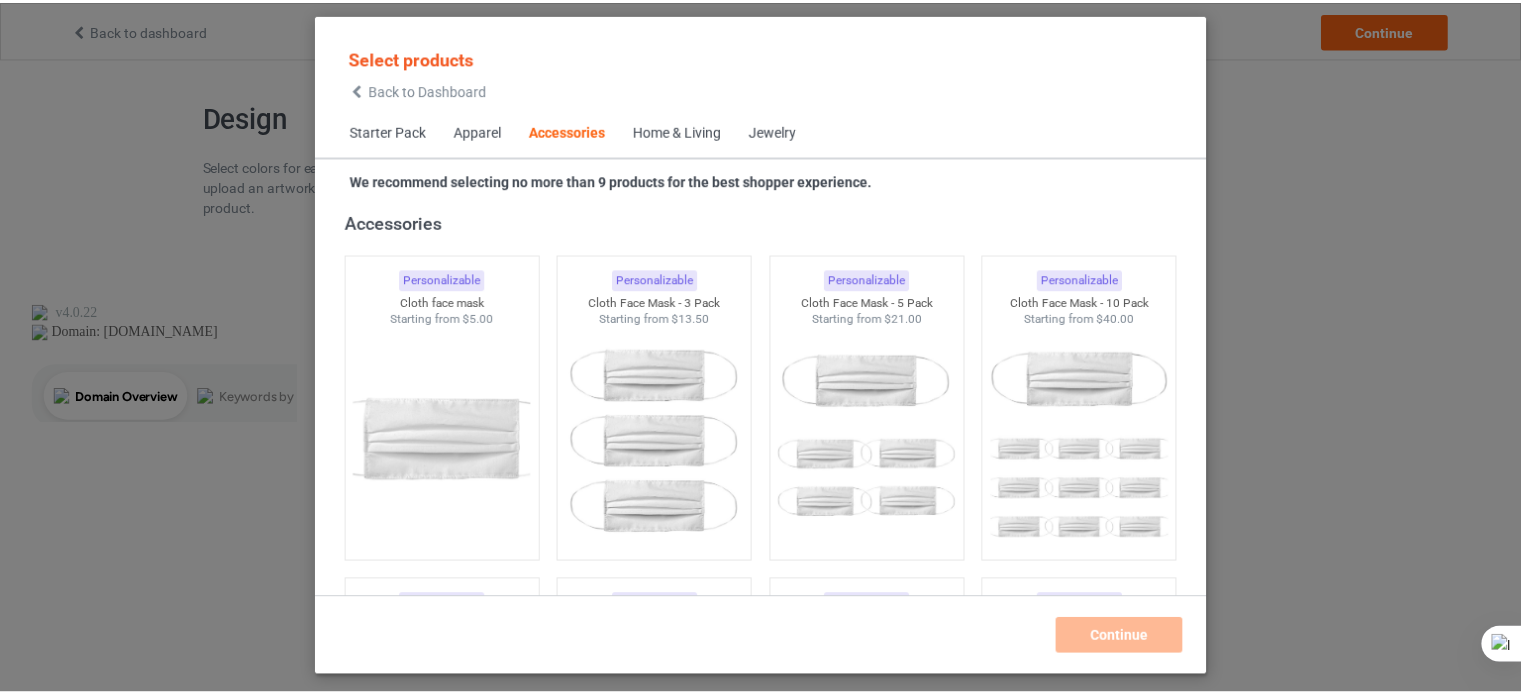 scroll, scrollTop: 9020, scrollLeft: 0, axis: vertical 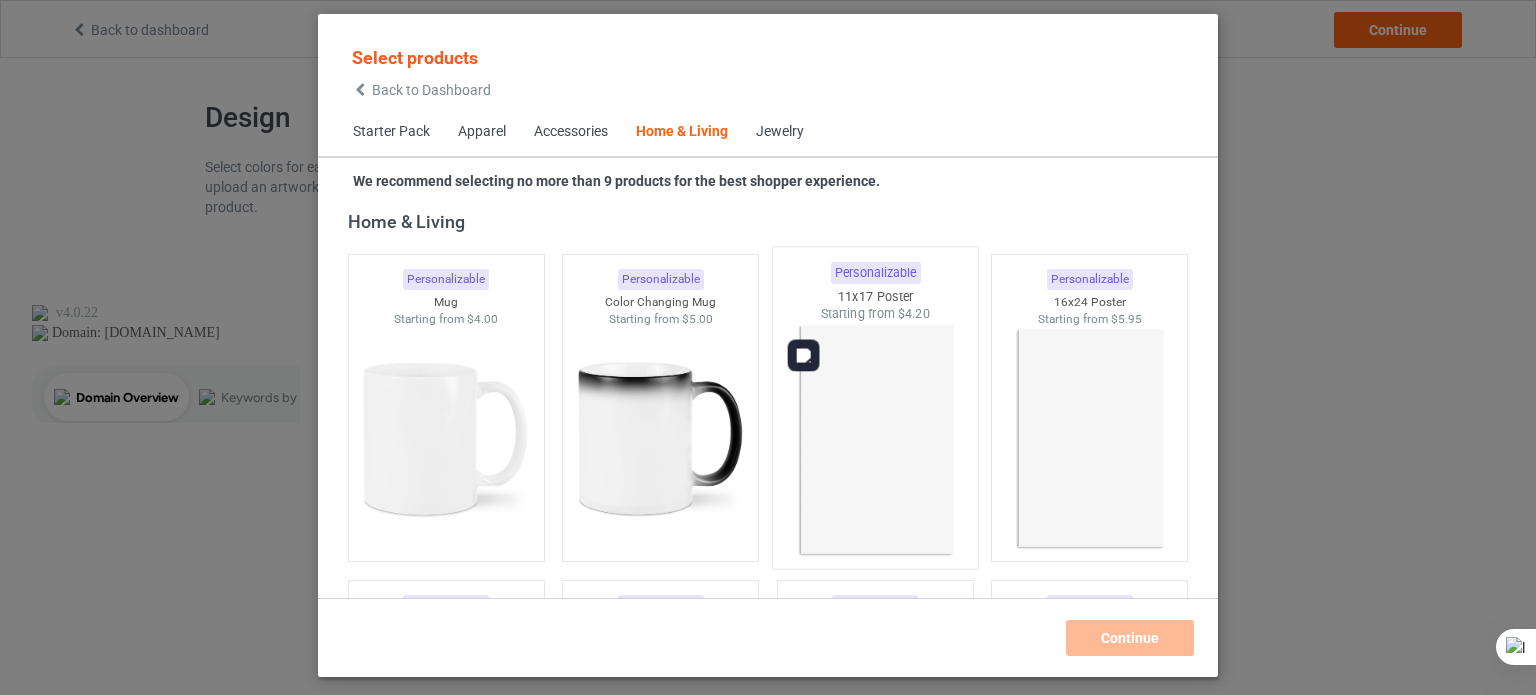 click at bounding box center (875, 440) 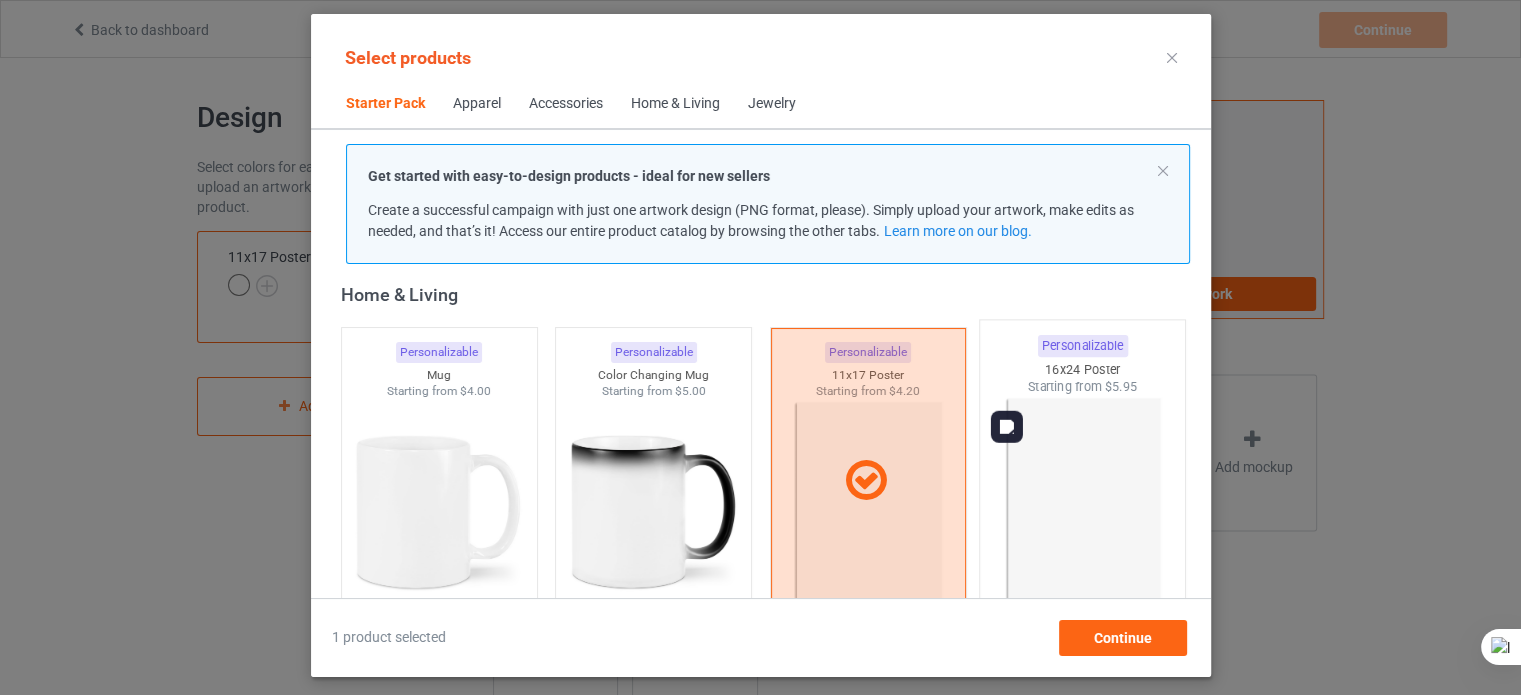 click at bounding box center [1082, 513] 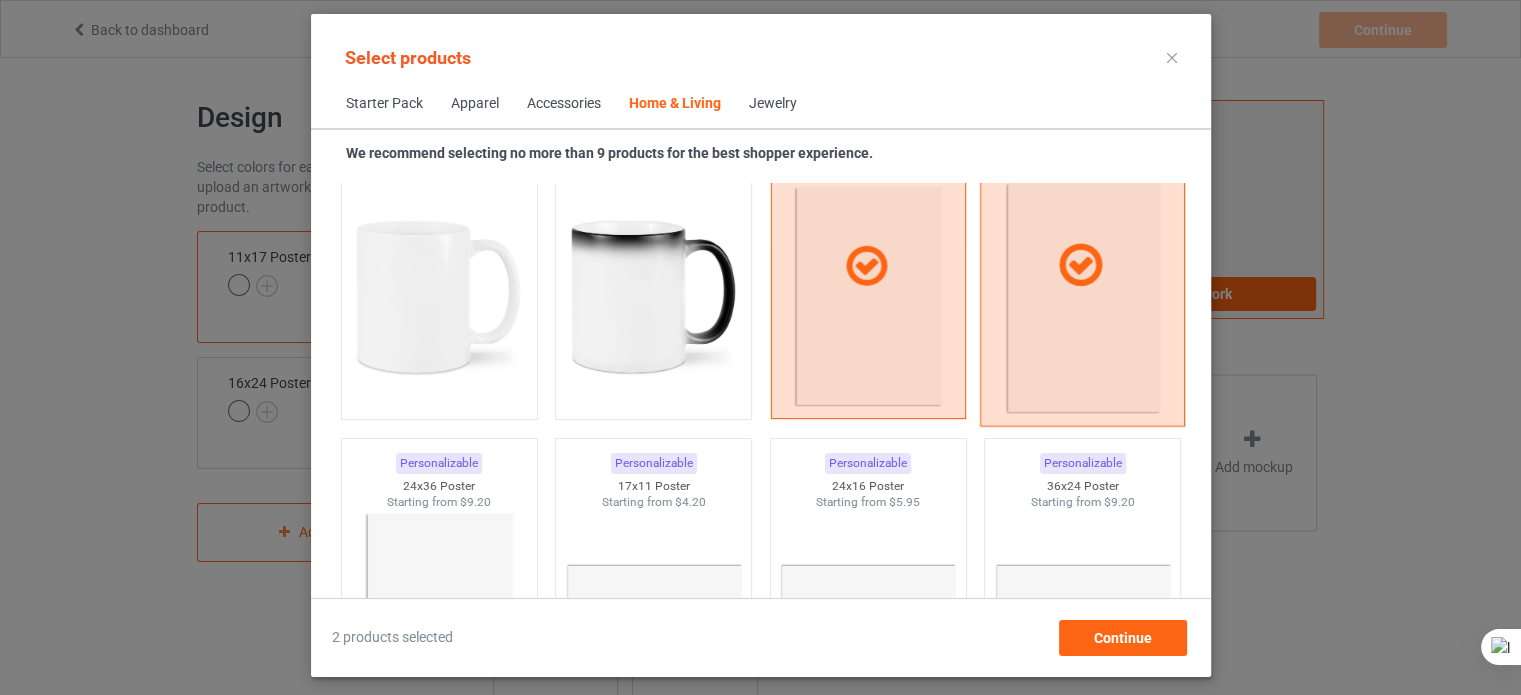 scroll, scrollTop: 9138, scrollLeft: 0, axis: vertical 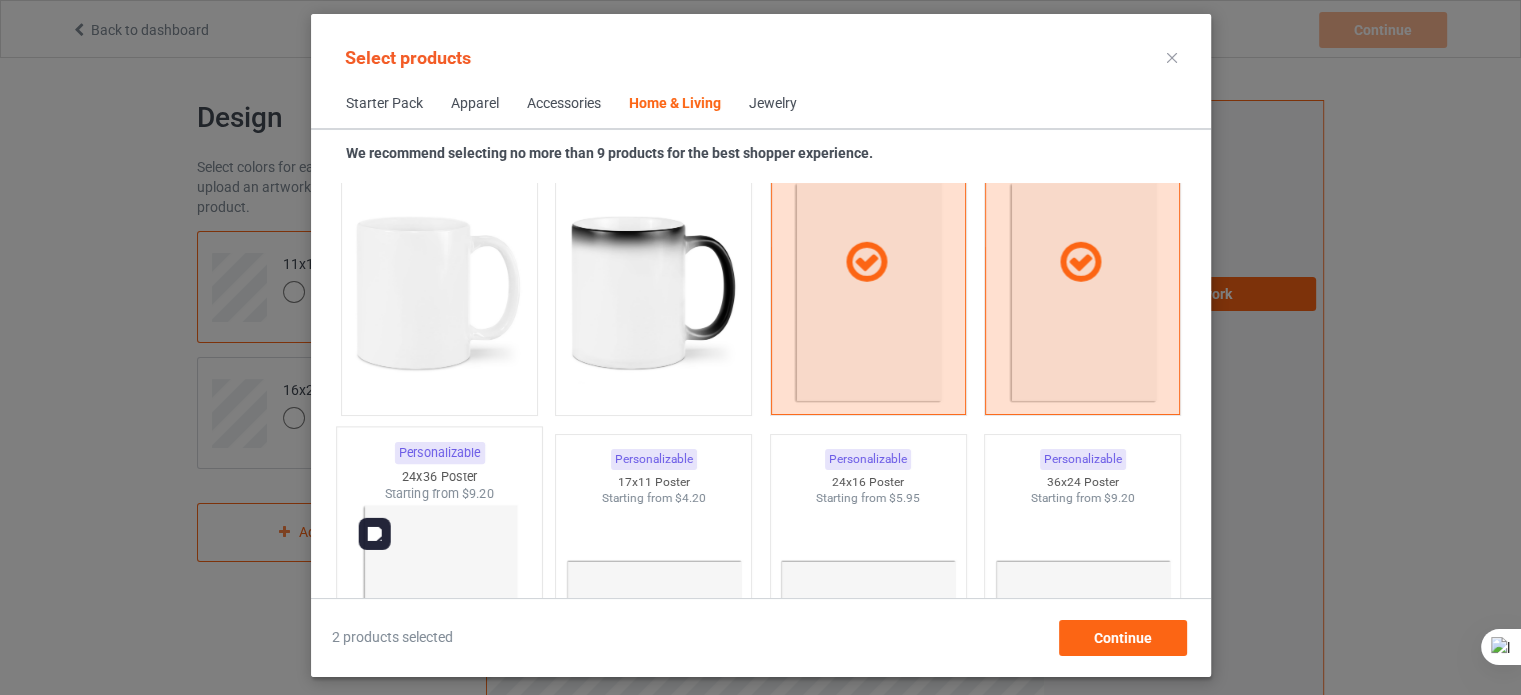 click at bounding box center [439, 620] 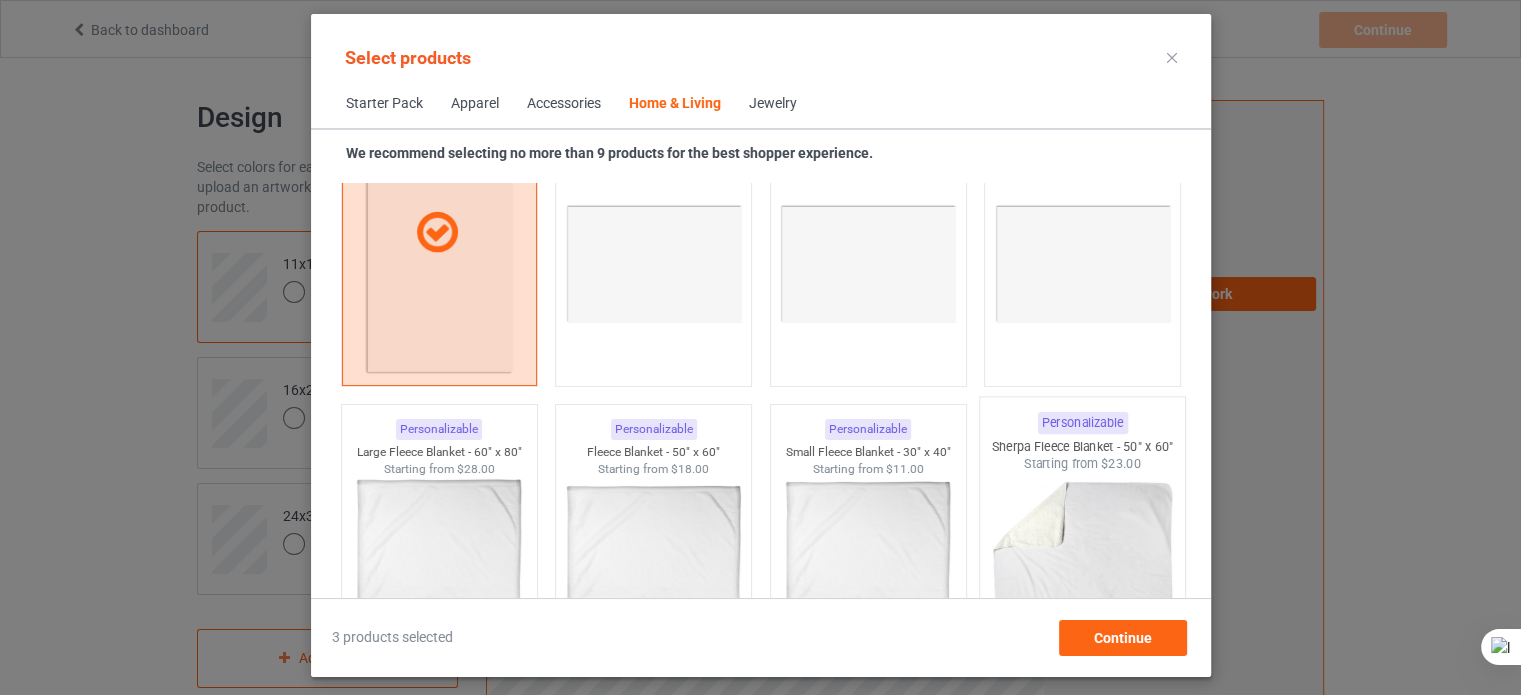 scroll, scrollTop: 9493, scrollLeft: 0, axis: vertical 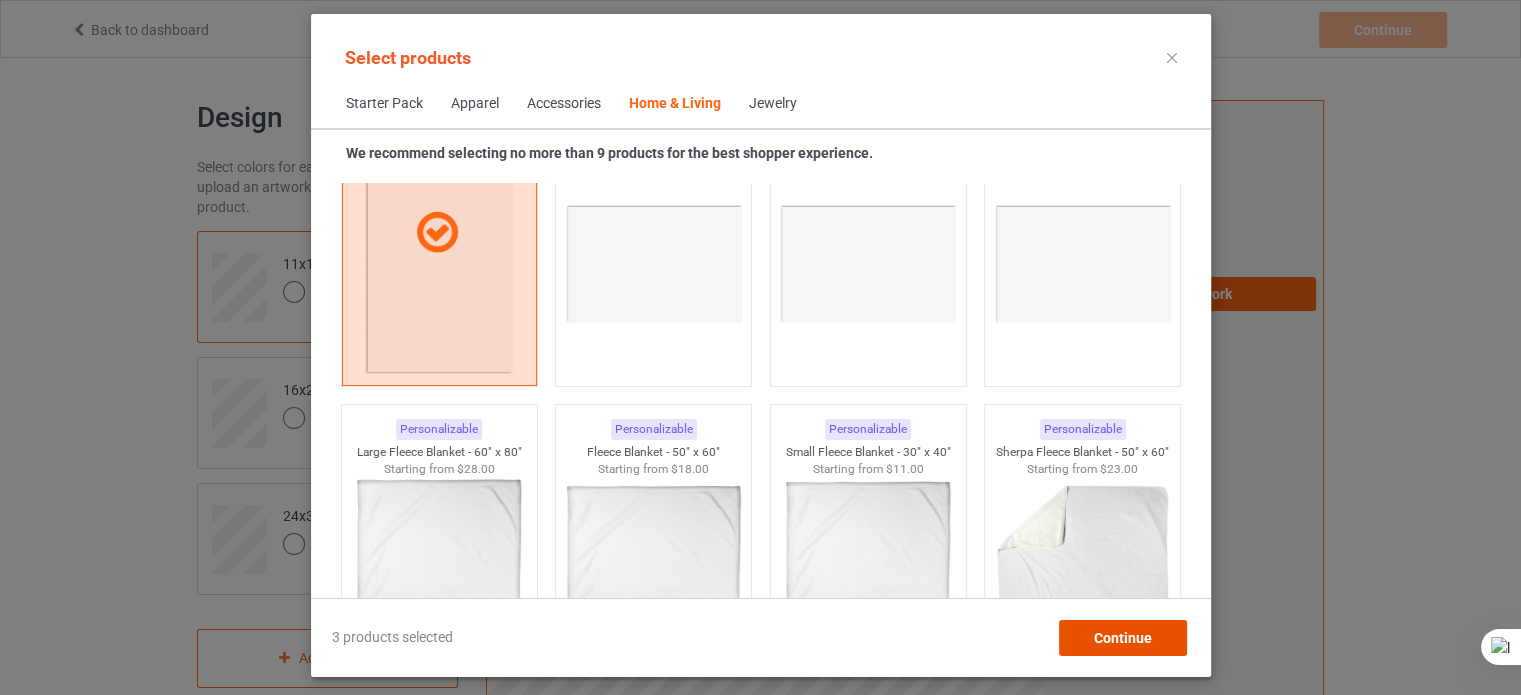 click on "Continue" at bounding box center (1122, 638) 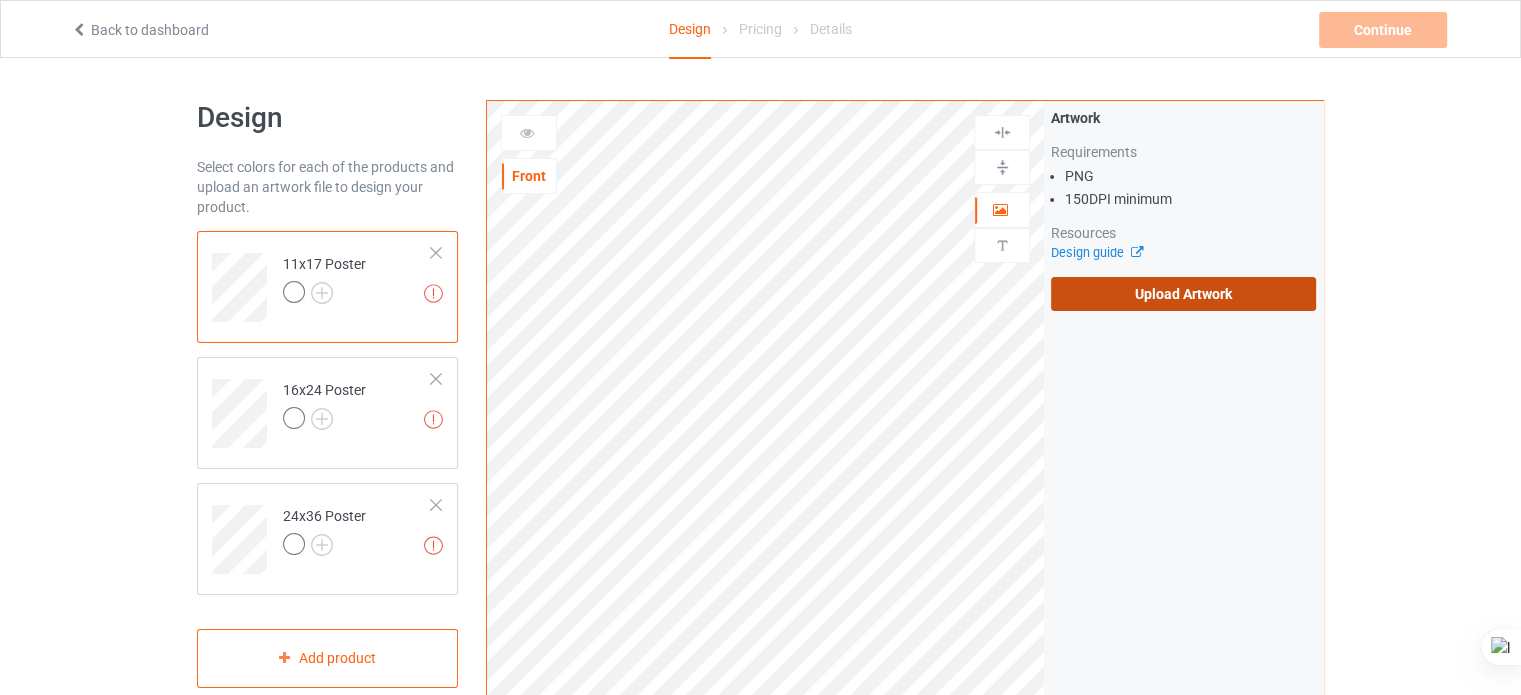 click on "Upload Artwork" at bounding box center [1183, 294] 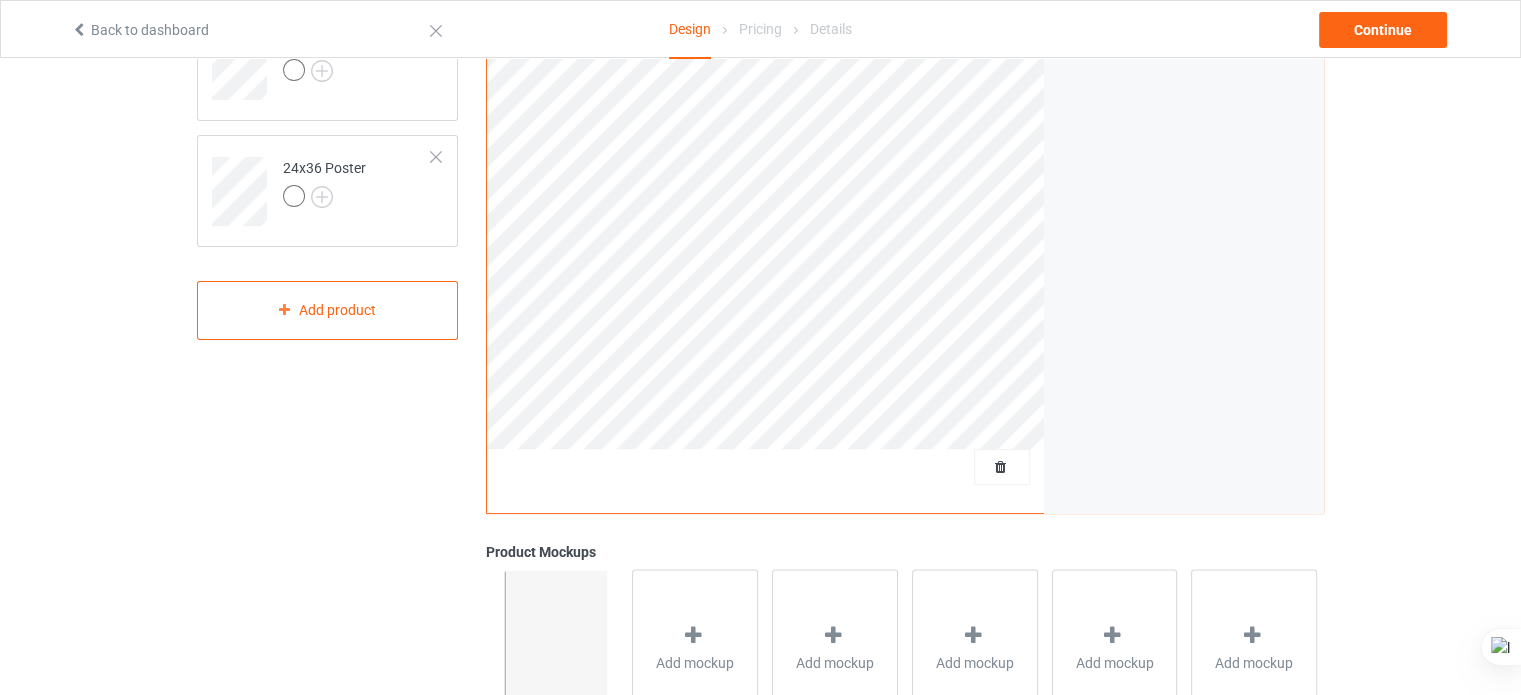 scroll, scrollTop: 0, scrollLeft: 0, axis: both 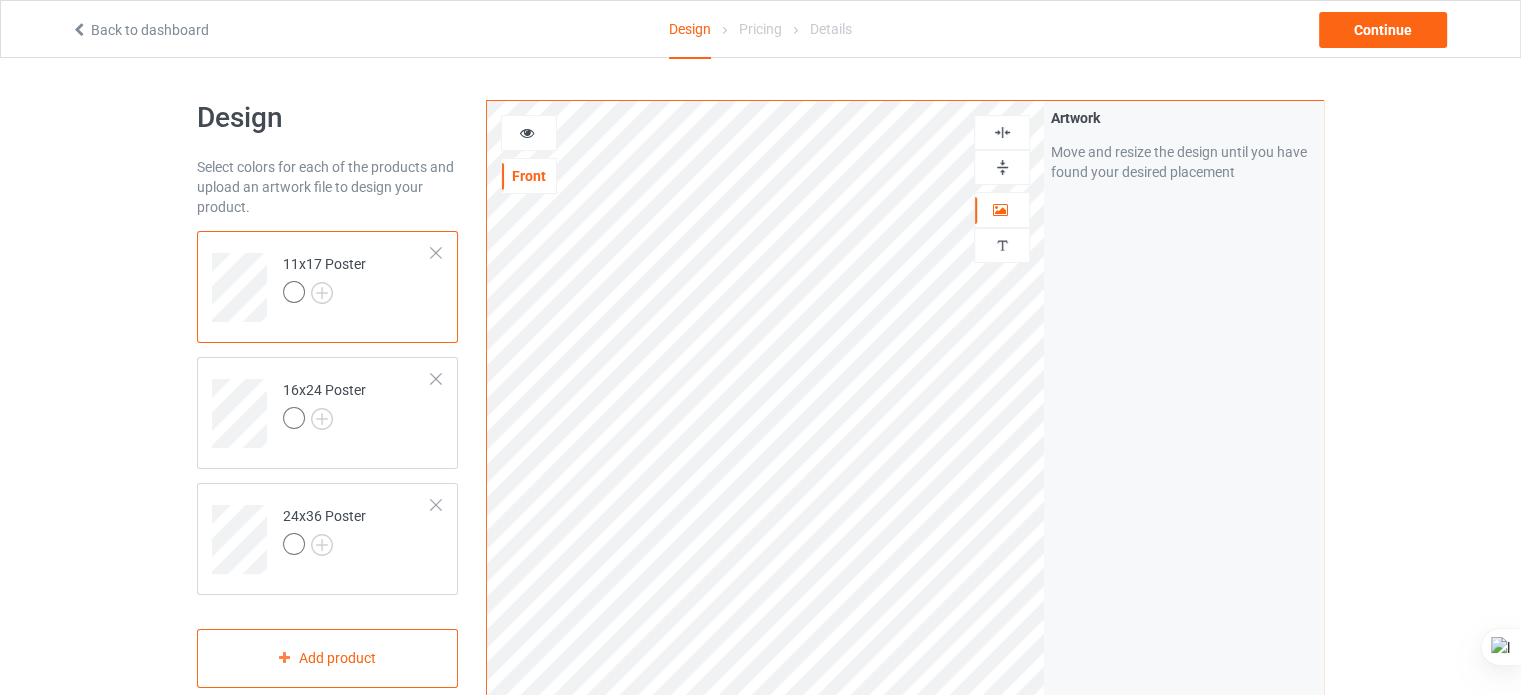 click at bounding box center (1002, 167) 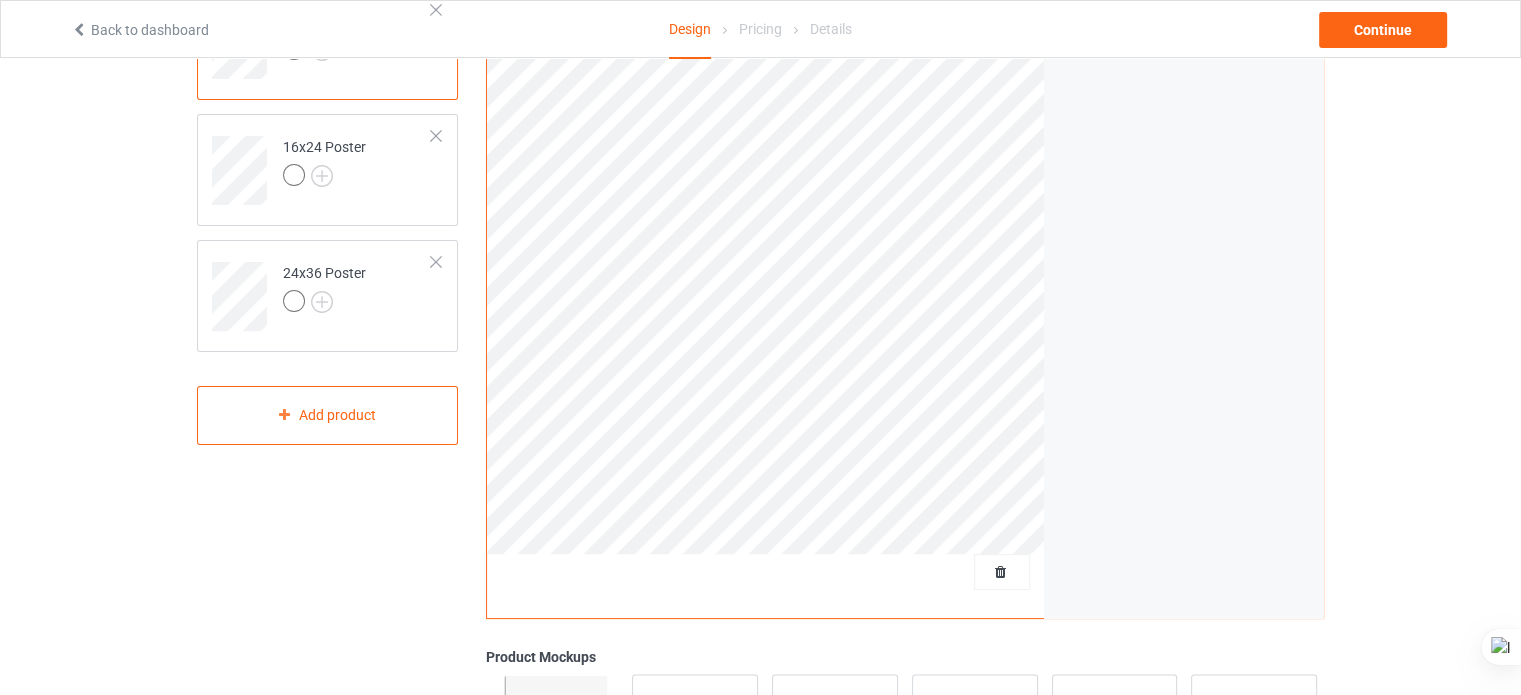 scroll, scrollTop: 0, scrollLeft: 0, axis: both 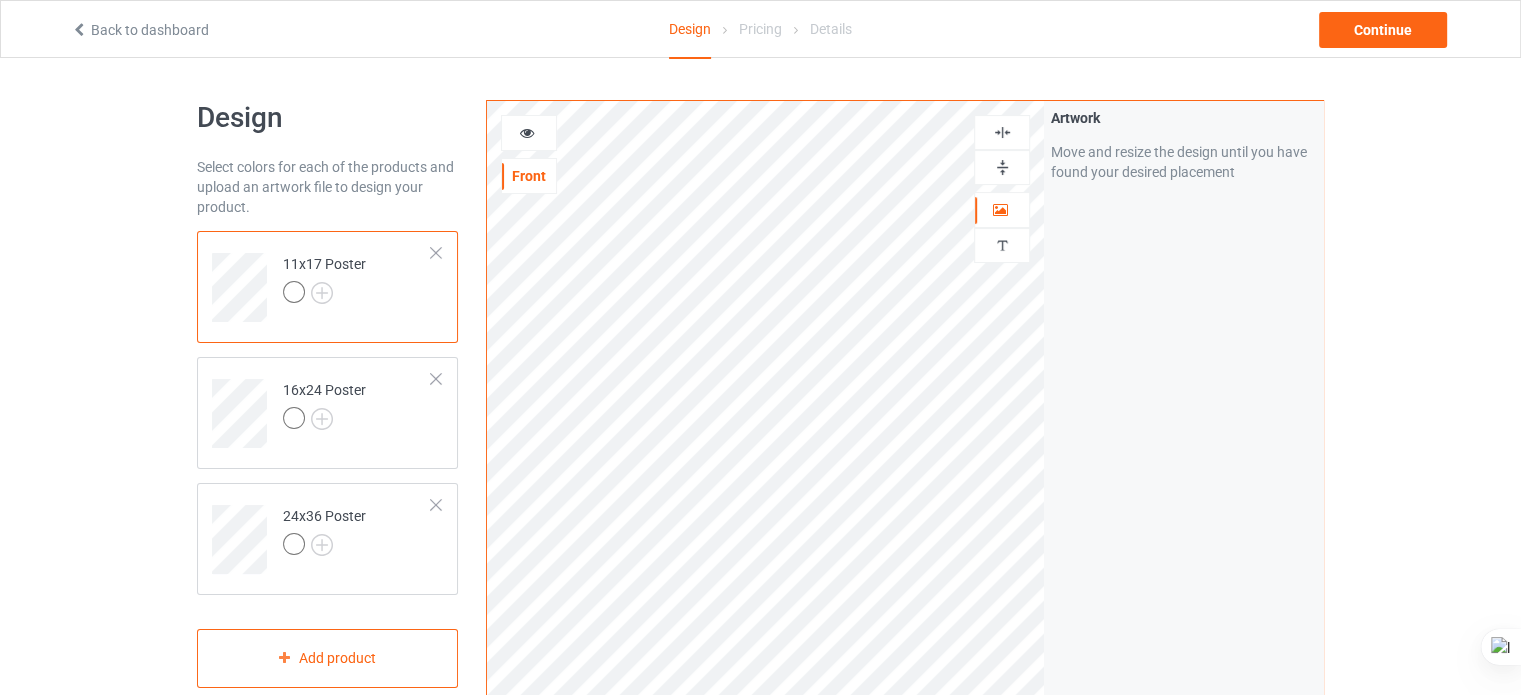 click at bounding box center (1002, 167) 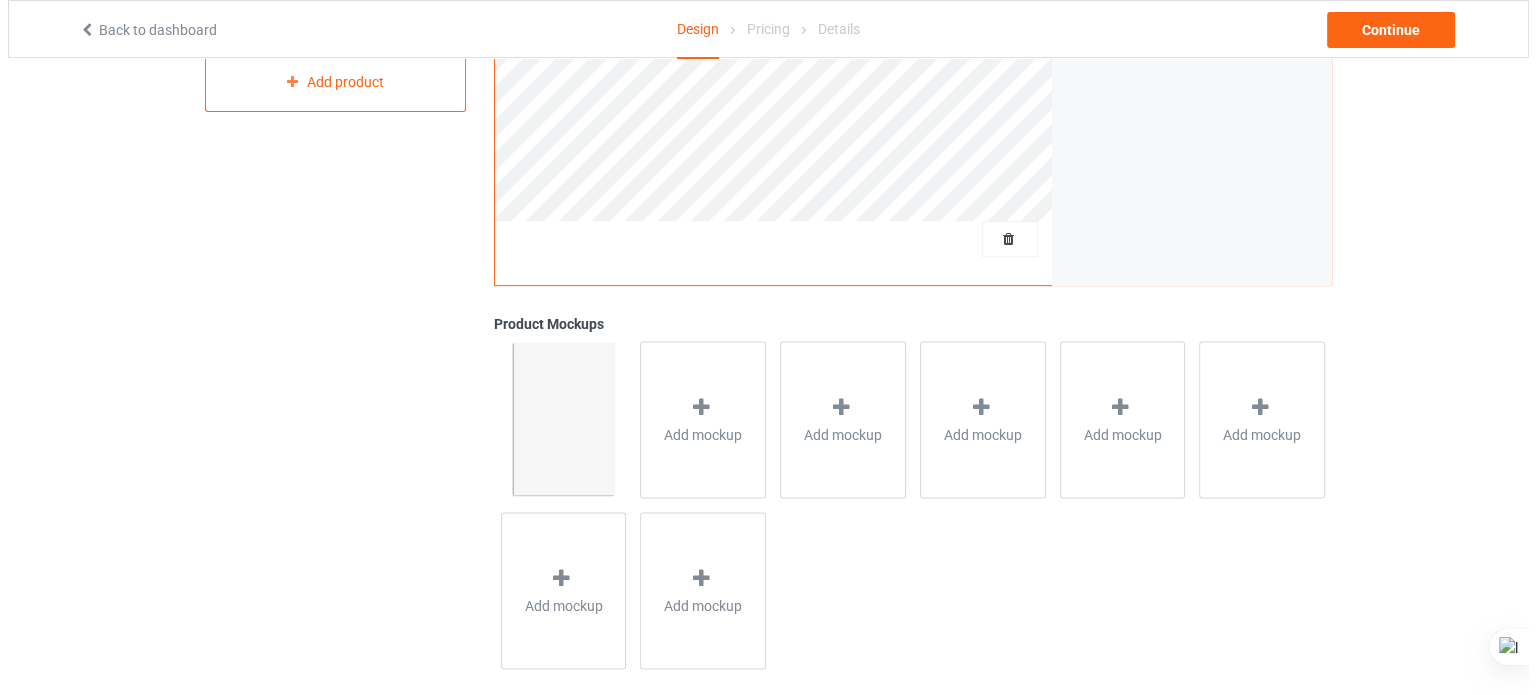 scroll, scrollTop: 588, scrollLeft: 0, axis: vertical 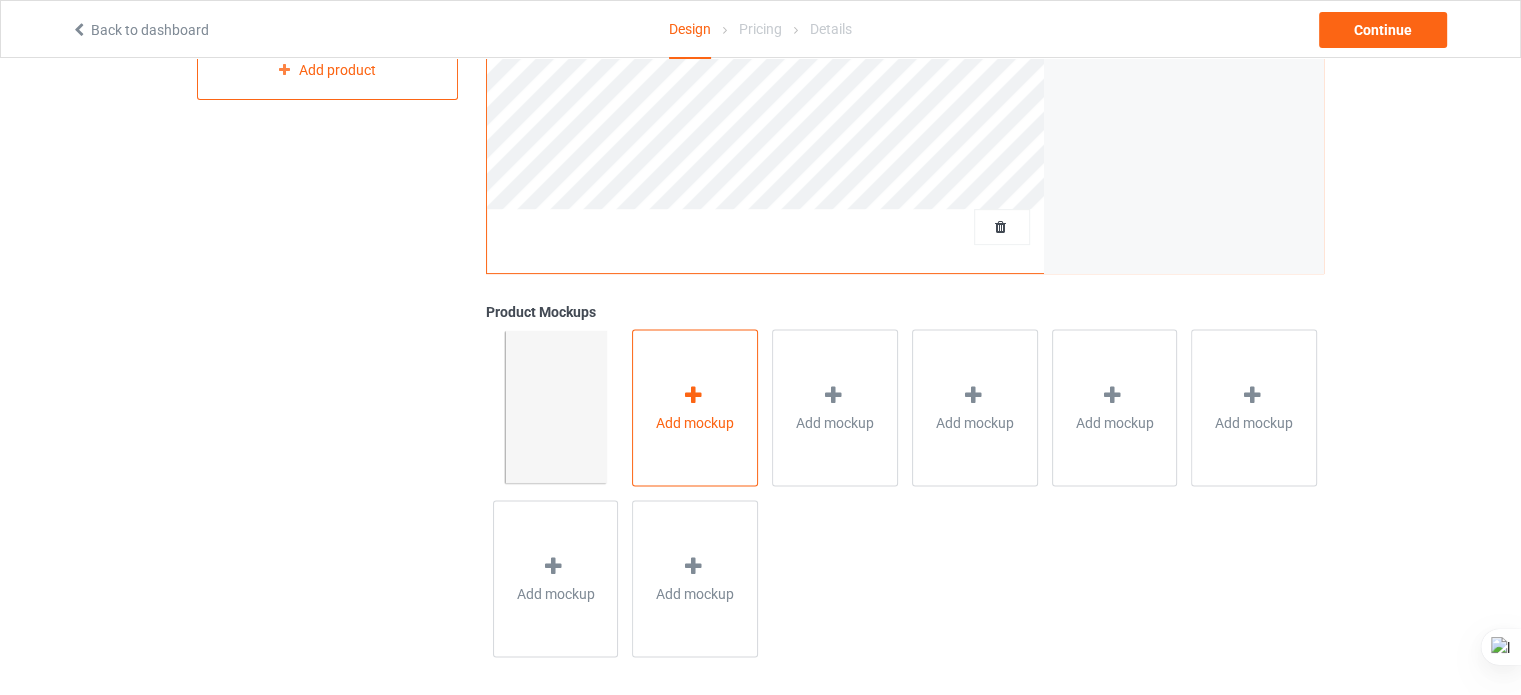 click on "Add mockup" at bounding box center (695, 422) 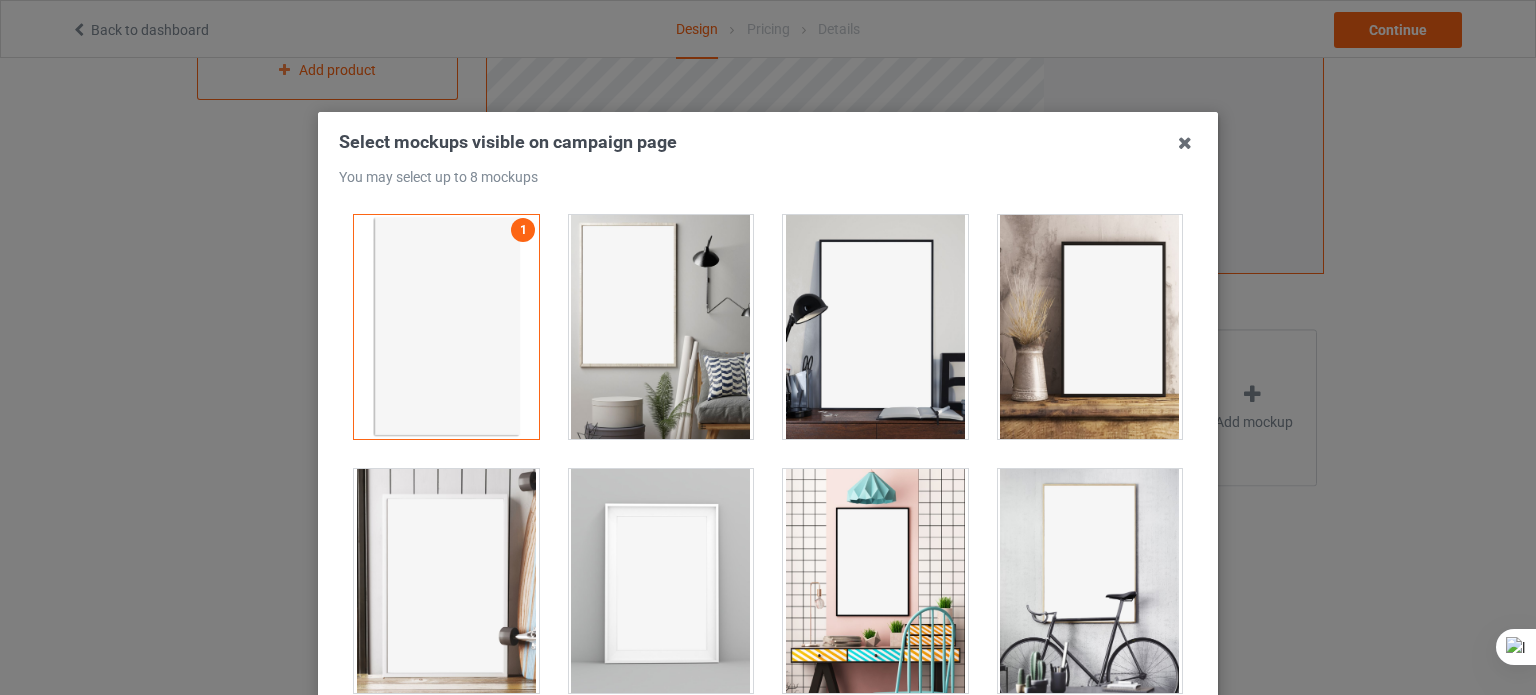 scroll, scrollTop: 116, scrollLeft: 0, axis: vertical 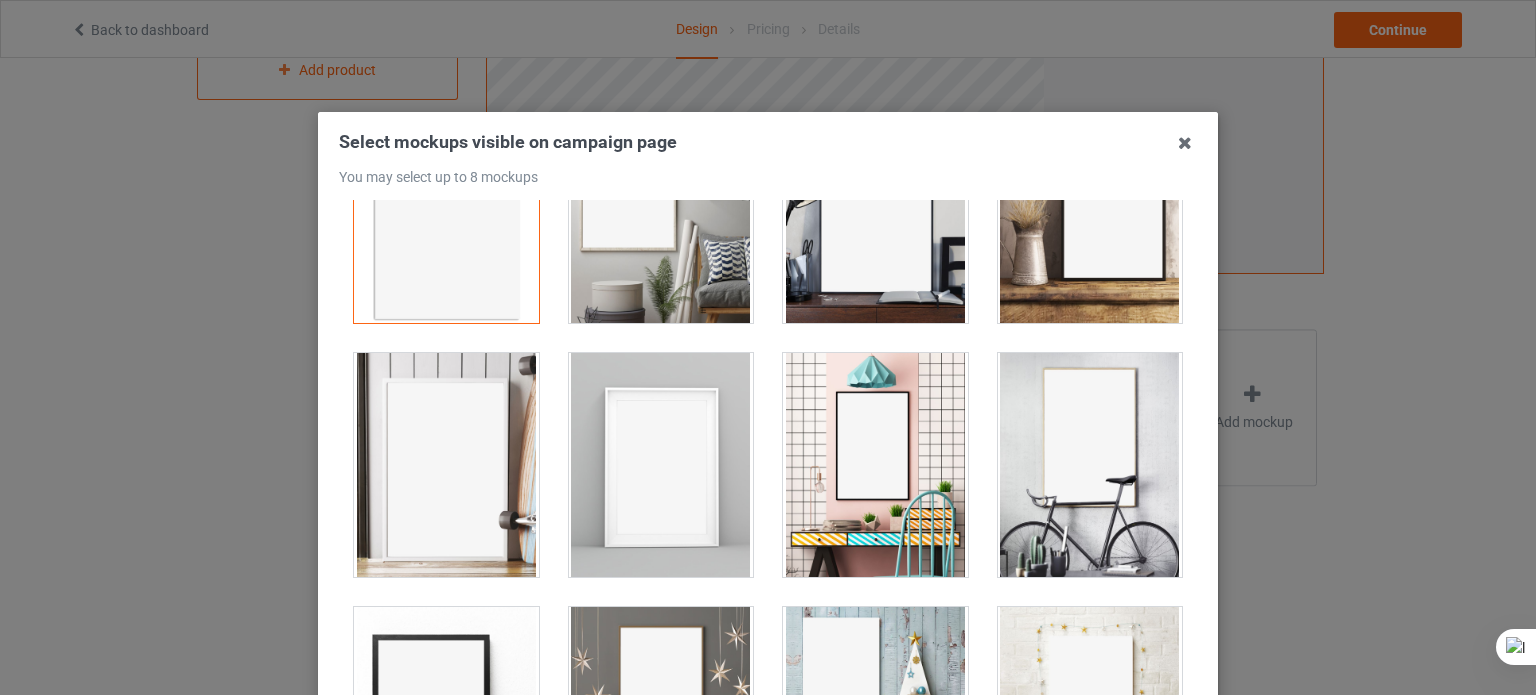click at bounding box center [1090, 211] 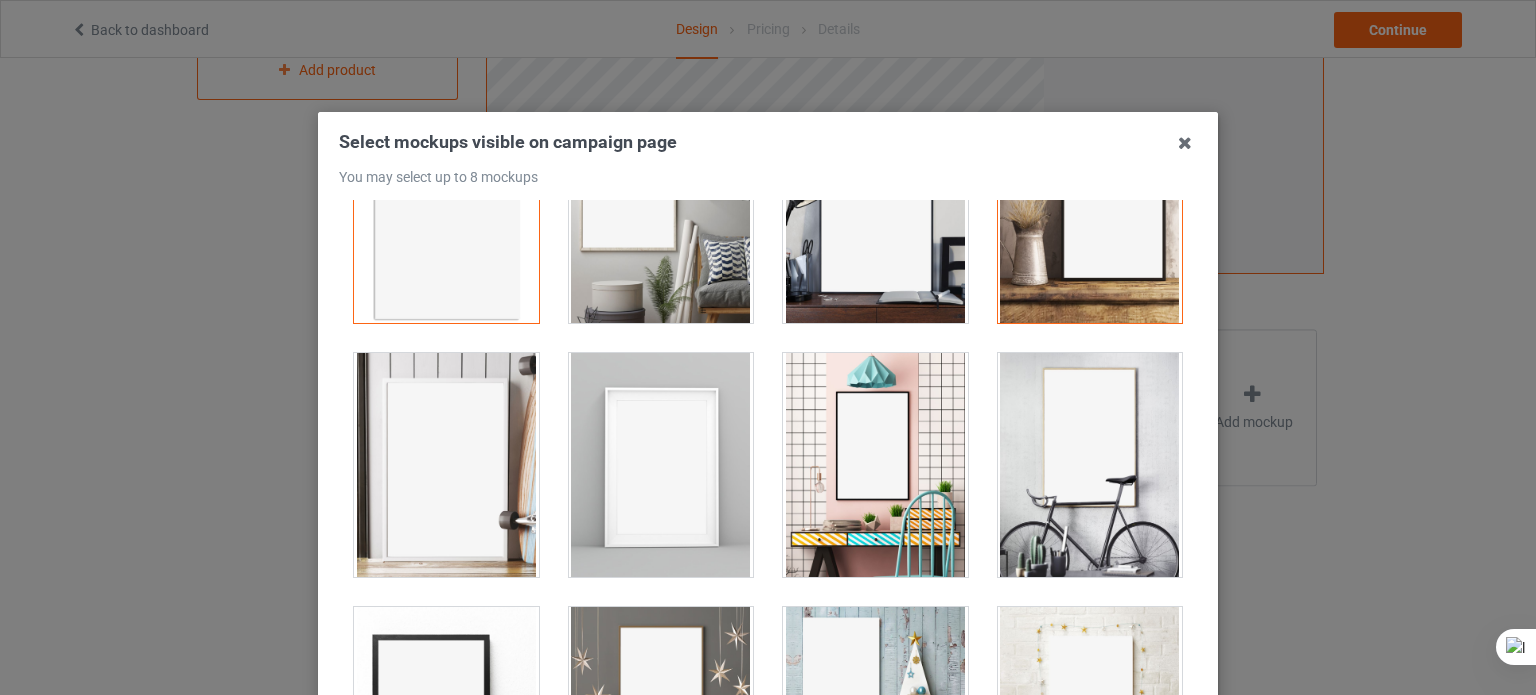 click at bounding box center [661, 465] 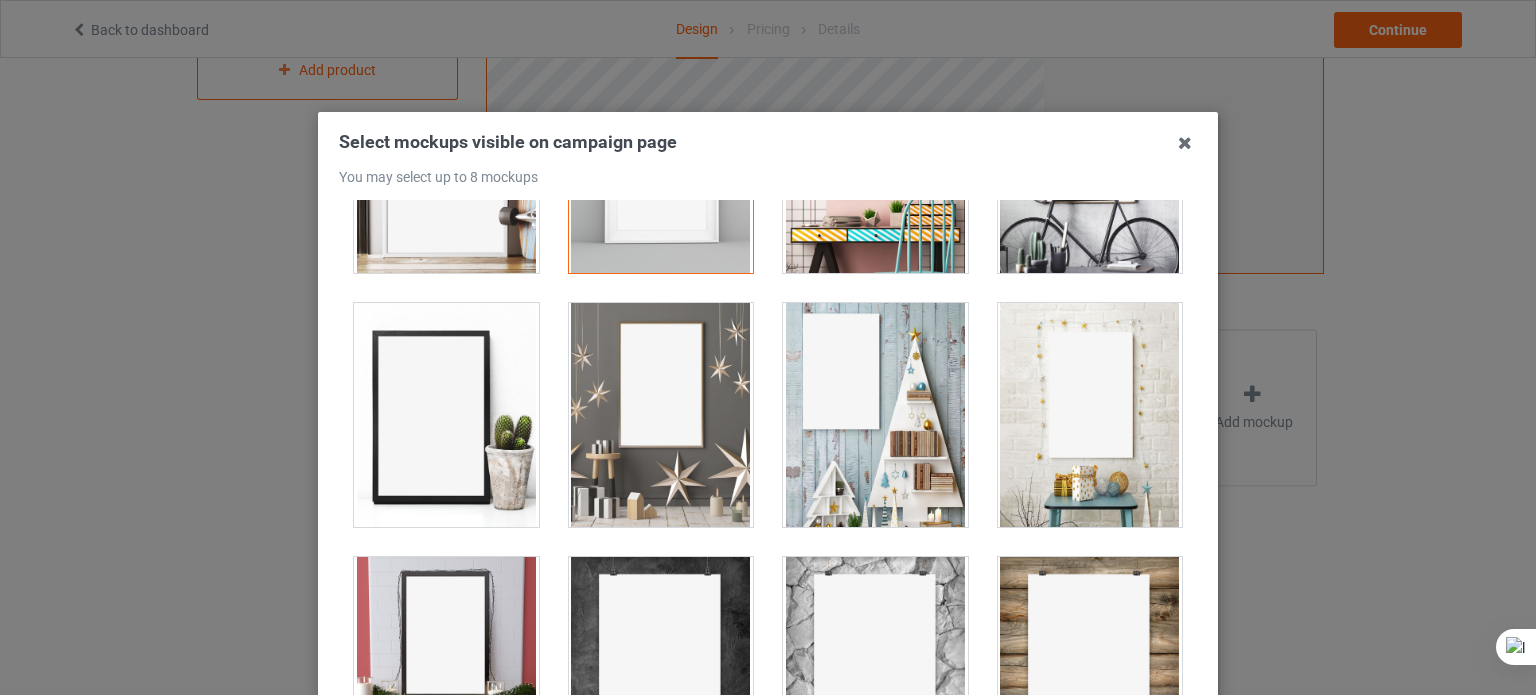scroll, scrollTop: 437, scrollLeft: 0, axis: vertical 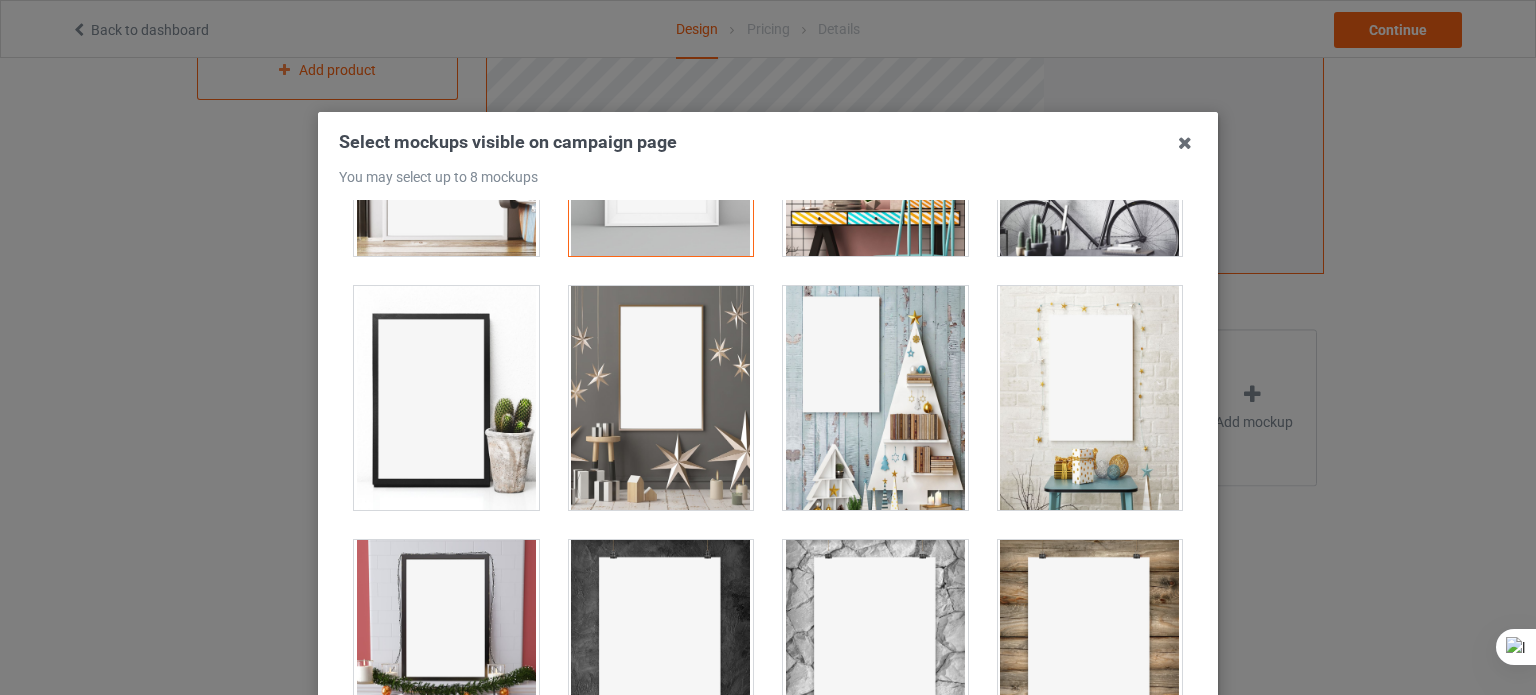 click at bounding box center (446, 398) 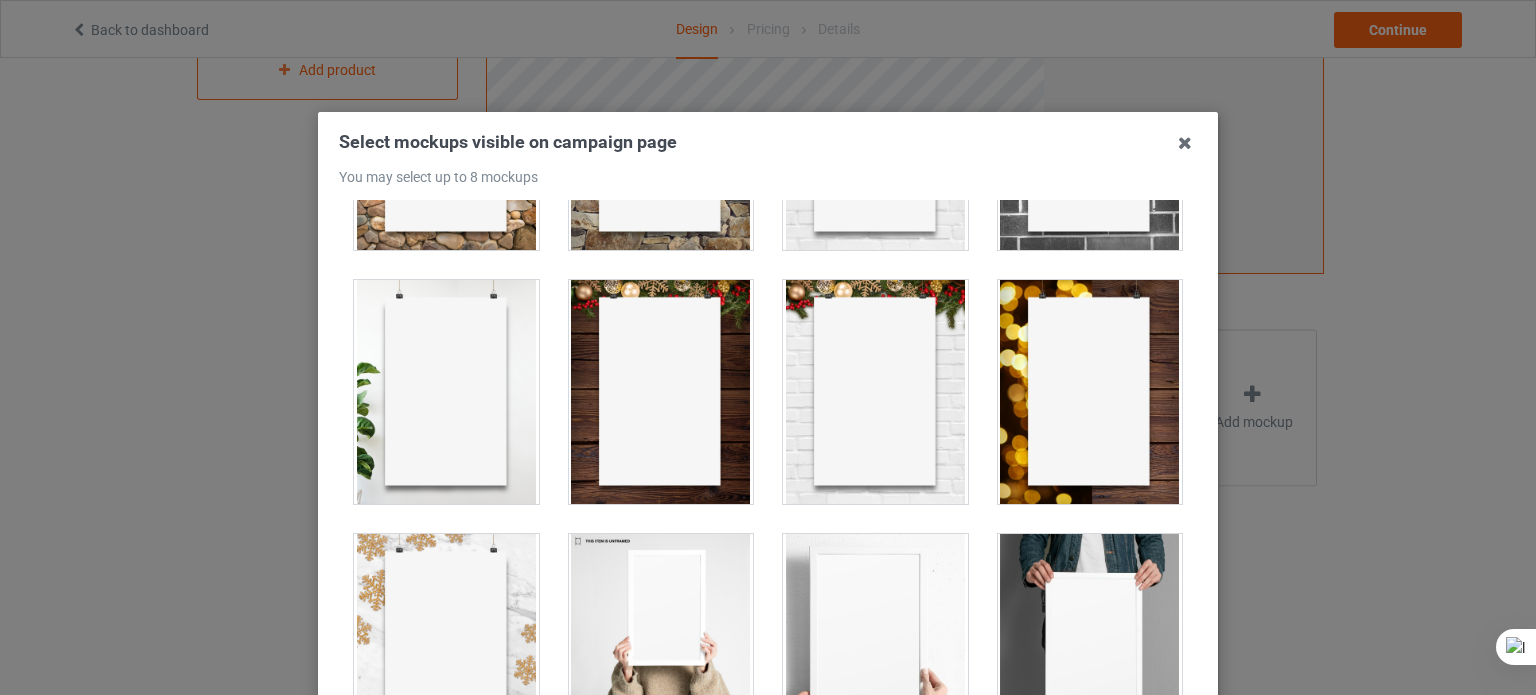 scroll, scrollTop: 2232, scrollLeft: 0, axis: vertical 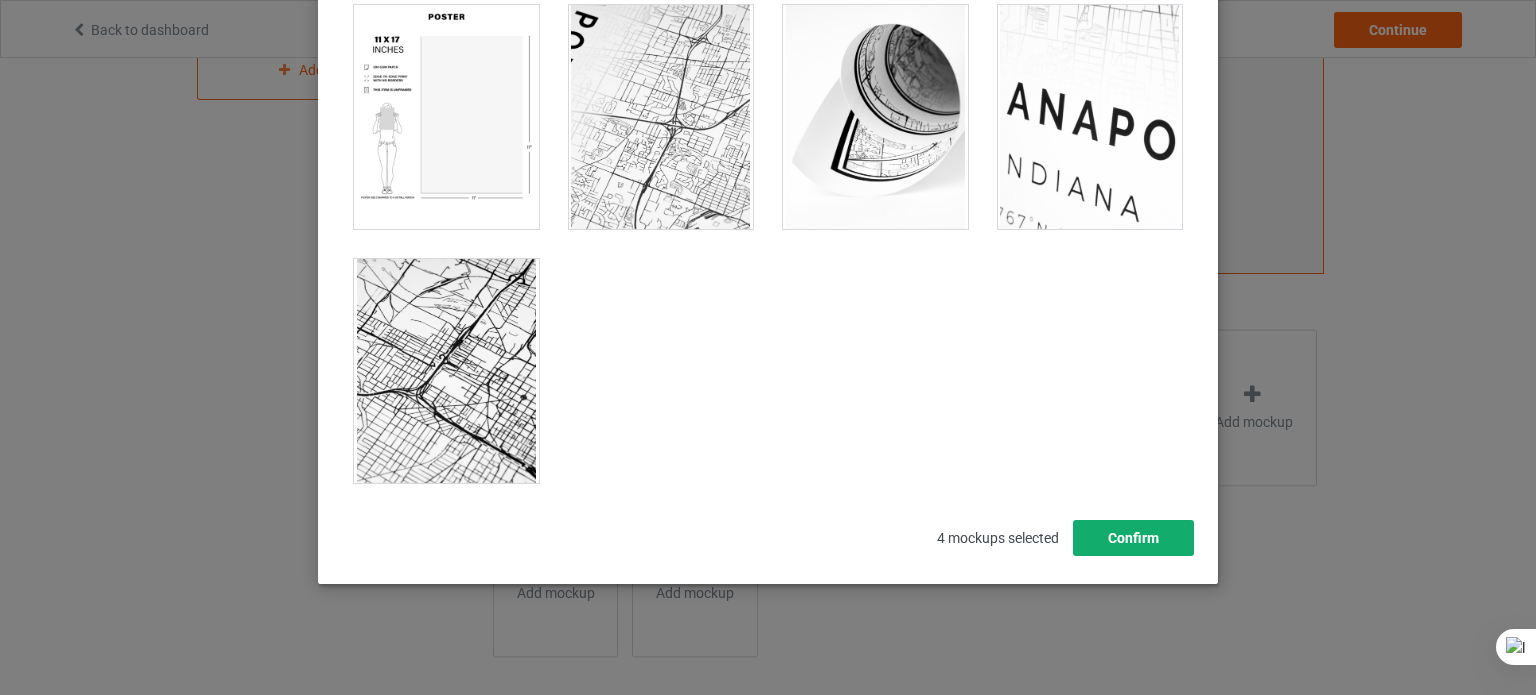click on "Confirm" at bounding box center (1133, 538) 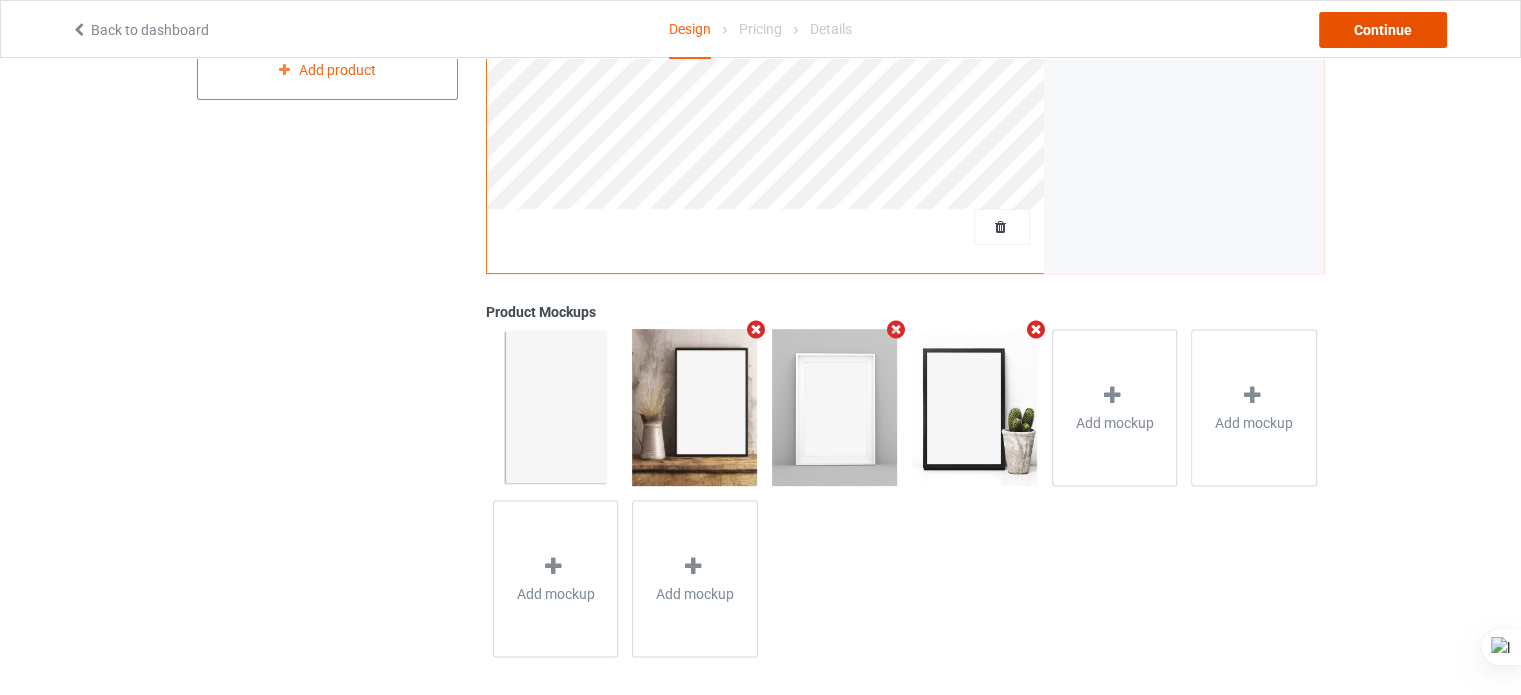 click on "Continue" at bounding box center (1383, 30) 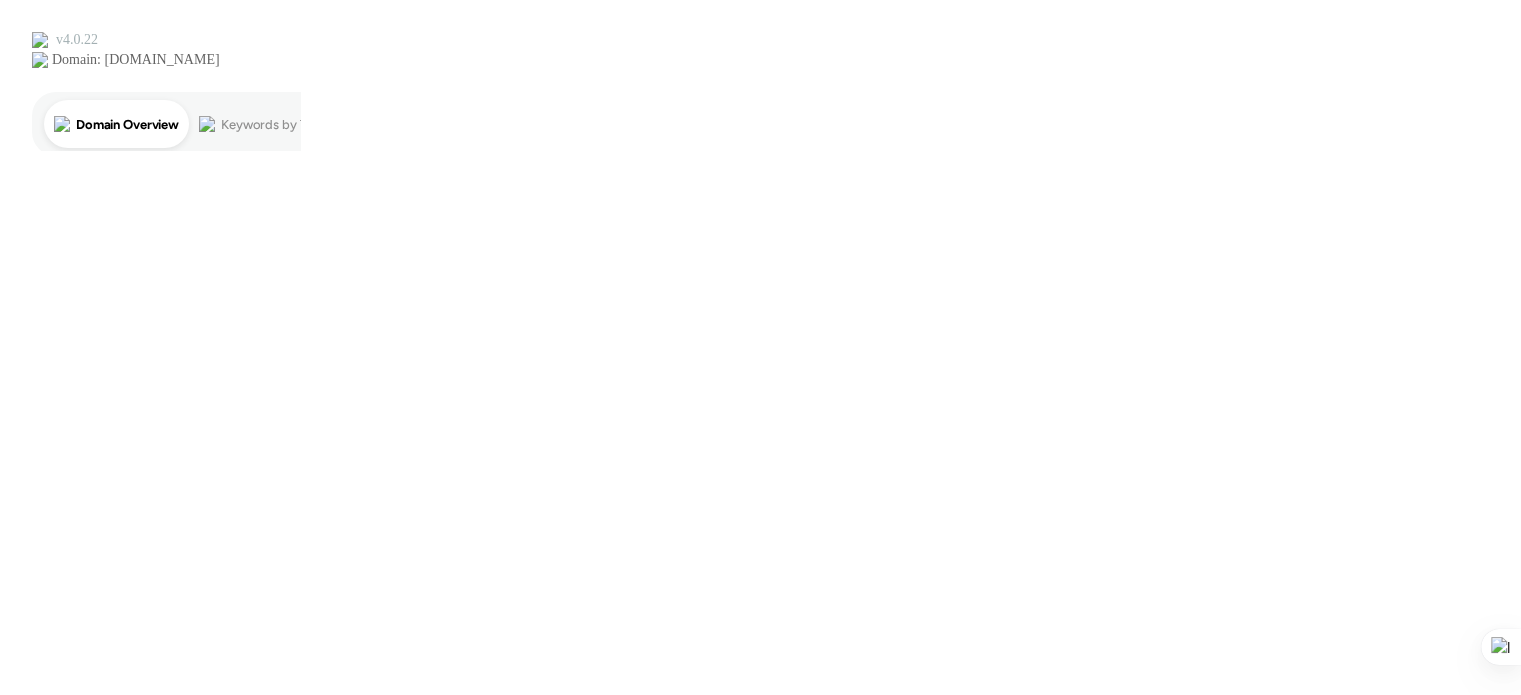 scroll, scrollTop: 0, scrollLeft: 0, axis: both 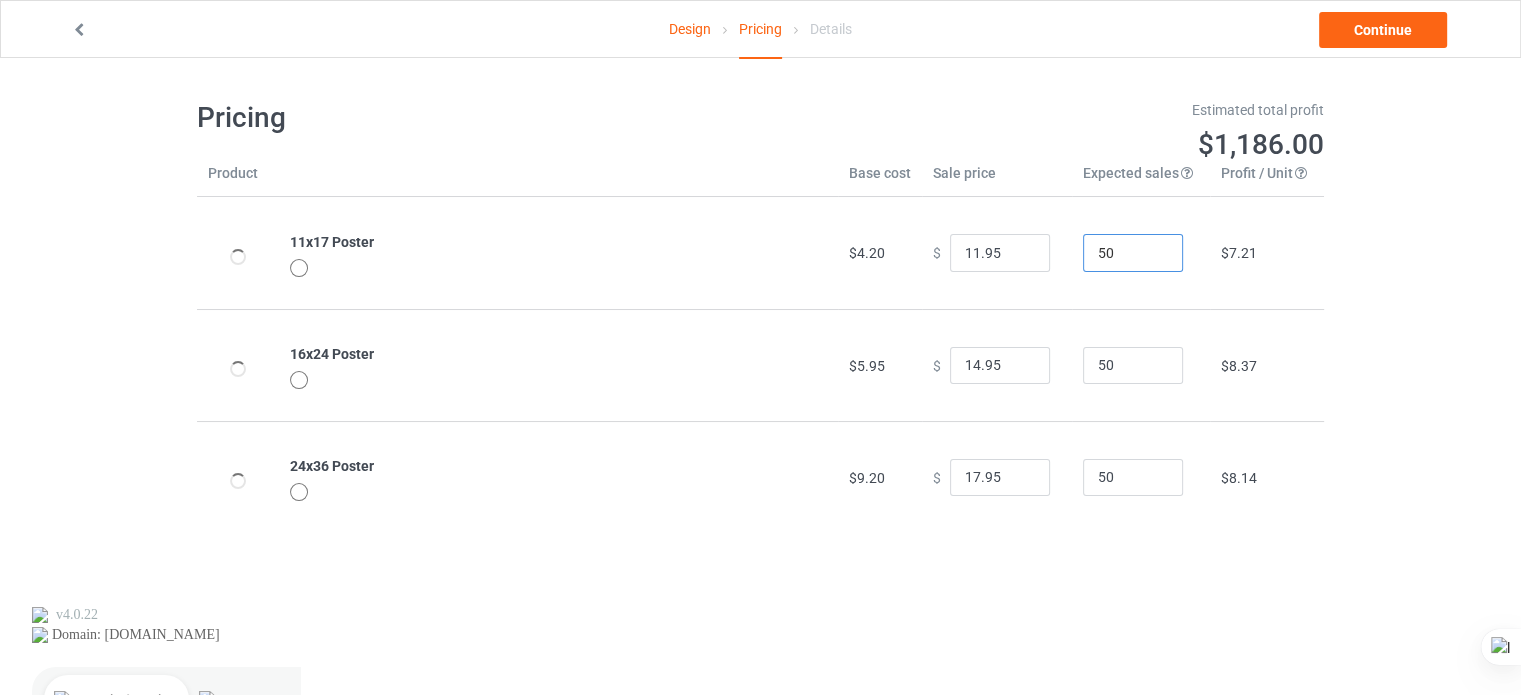 drag, startPoint x: 1108, startPoint y: 252, endPoint x: 1061, endPoint y: 260, distance: 47.67599 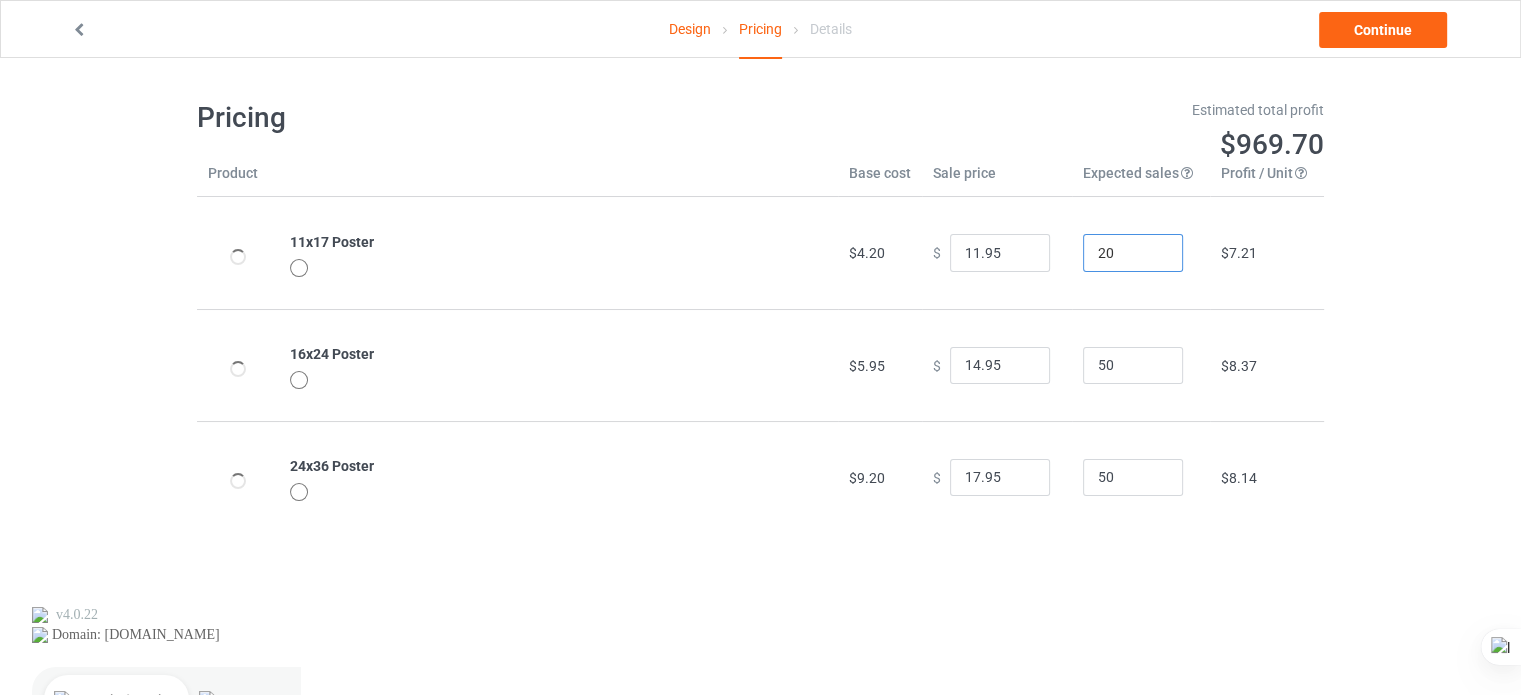 type on "20" 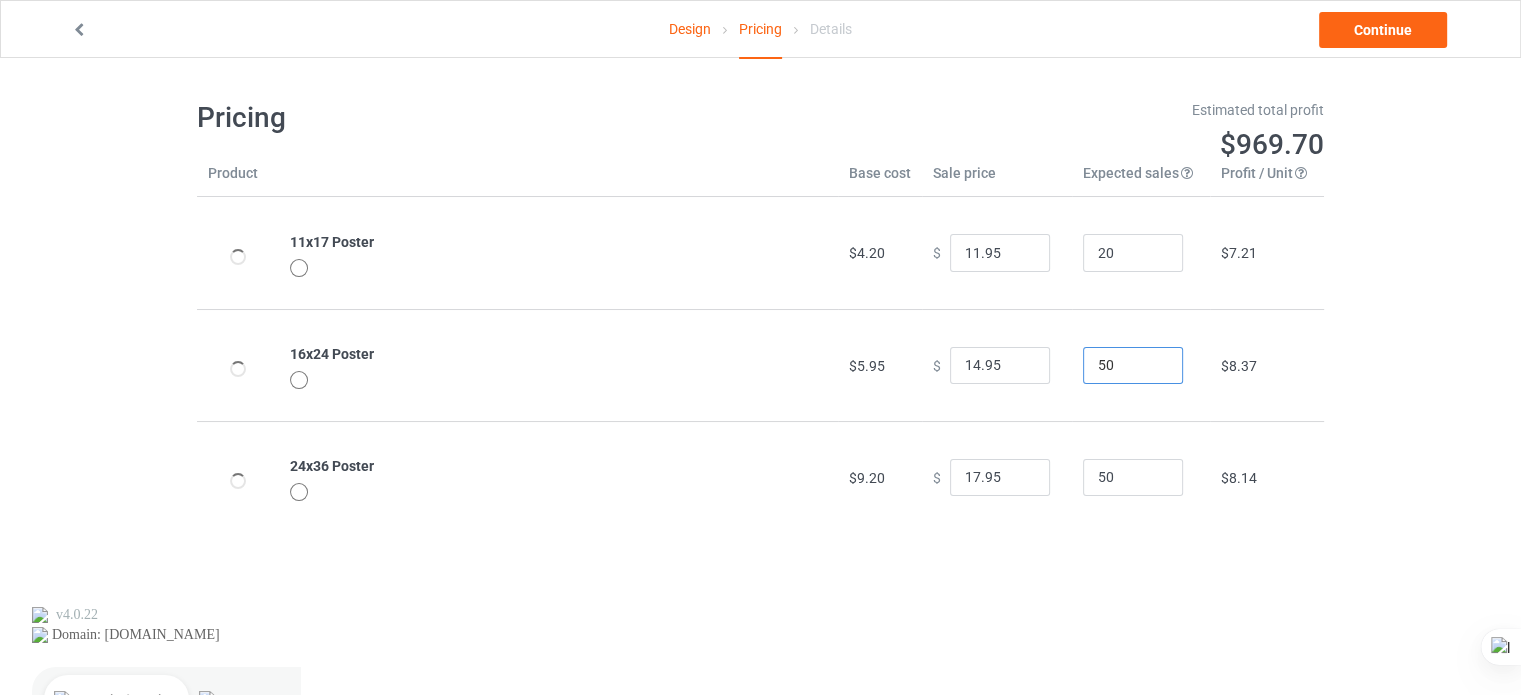 drag, startPoint x: 1117, startPoint y: 360, endPoint x: 1048, endPoint y: 356, distance: 69.115845 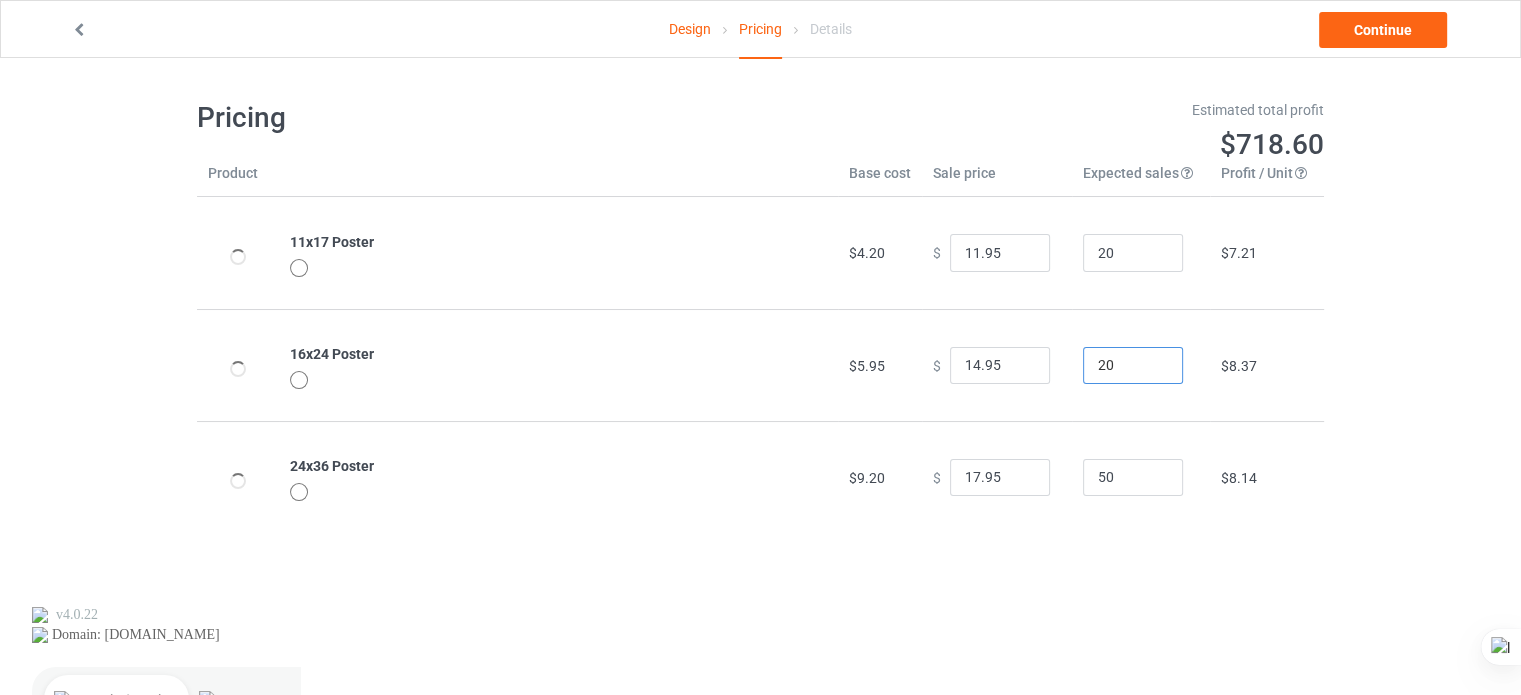 type on "20" 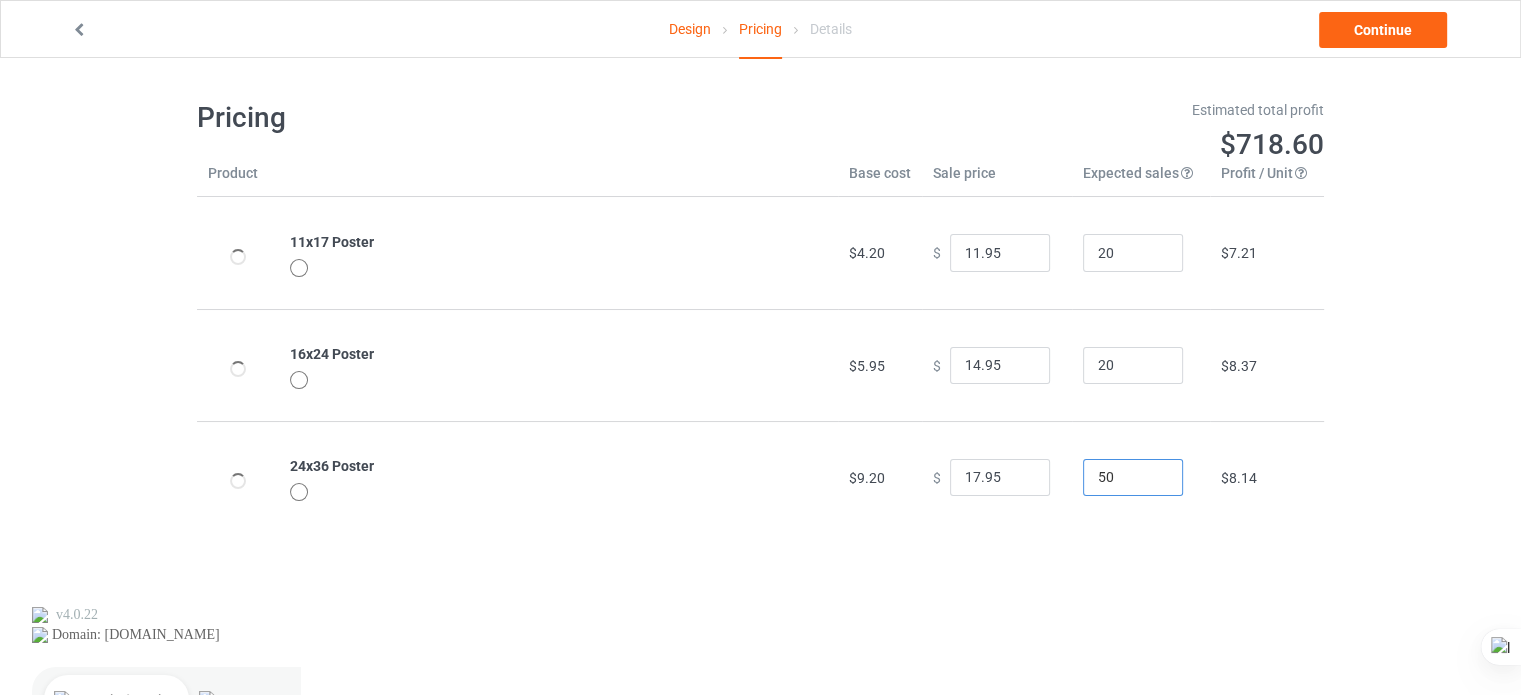 drag, startPoint x: 1105, startPoint y: 465, endPoint x: 1064, endPoint y: 461, distance: 41.19466 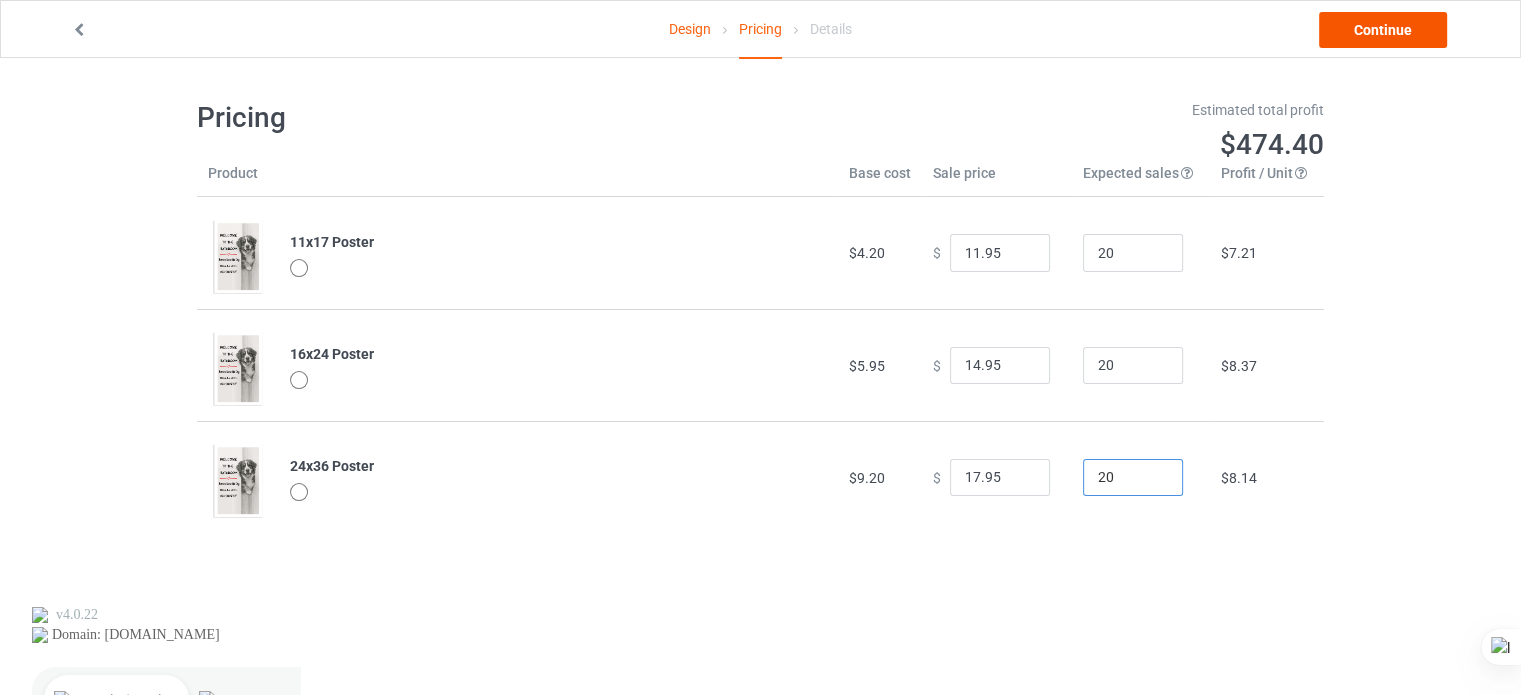 type on "20" 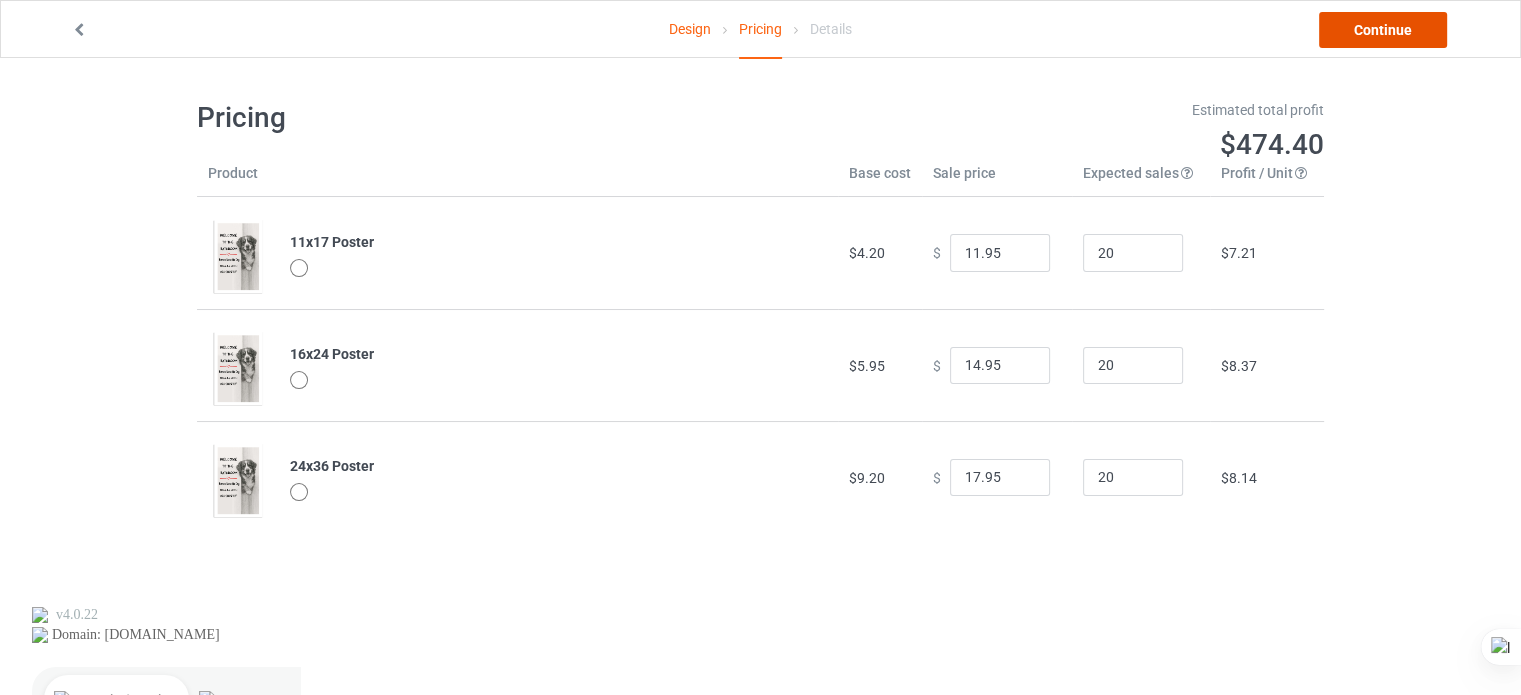 click on "Continue" at bounding box center [1383, 30] 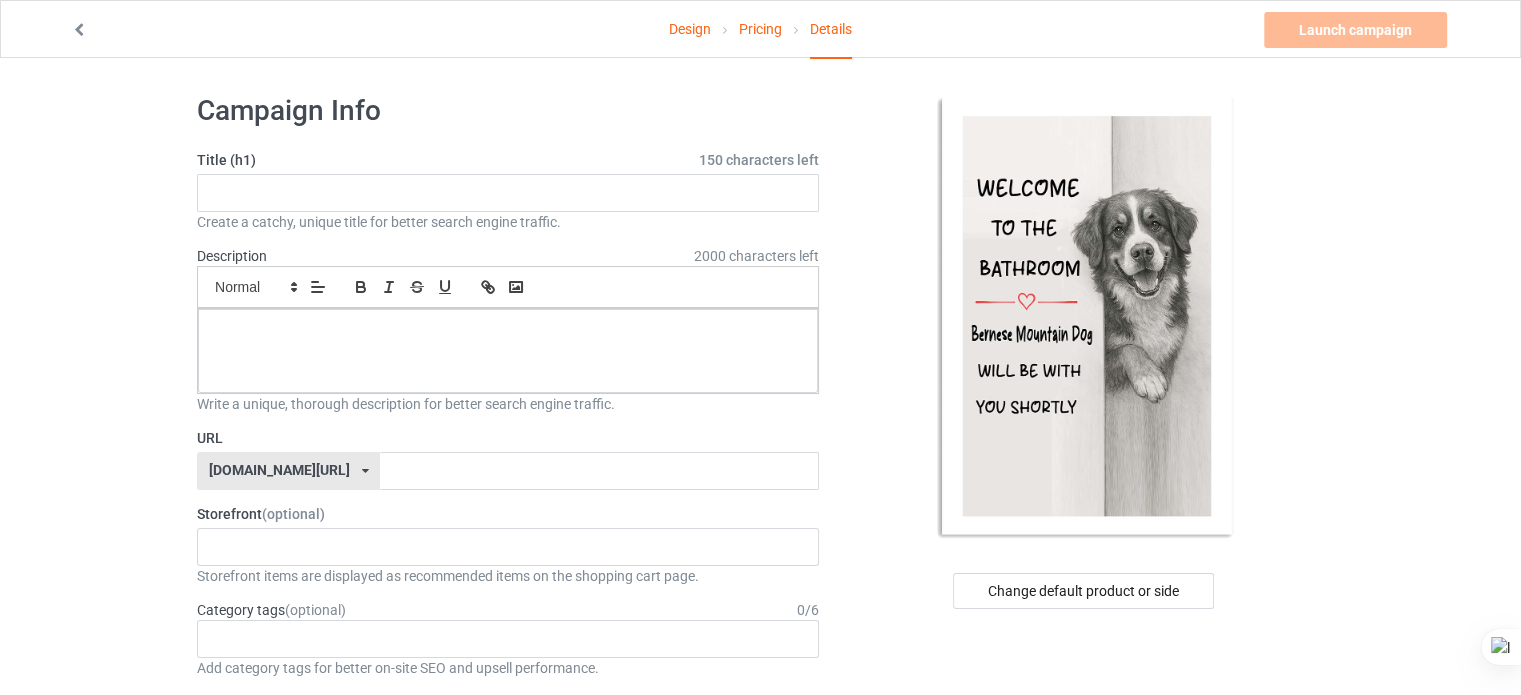 scroll, scrollTop: 0, scrollLeft: 0, axis: both 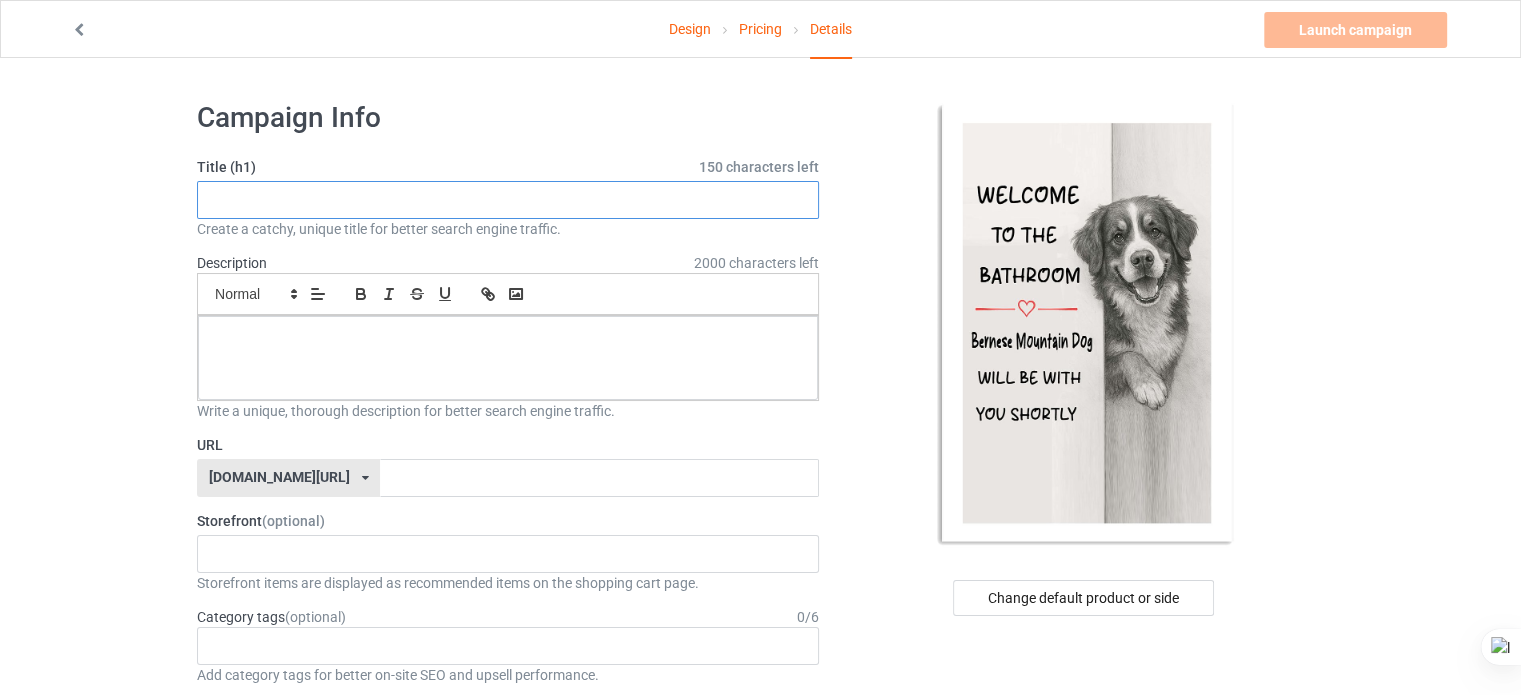 click at bounding box center (508, 200) 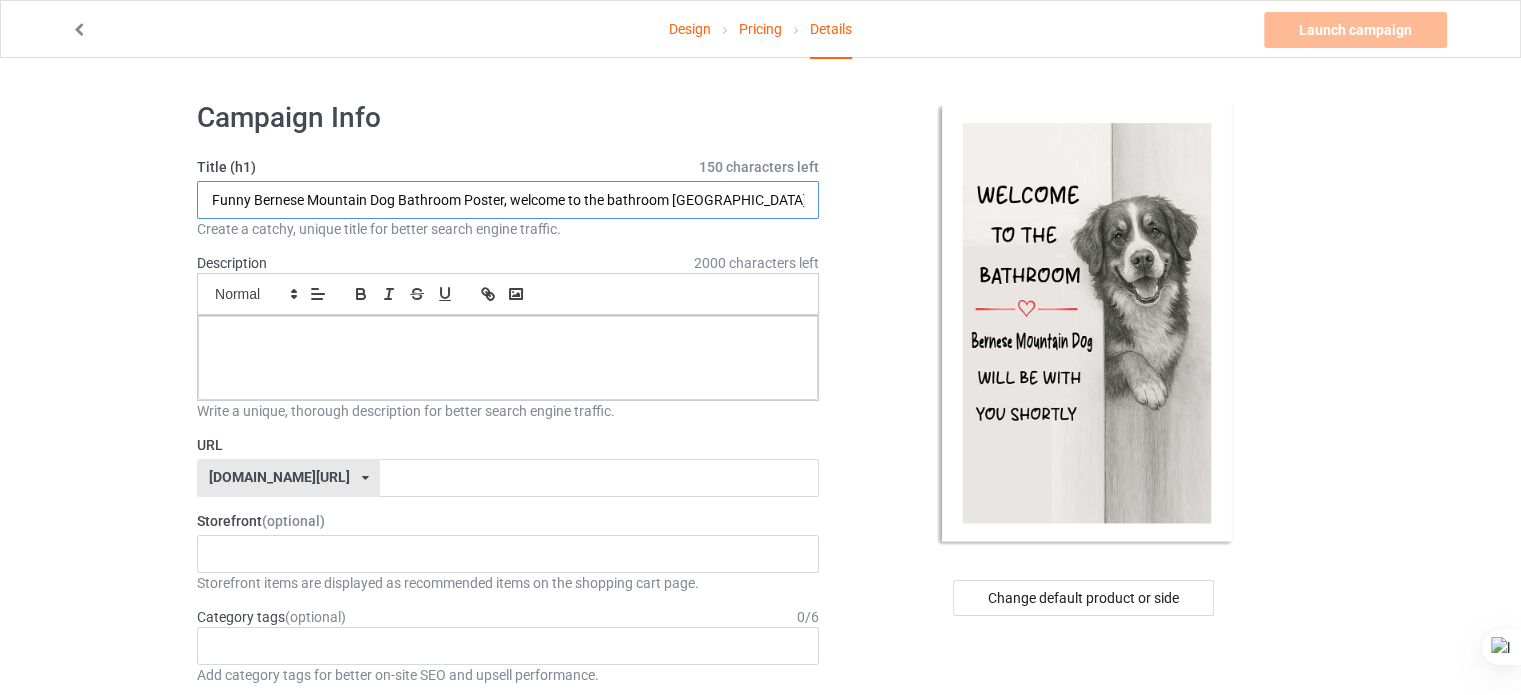 scroll, scrollTop: 0, scrollLeft: 297, axis: horizontal 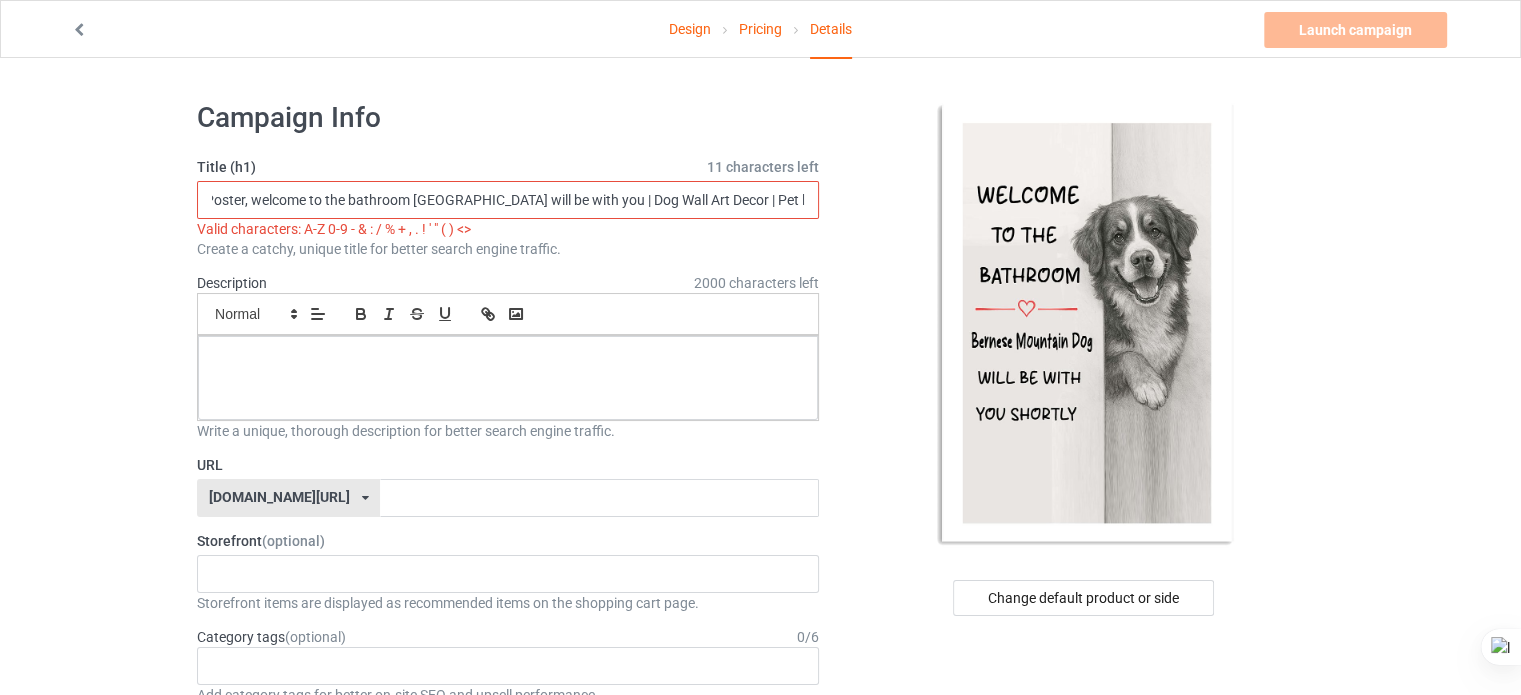drag, startPoint x: 205, startPoint y: 201, endPoint x: 516, endPoint y: 189, distance: 311.2314 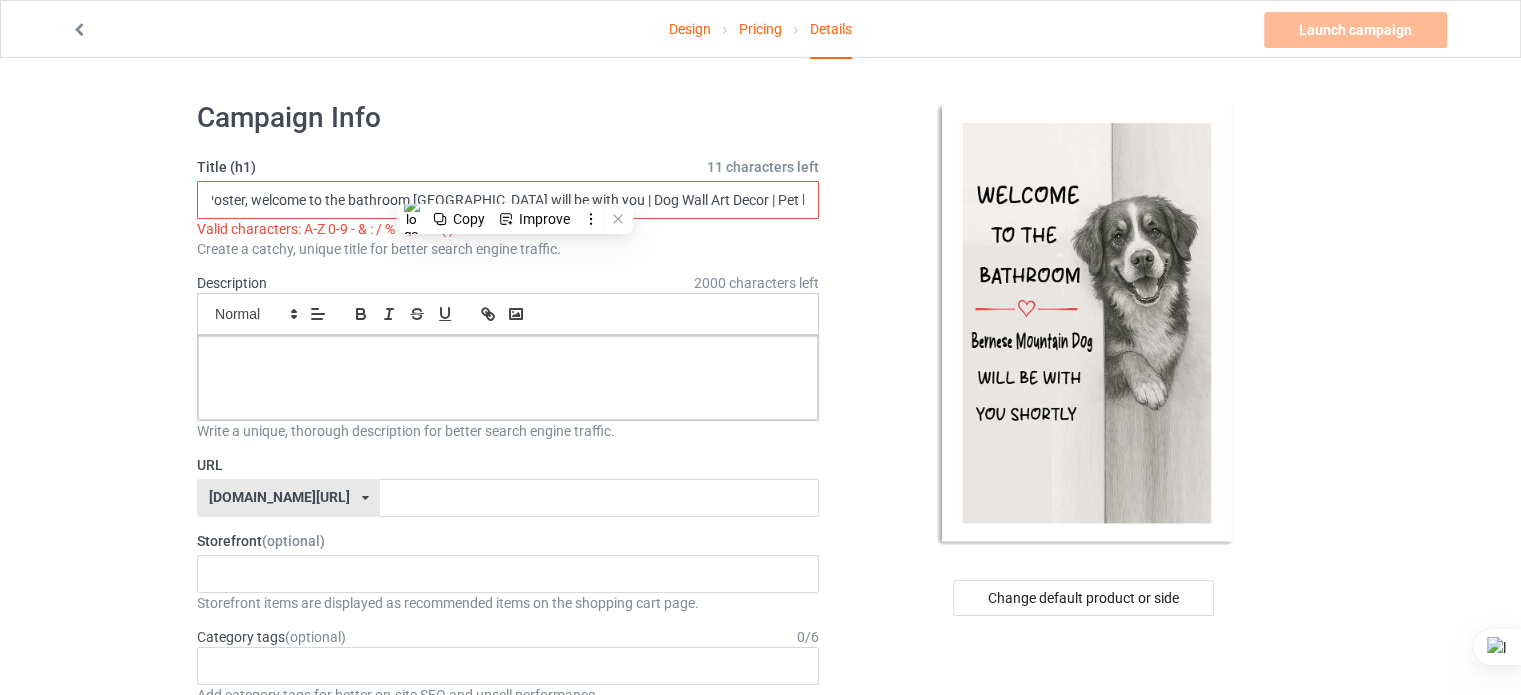click on "Funny Bernese Mountain Dog Bathroom Poster, welcome to the bathroom Bernese Mountain will be with you | Dog Wall Art Decor | Pet lover Gift" at bounding box center (508, 200) 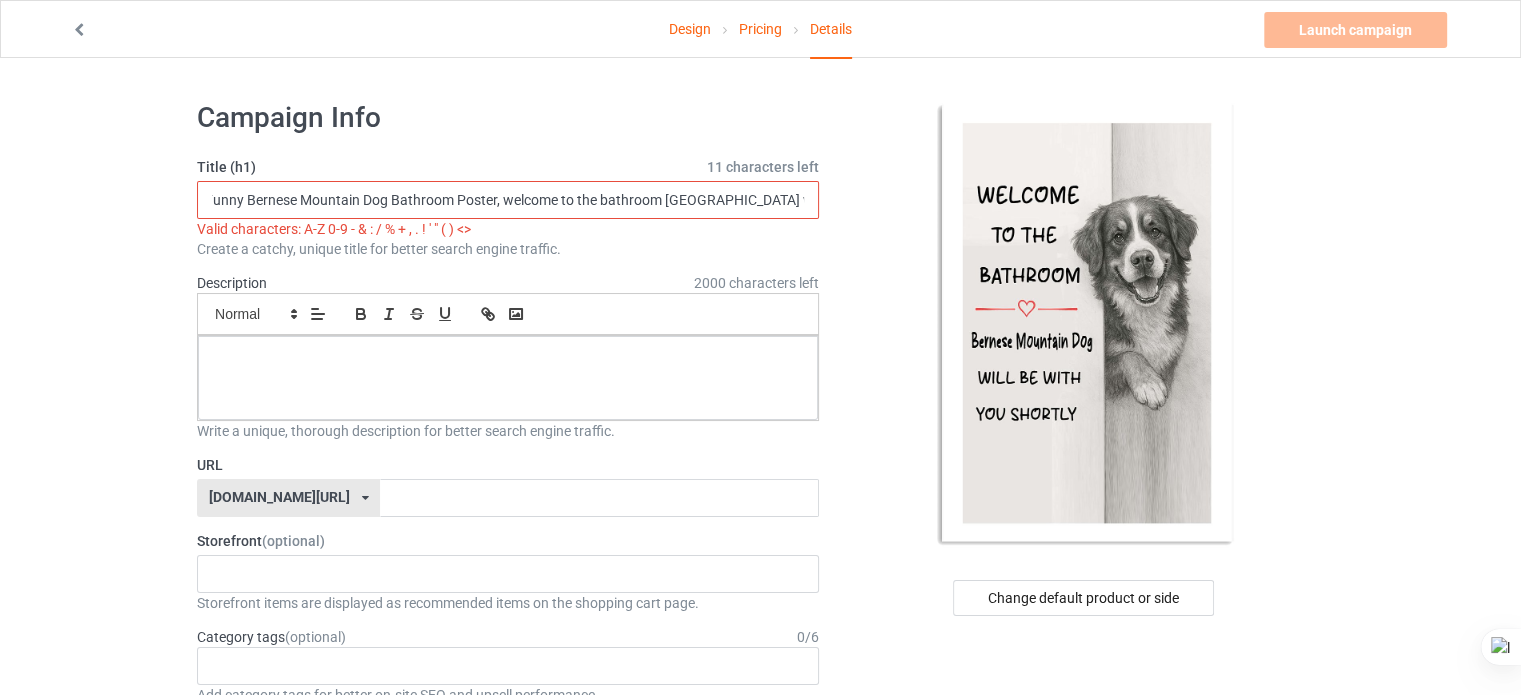 scroll, scrollTop: 0, scrollLeft: 0, axis: both 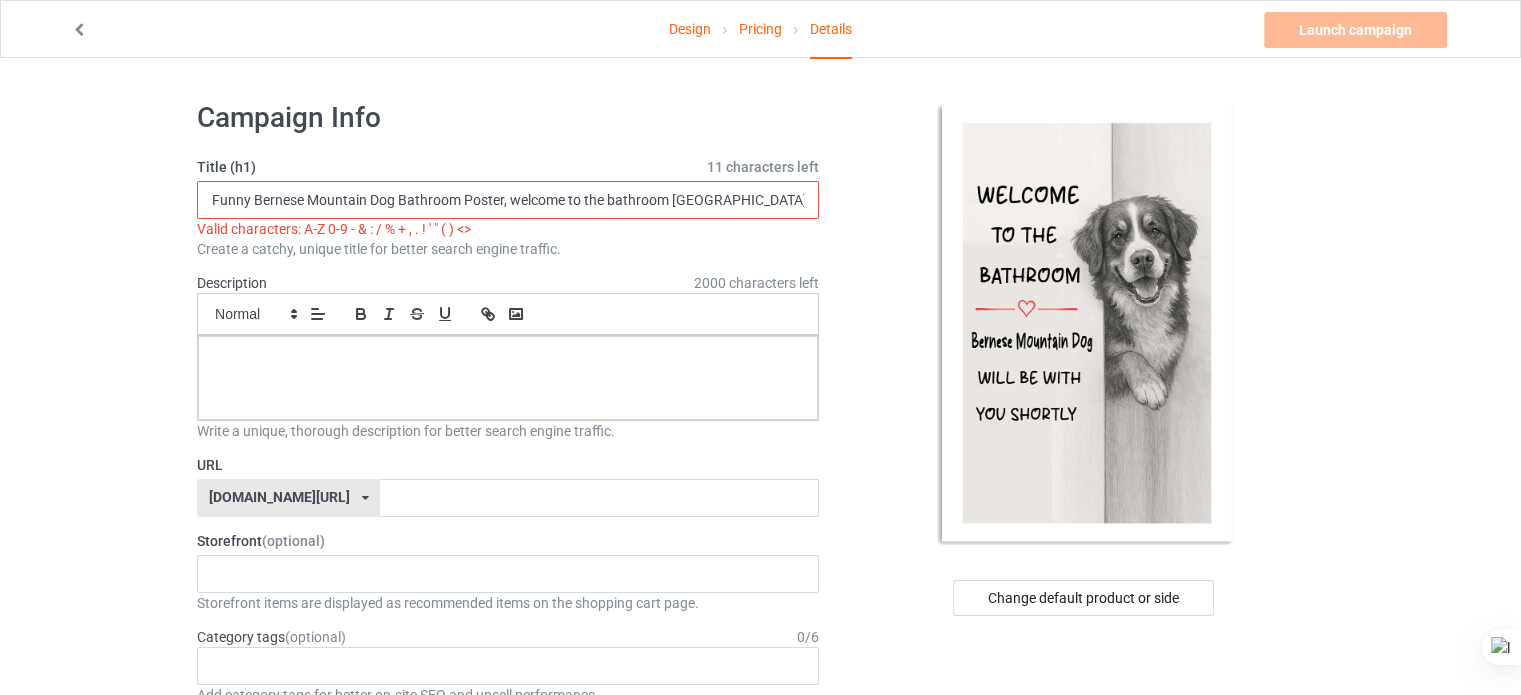 click on "Funny Bernese Mountain Dog Bathroom Poster, welcome to the bathroom Bernese Mountain will be with you | Dog Wall Art Decor | Pet lover Gift" at bounding box center [508, 200] 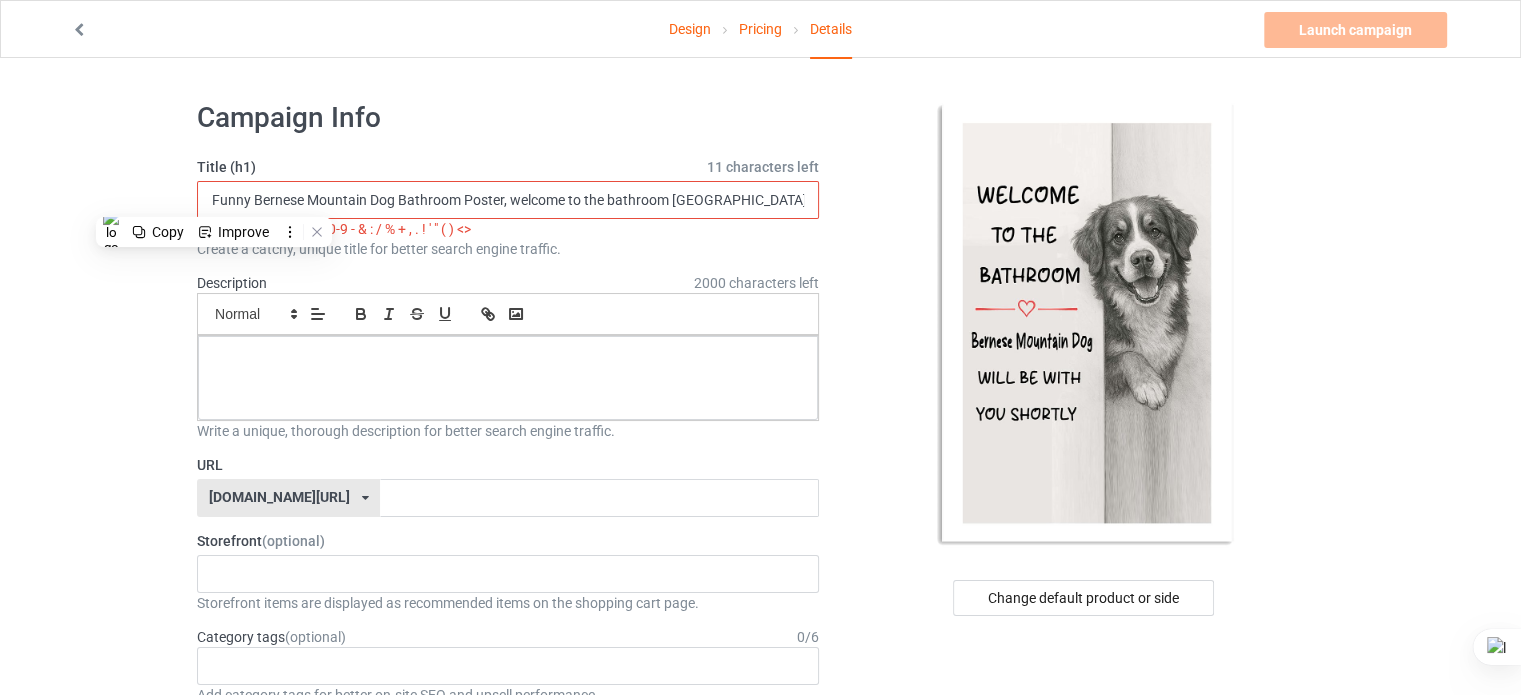 click on "Funny Bernese Mountain Dog Bathroom Poster, welcome to the bathroom Bernese Mountain will be with you | Dog Wall Art Decor | Pet lover Gift" at bounding box center [508, 200] 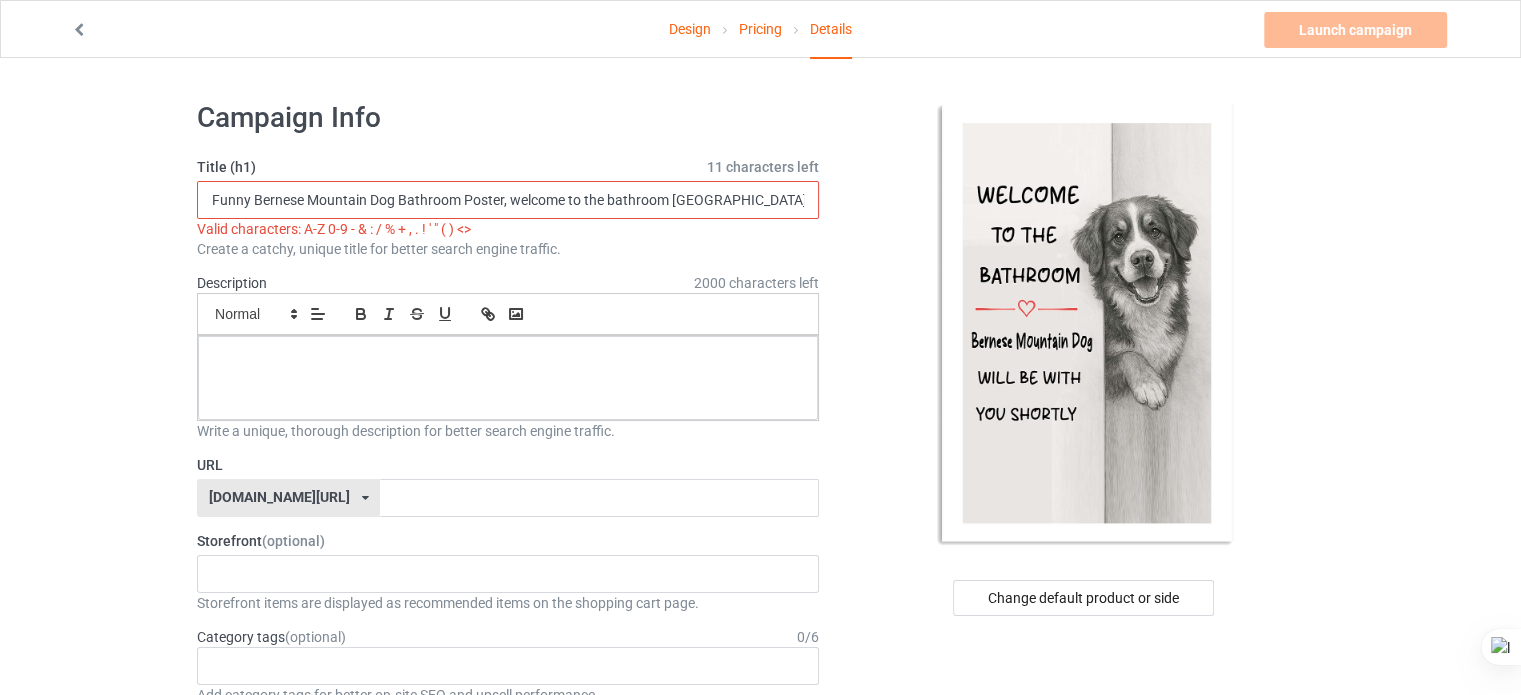 click on "Funny Bernese Mountain Dog Bathroom Poster, welcome to the bathroom Bernese Mountain will be with you | Dog Wall Art Decor | Pet lover Gift" at bounding box center (508, 200) 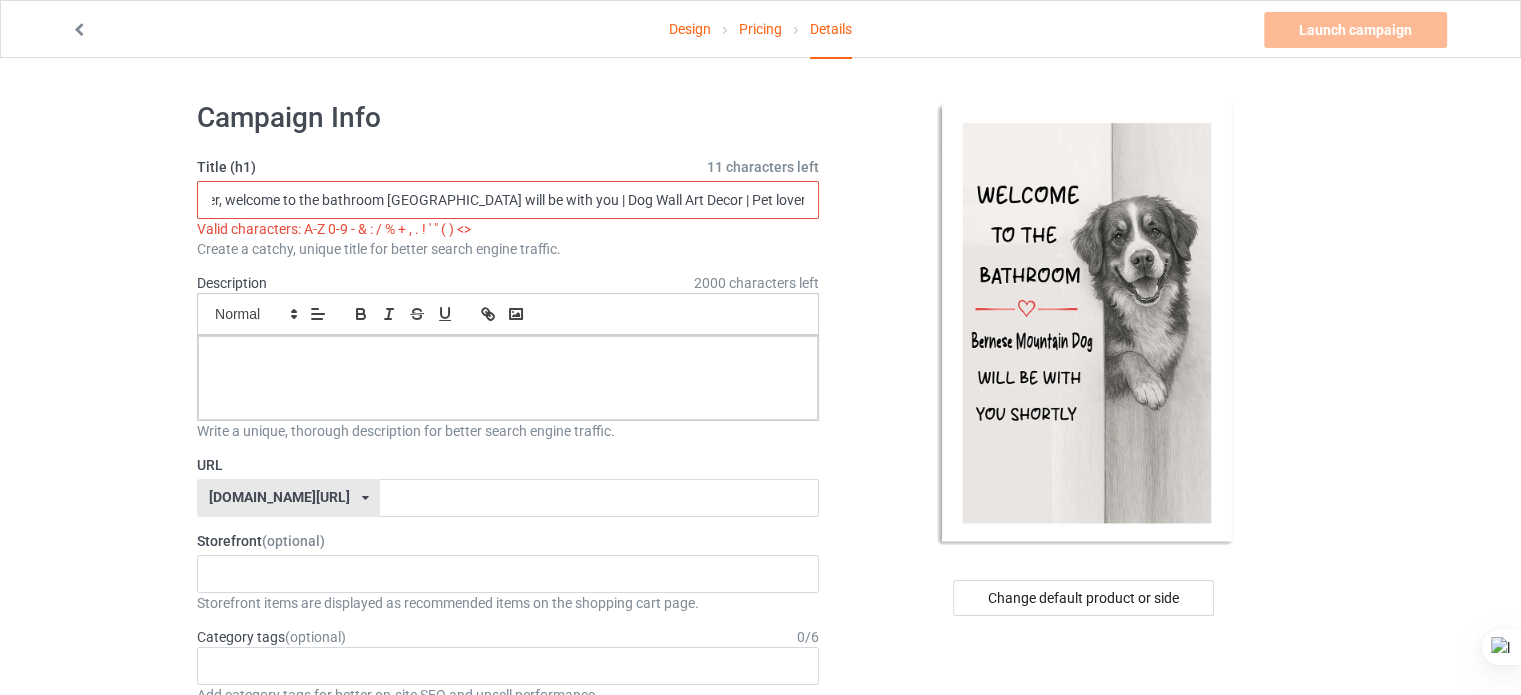 scroll, scrollTop: 0, scrollLeft: 298, axis: horizontal 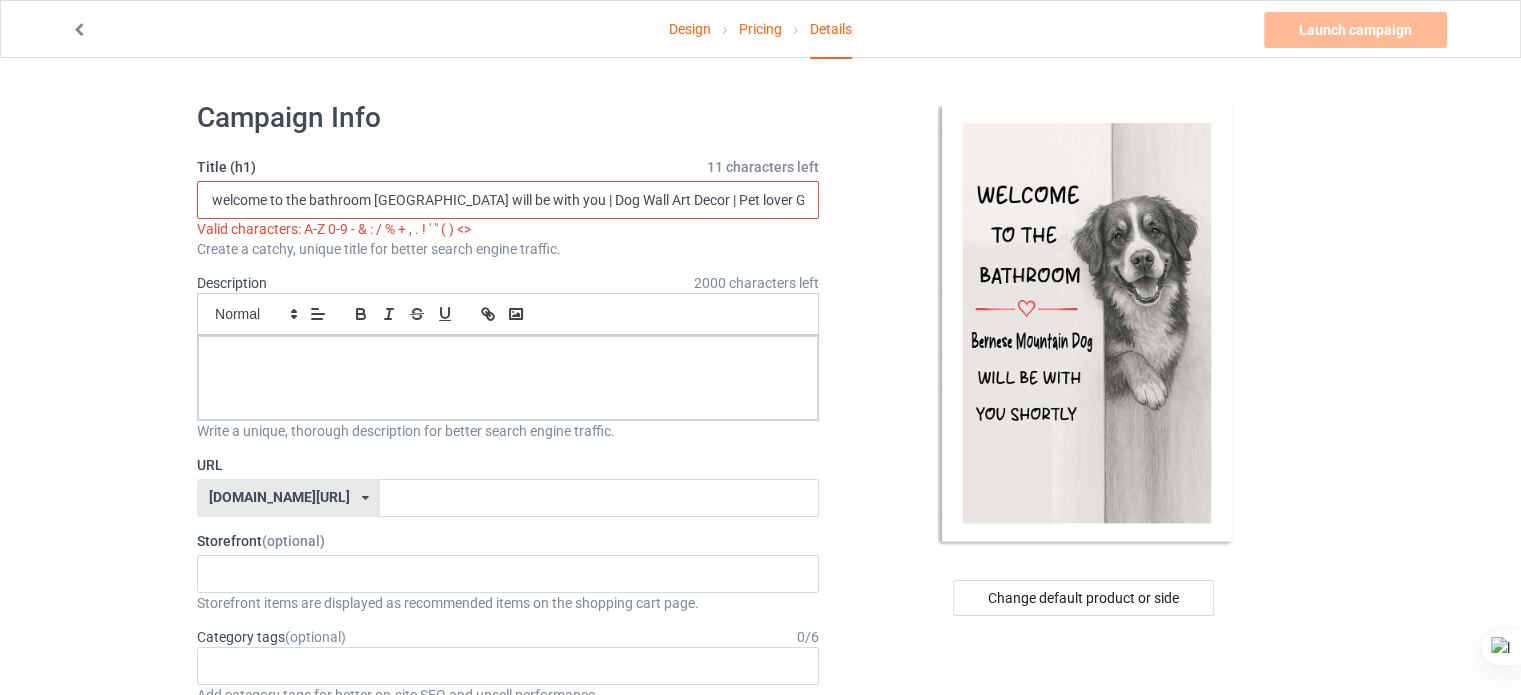 drag, startPoint x: 486, startPoint y: 195, endPoint x: 816, endPoint y: 193, distance: 330.00607 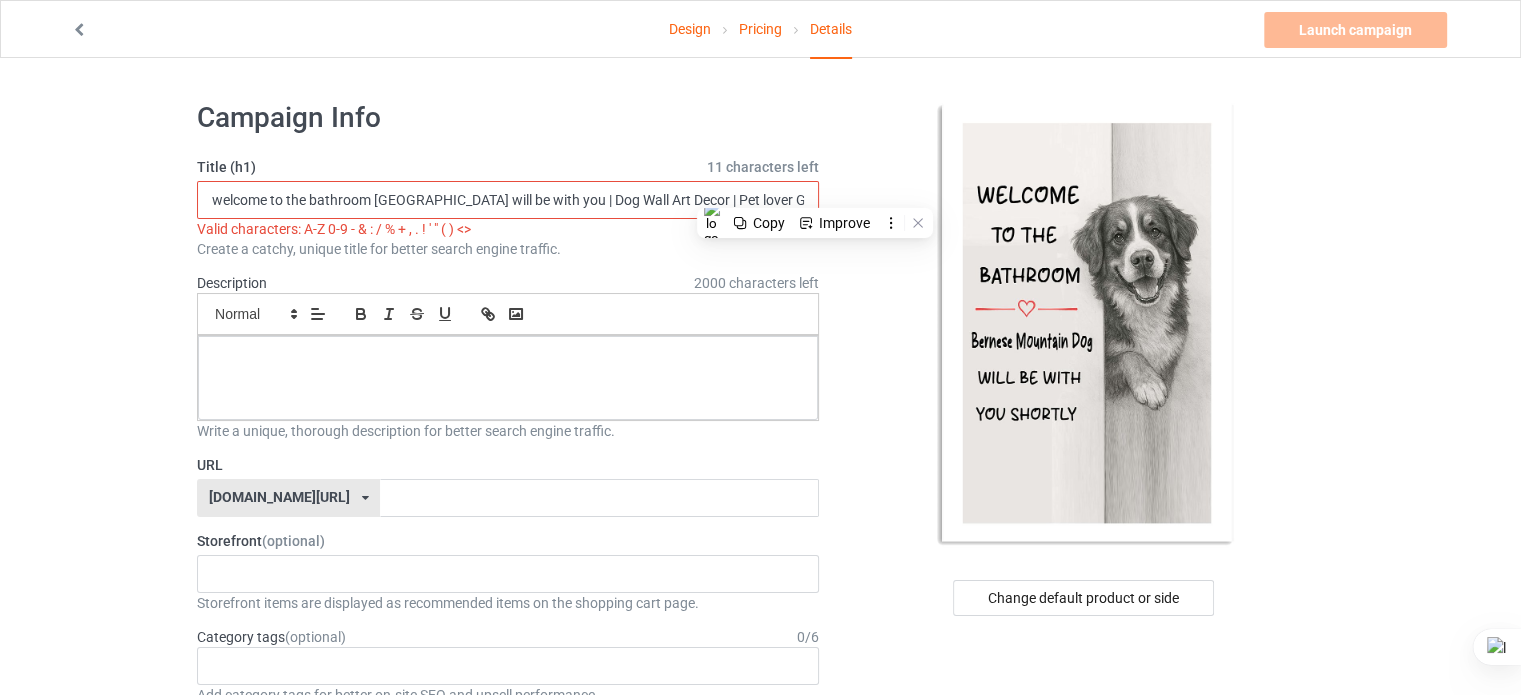 click on "Funny Bernese Mountain Dog Bathroom Poster, welcome to the bathroom Bernese Mountain will be with you | Dog Wall Art Decor | Pet lover Gift" at bounding box center (508, 200) 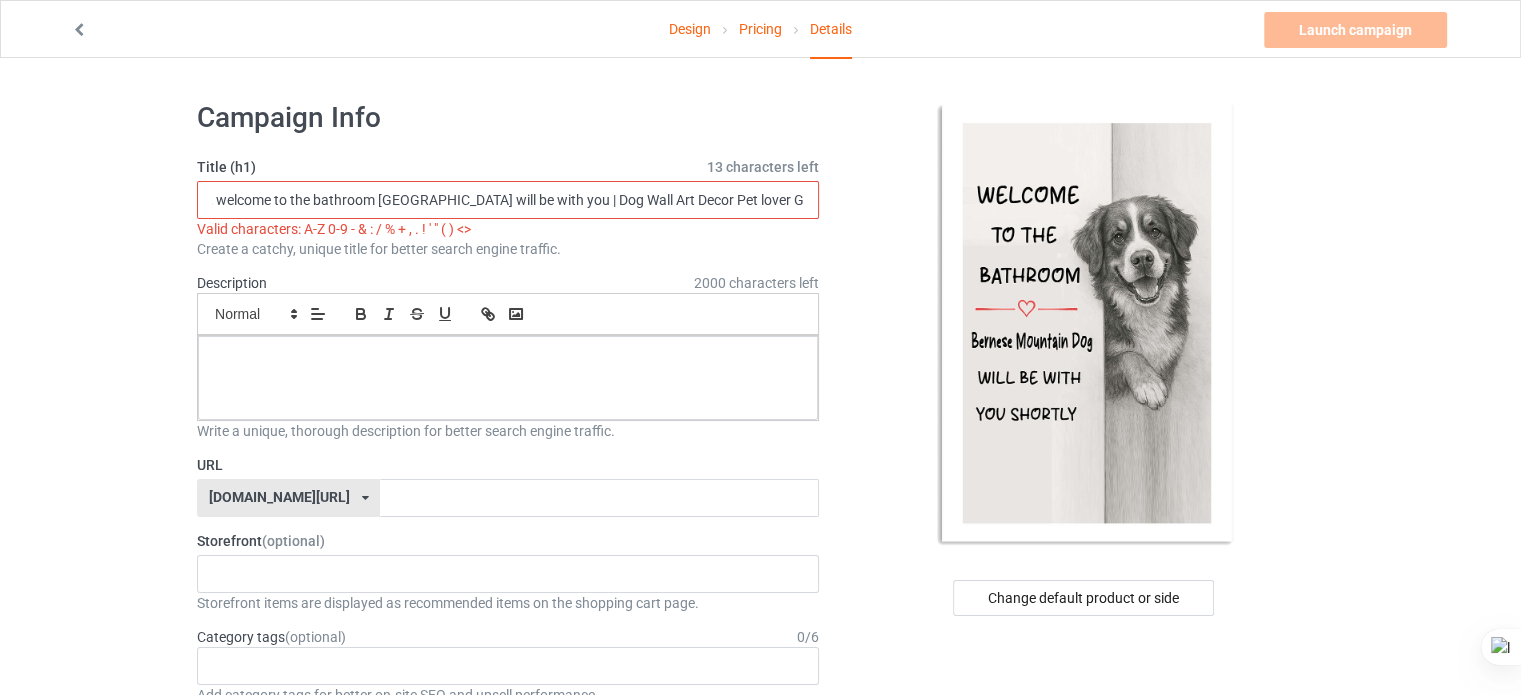 scroll, scrollTop: 0, scrollLeft: 291, axis: horizontal 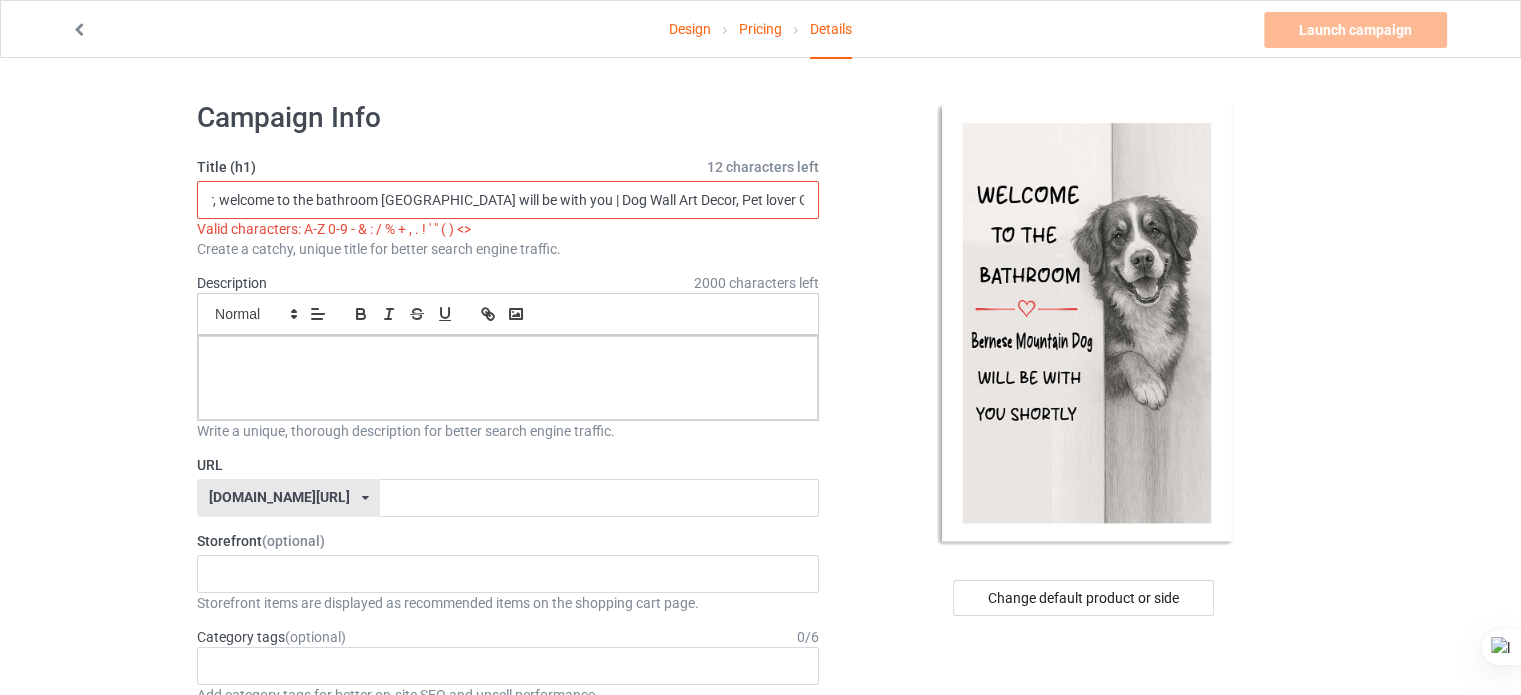 click on "Funny Bernese Mountain Dog Bathroom Poster, welcome to the bathroom Bernese Mountain will be with you | Dog Wall Art Decor, Pet lover Gift" at bounding box center (508, 200) 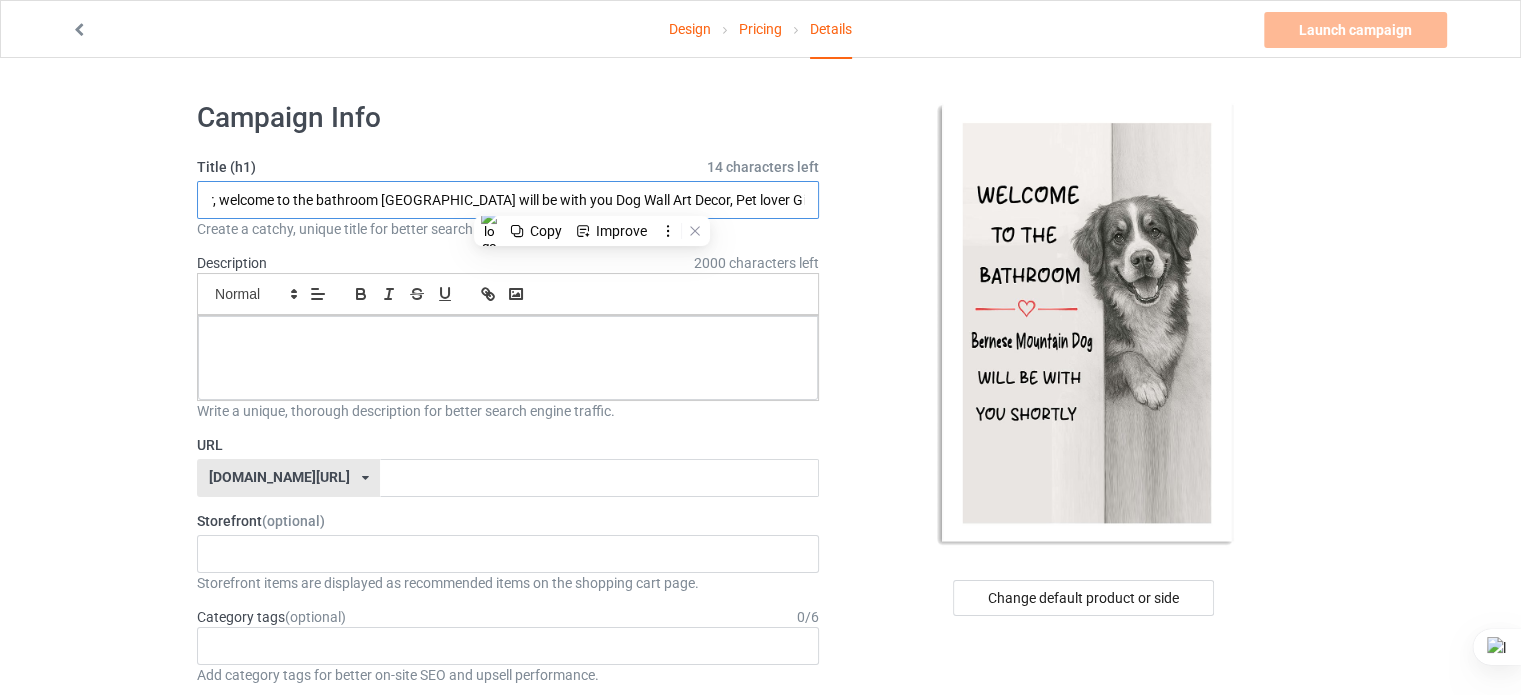 scroll, scrollTop: 0, scrollLeft: 286, axis: horizontal 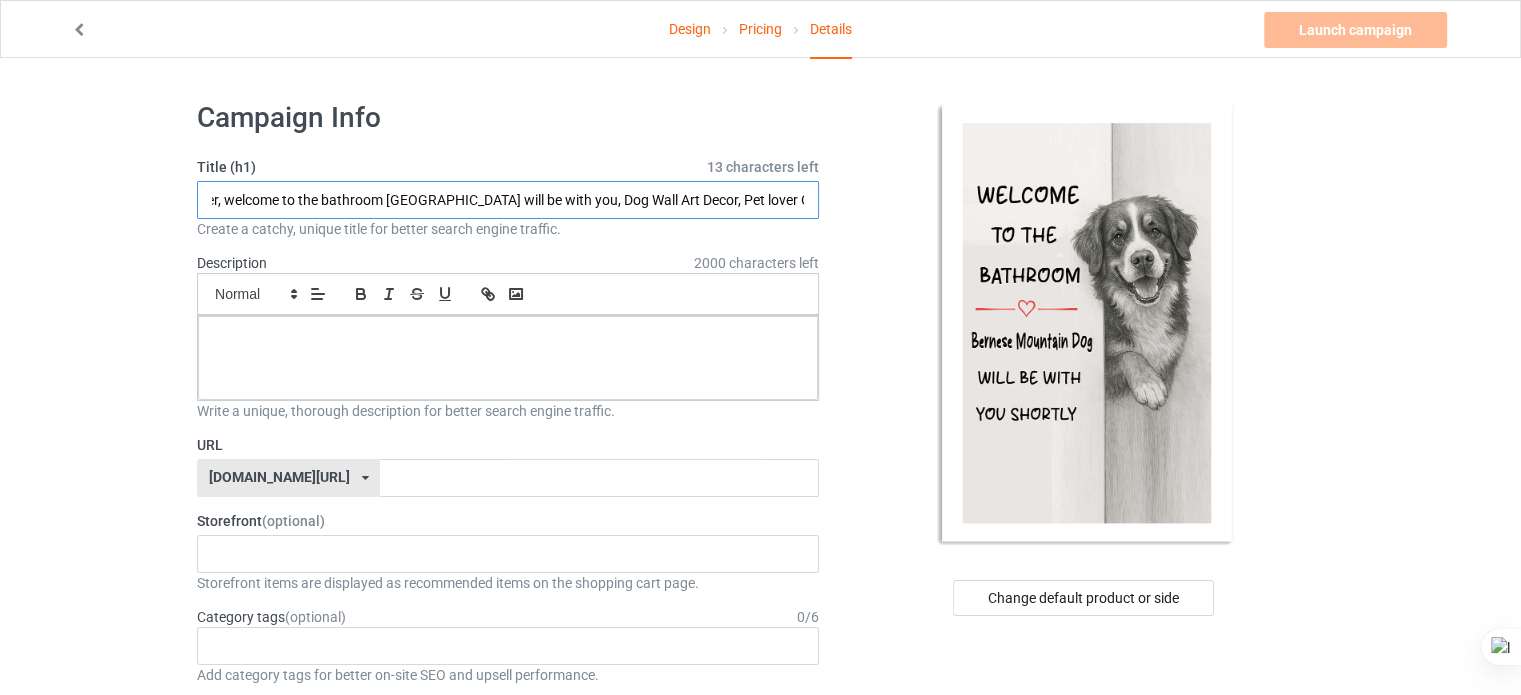 type on "Funny Bernese Mountain Dog Bathroom Poster, welcome to the bathroom Bernese Mountain will be with you, Dog Wall Art Decor, Pet lover Gift" 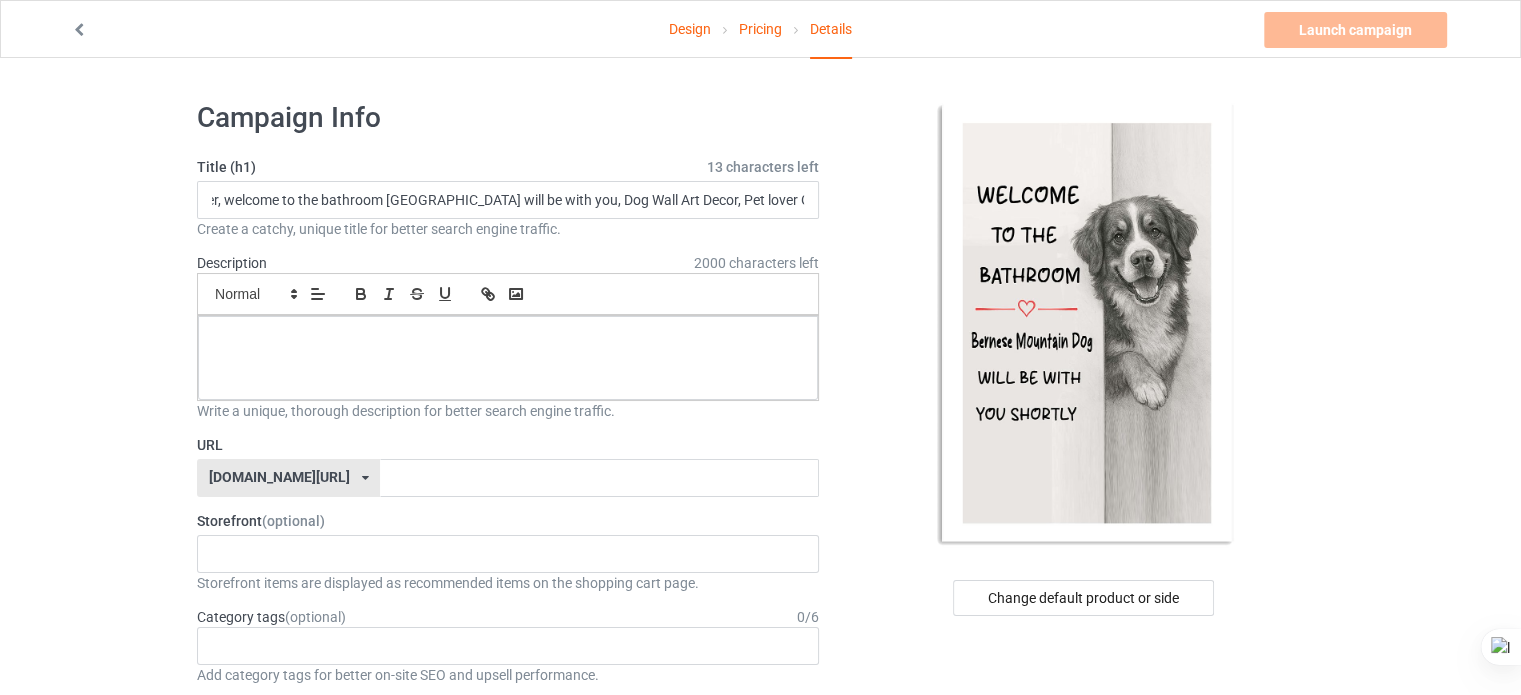 scroll, scrollTop: 0, scrollLeft: 0, axis: both 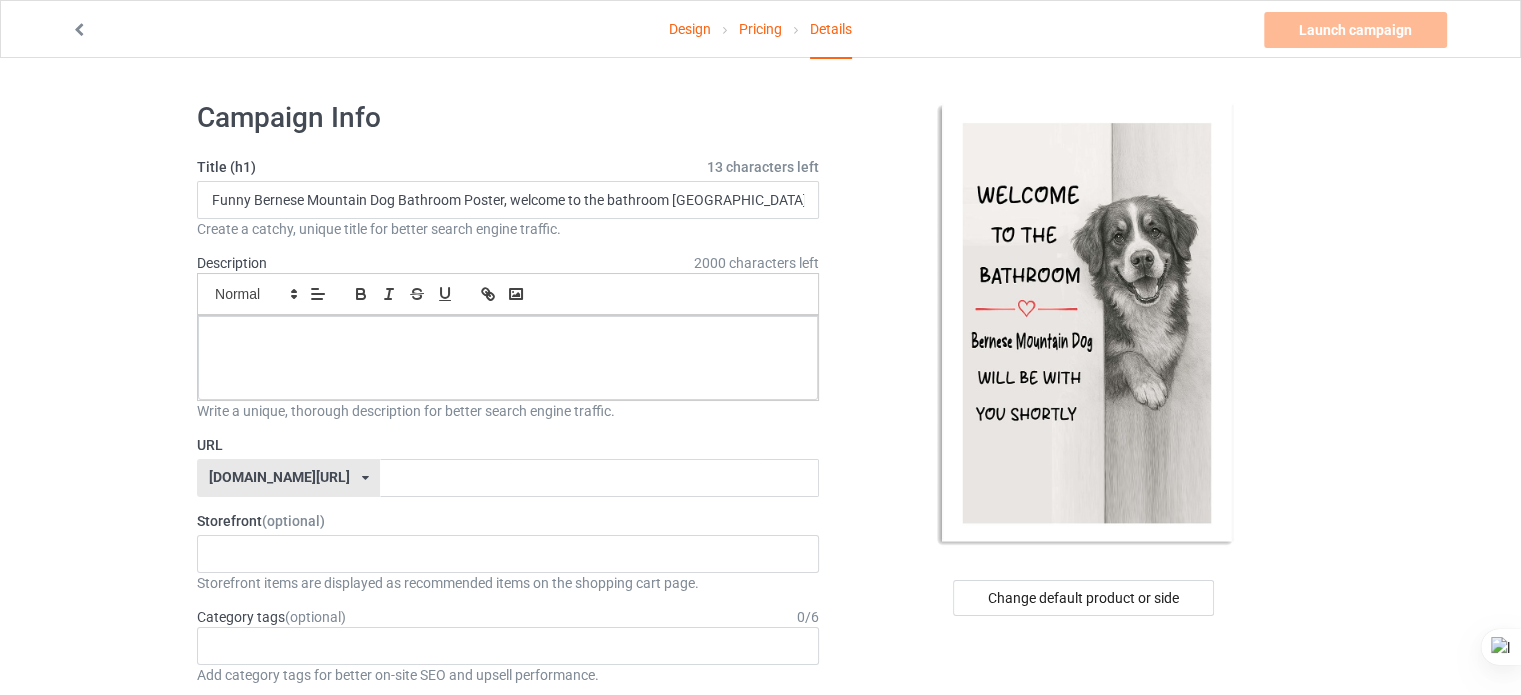 click on "Title (h1) 13   characters left Funny Bernese Mountain Dog Bathroom Poster, welcome to the bathroom Bernese Mountain will be with you, Dog Wall Art Decor, Pet lover Gift Create a catchy, unique title for better search engine traffic. Description 2000   characters left       Small Normal Large Big Huge                                                                                     Write a unique, thorough description for better search engine traffic. URL teechip.com/ teechip.com/ 587d0d41cee36fd012c64a69 Storefront (optional) No result found Storefront items are displayed as recommended items on the shopping cart page. Category tags (optional) 0 / 6 Age > 1-19 > 1 Age > 1-12 Months > 1 Month Age > 1-12 Months Age > 1-19 Age > 1-19 > 10 Age > 1-12 Months > 10 Month Age > 80-100 > 100 Sports > Running > 10K Run Age > 1-19 > 11 Age > 1-12 Months > 11 Month Age > 1-19 > 12 Age > 1-12 Months > 12 Month Age > 1-19 > 13 Age > 1-19 > 14 Age > 1-19 > 15 Sports > Running > 15K Run Age > 1-19 > 16 Age > 1-19 > 17 Age" at bounding box center (508, 1064) 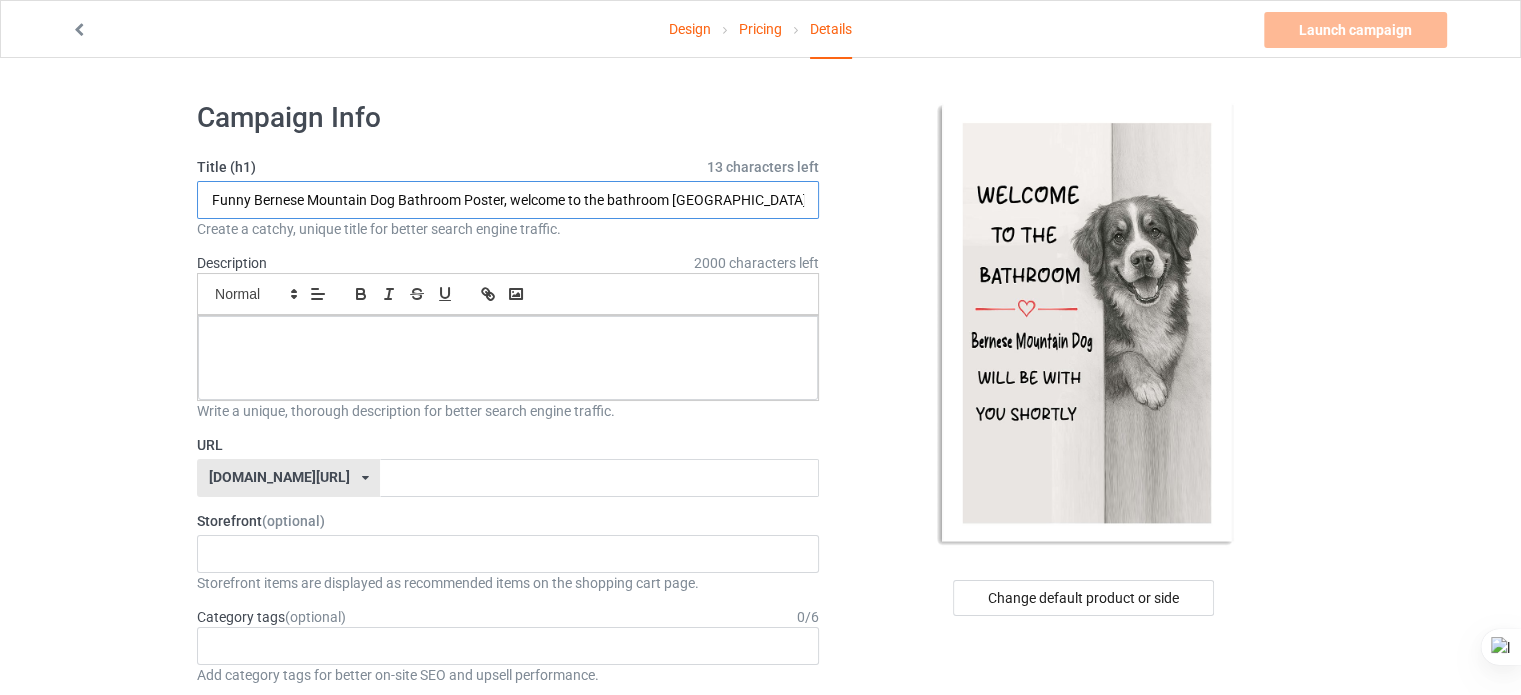 click on "Funny Bernese Mountain Dog Bathroom Poster, welcome to the bathroom Bernese Mountain will be with you, Dog Wall Art Decor, Pet lover Gift" at bounding box center (508, 200) 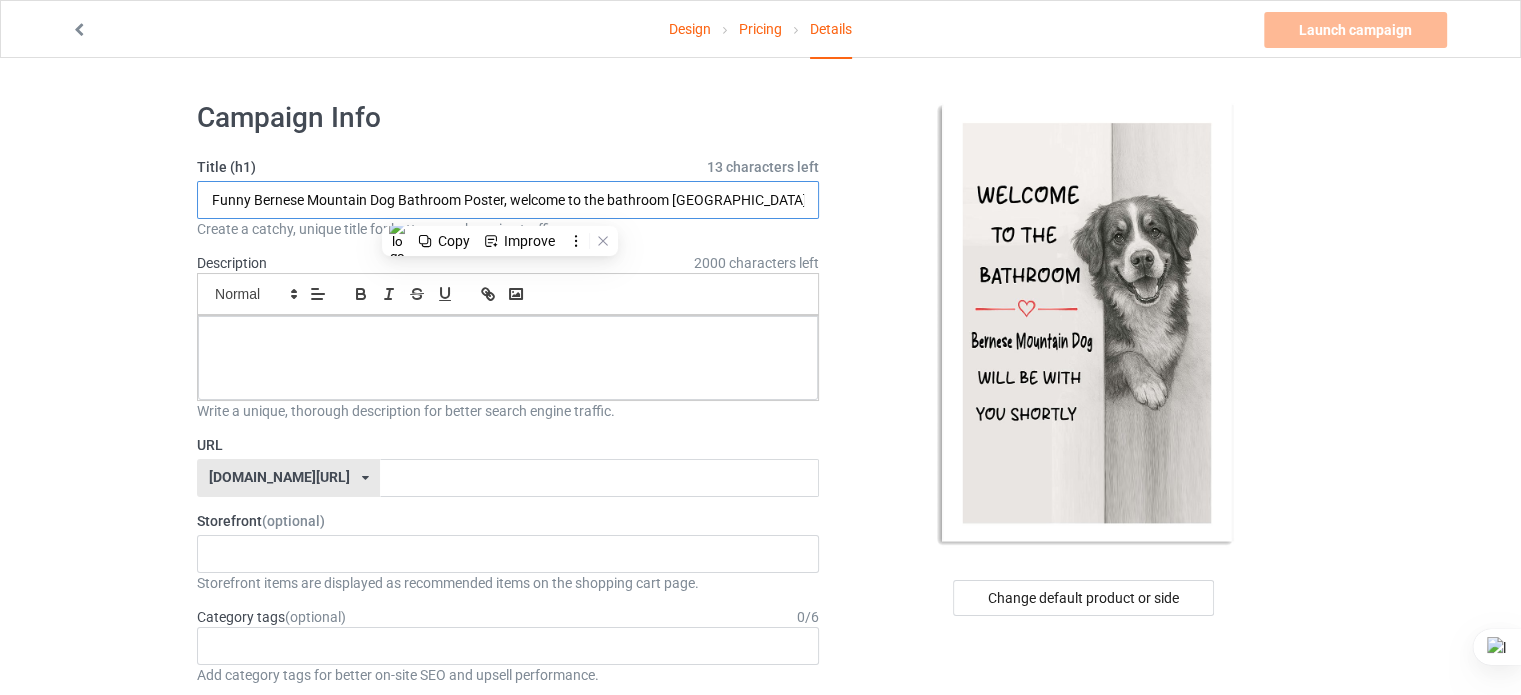 click on "Funny Bernese Mountain Dog Bathroom Poster, welcome to the bathroom Bernese Mountain will be with you, Dog Wall Art Decor, Pet lover Gift" at bounding box center [508, 200] 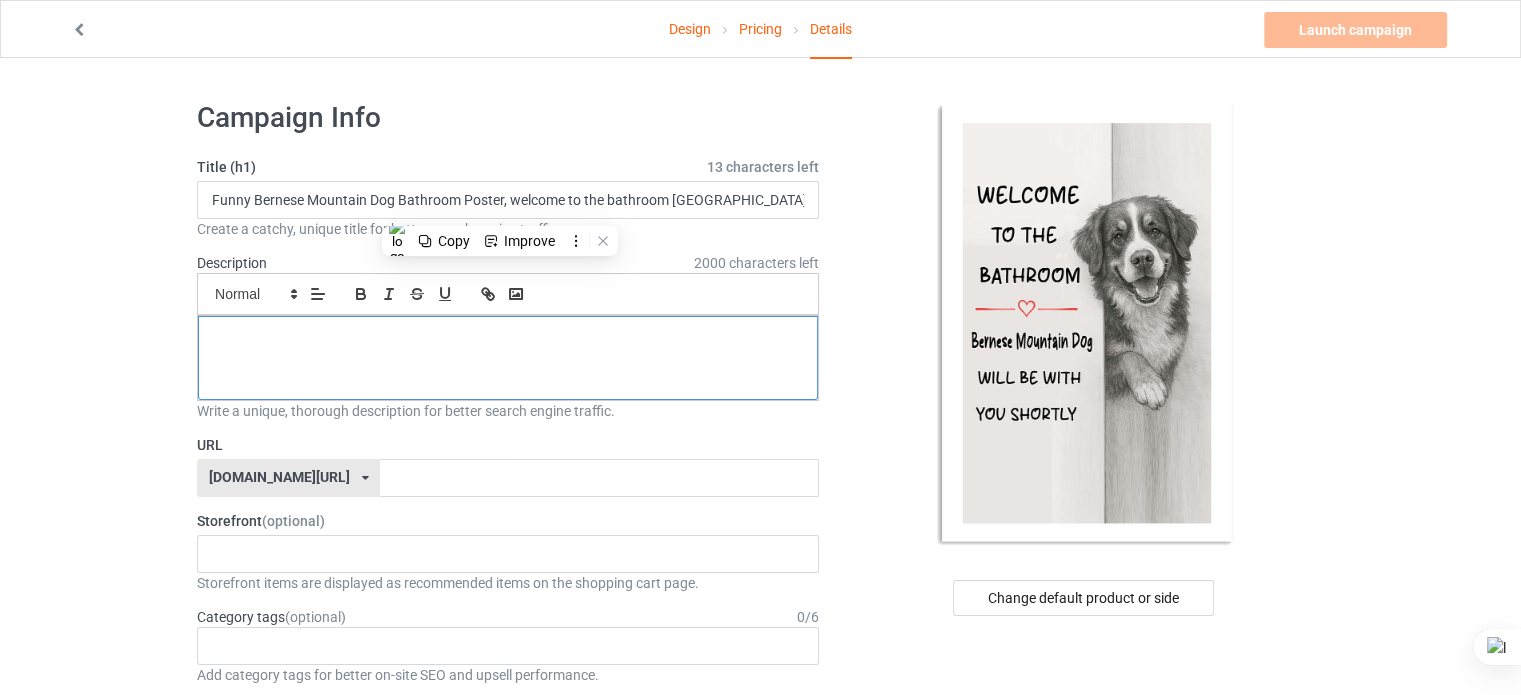 click at bounding box center (508, 338) 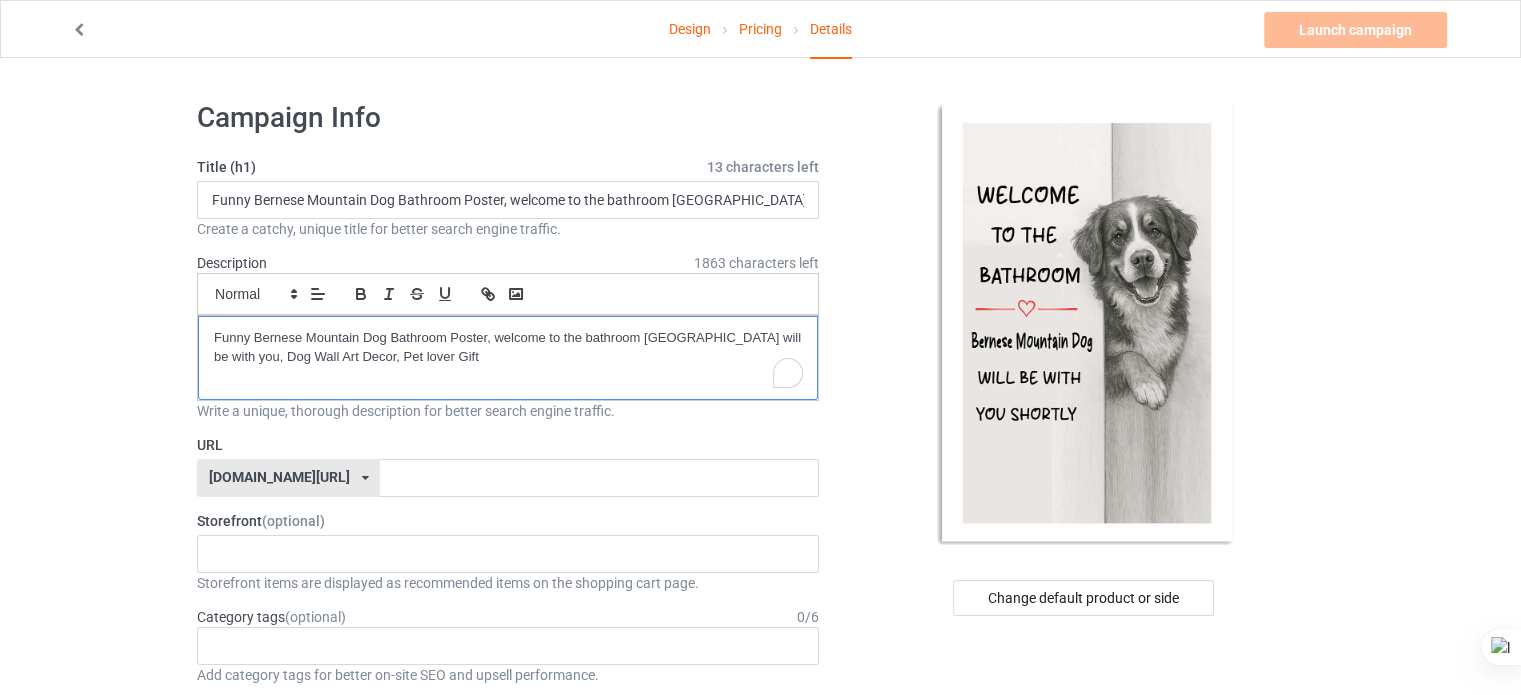 scroll, scrollTop: 0, scrollLeft: 0, axis: both 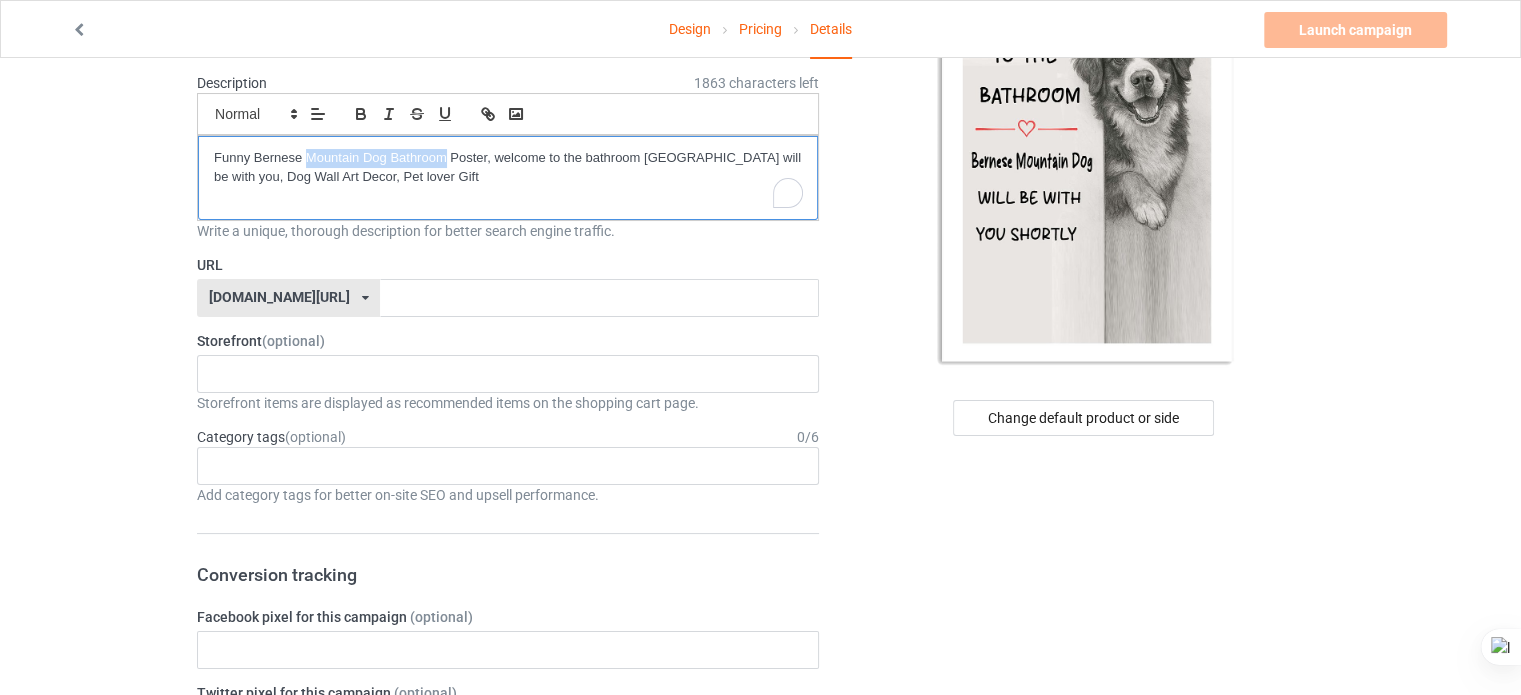drag, startPoint x: 308, startPoint y: 155, endPoint x: 444, endPoint y: 159, distance: 136.0588 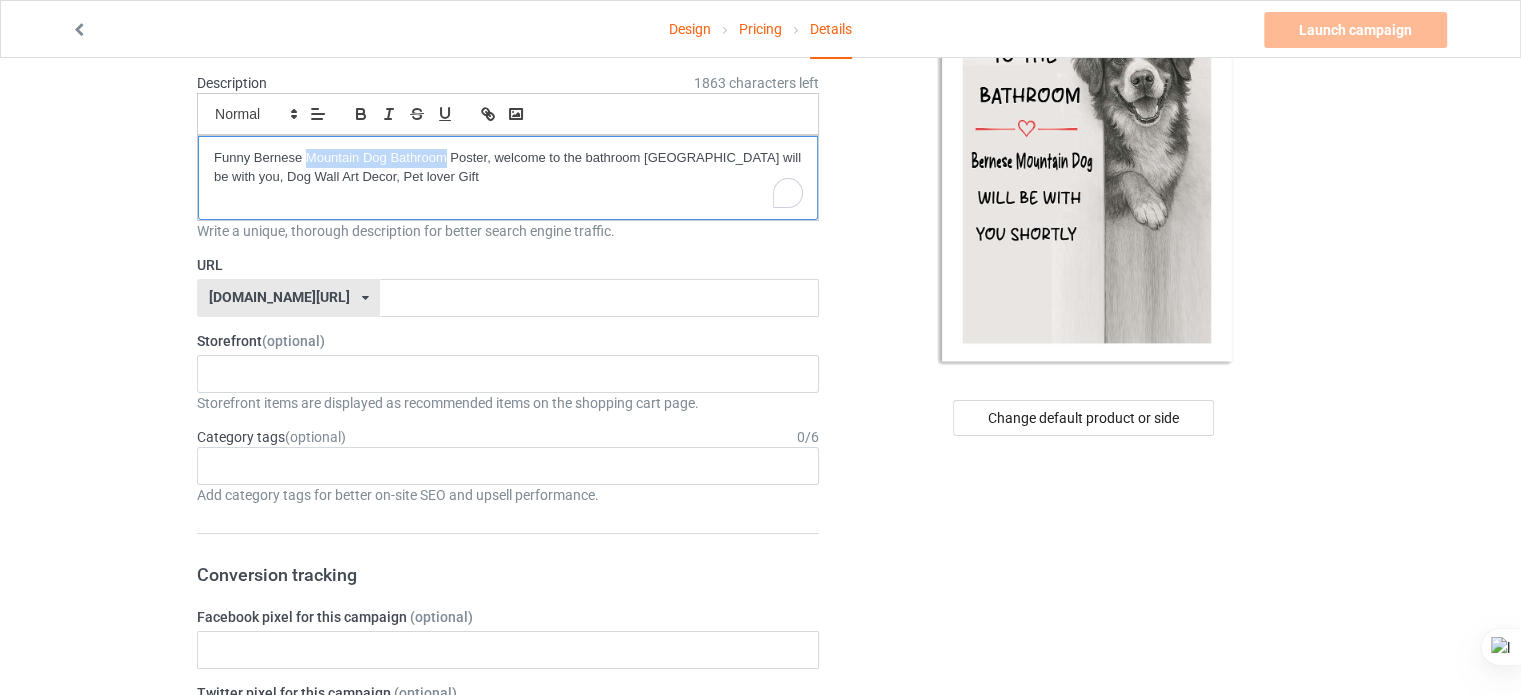 click on "Funny Bernese Mountain Dog Bathroom Poster, welcome to the bathroom Bernese Mountain will be with you, Dog Wall Art Decor, Pet lover Gift" at bounding box center [508, 167] 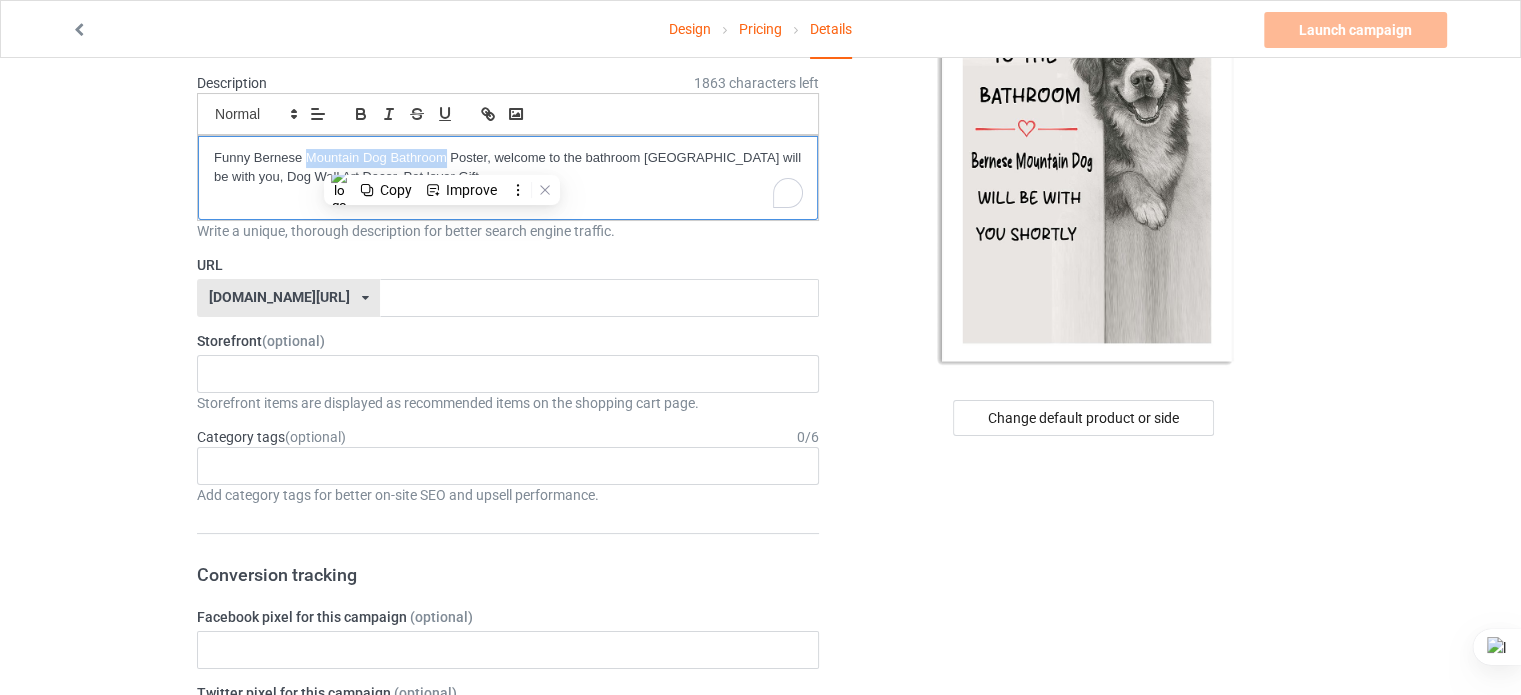copy on "Mountain Dog Bathroom" 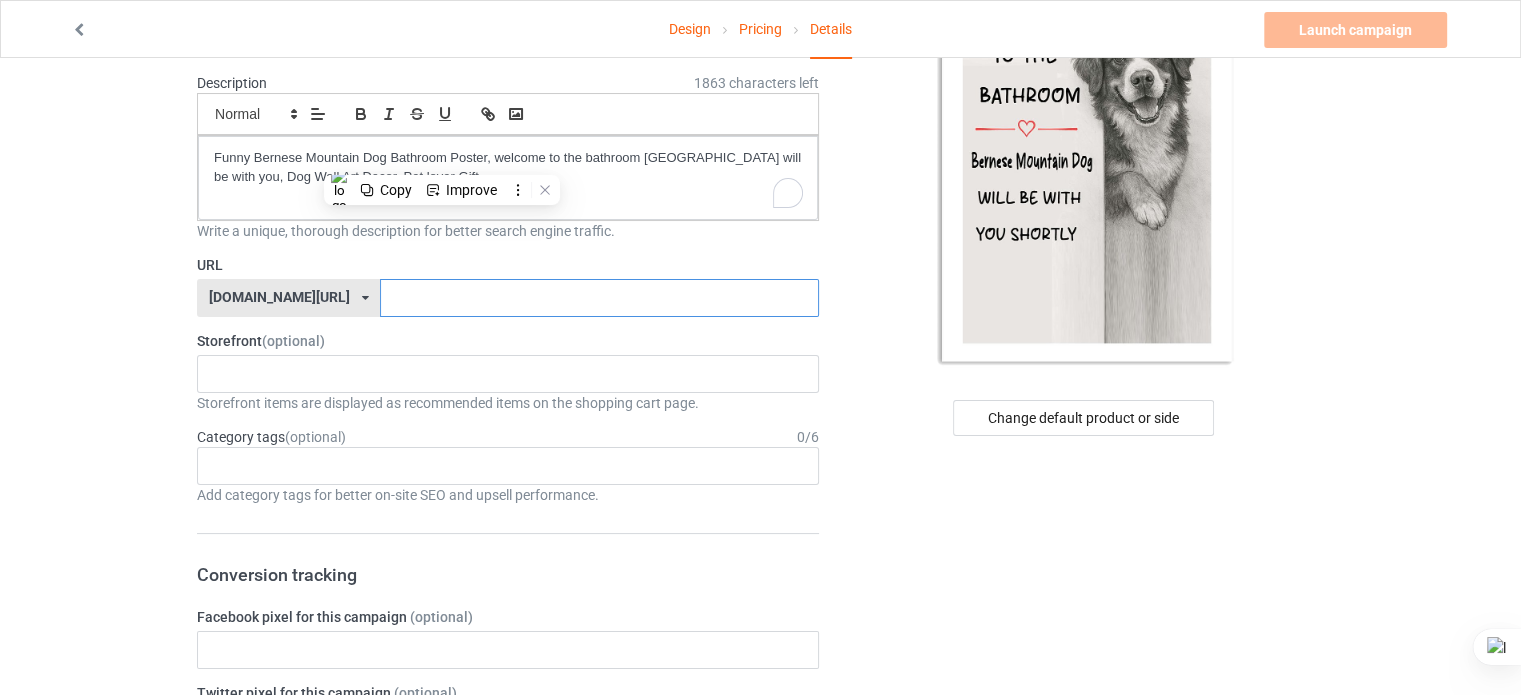 click at bounding box center (599, 298) 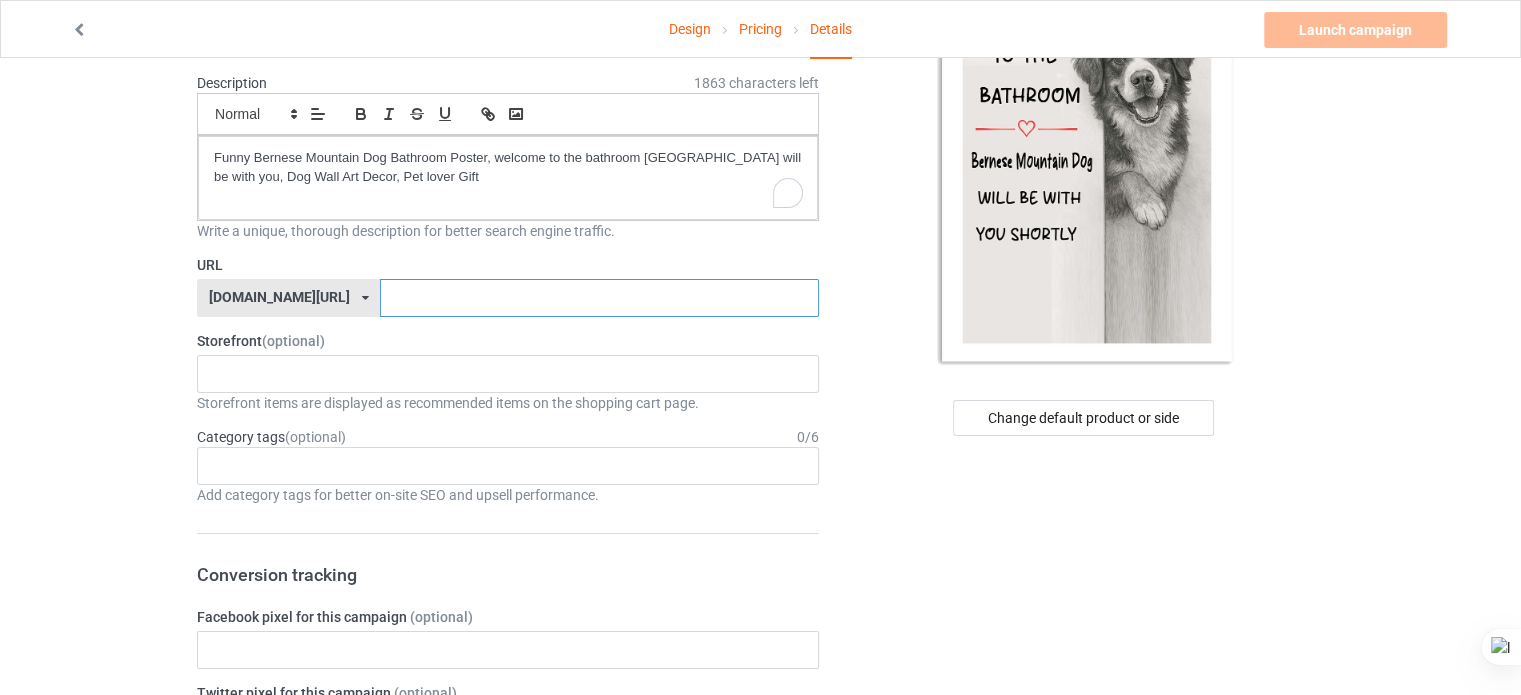 paste on "Mountain Dog Bathroom" 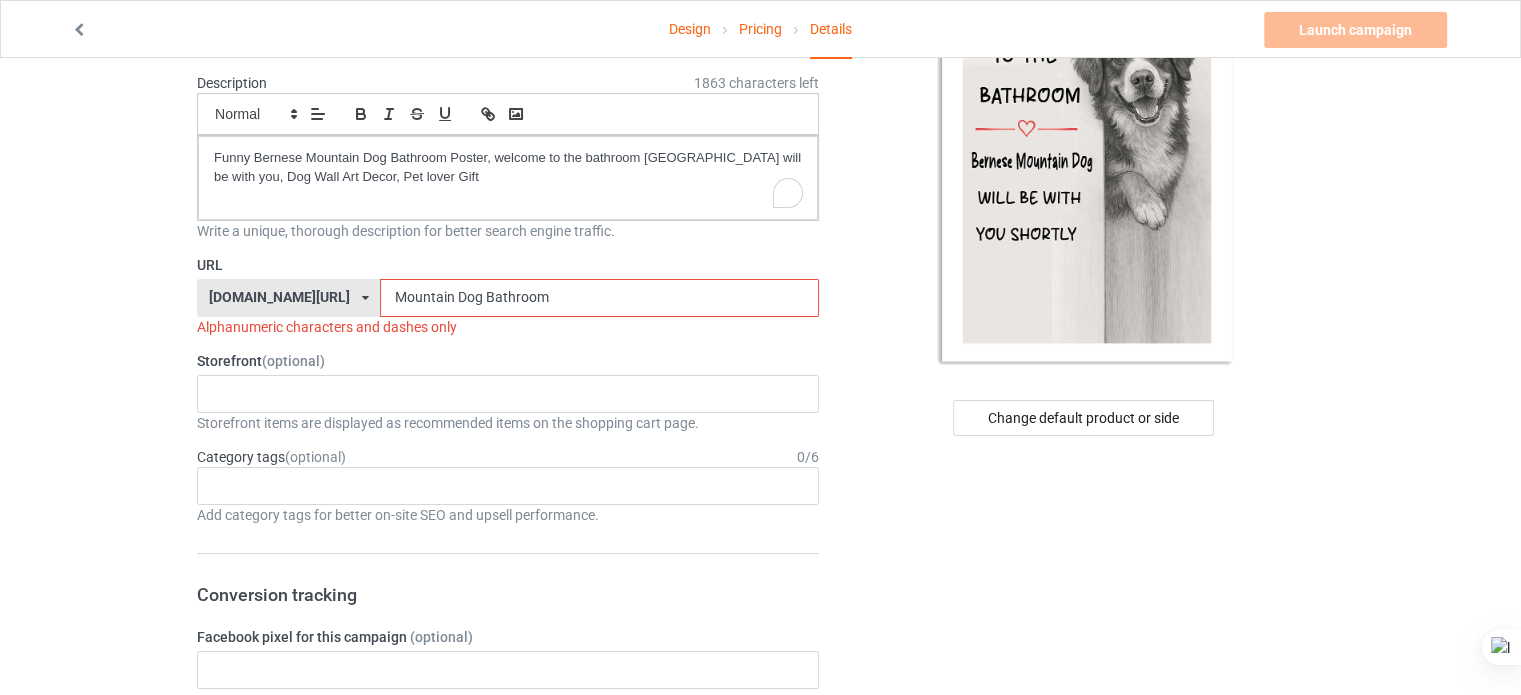 click on "Mountain Dog Bathroom" at bounding box center (599, 298) 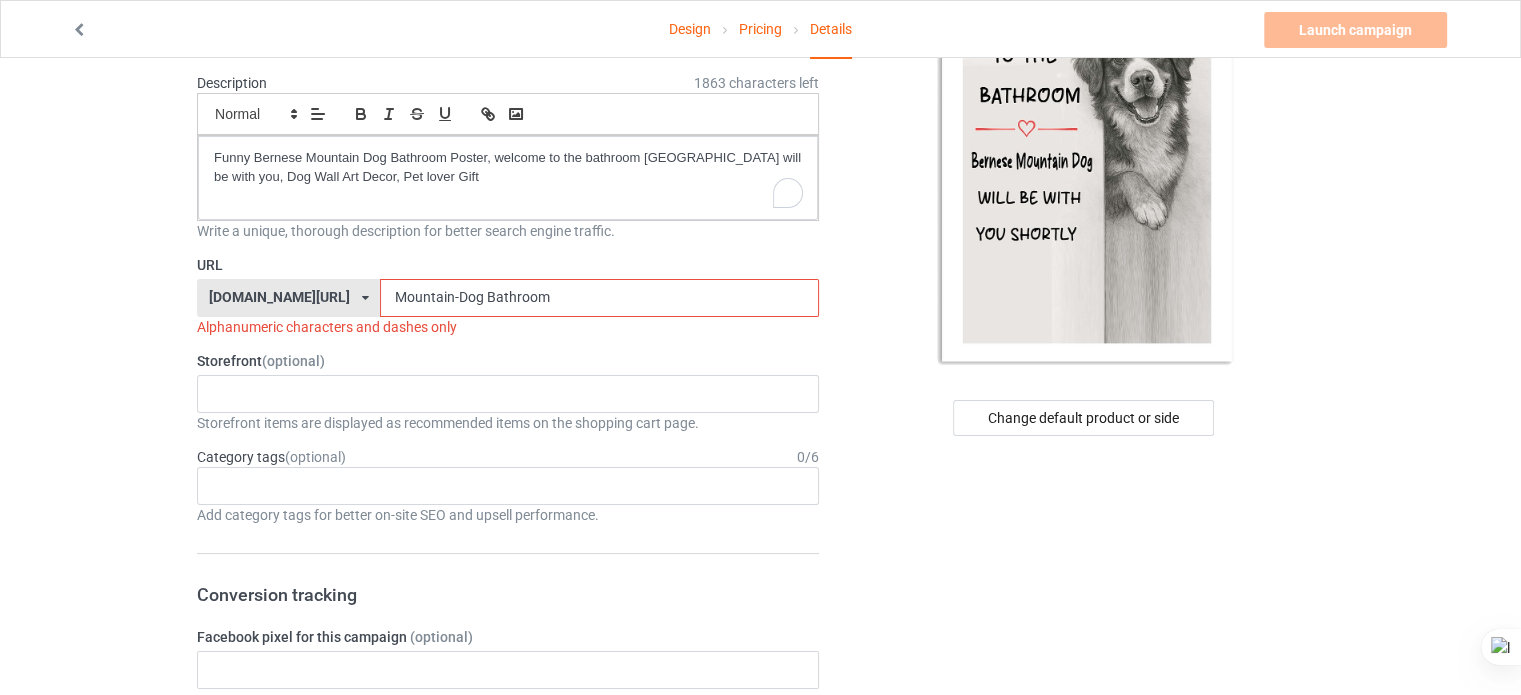 click on "Mountain-Dog Bathroom" at bounding box center (599, 298) 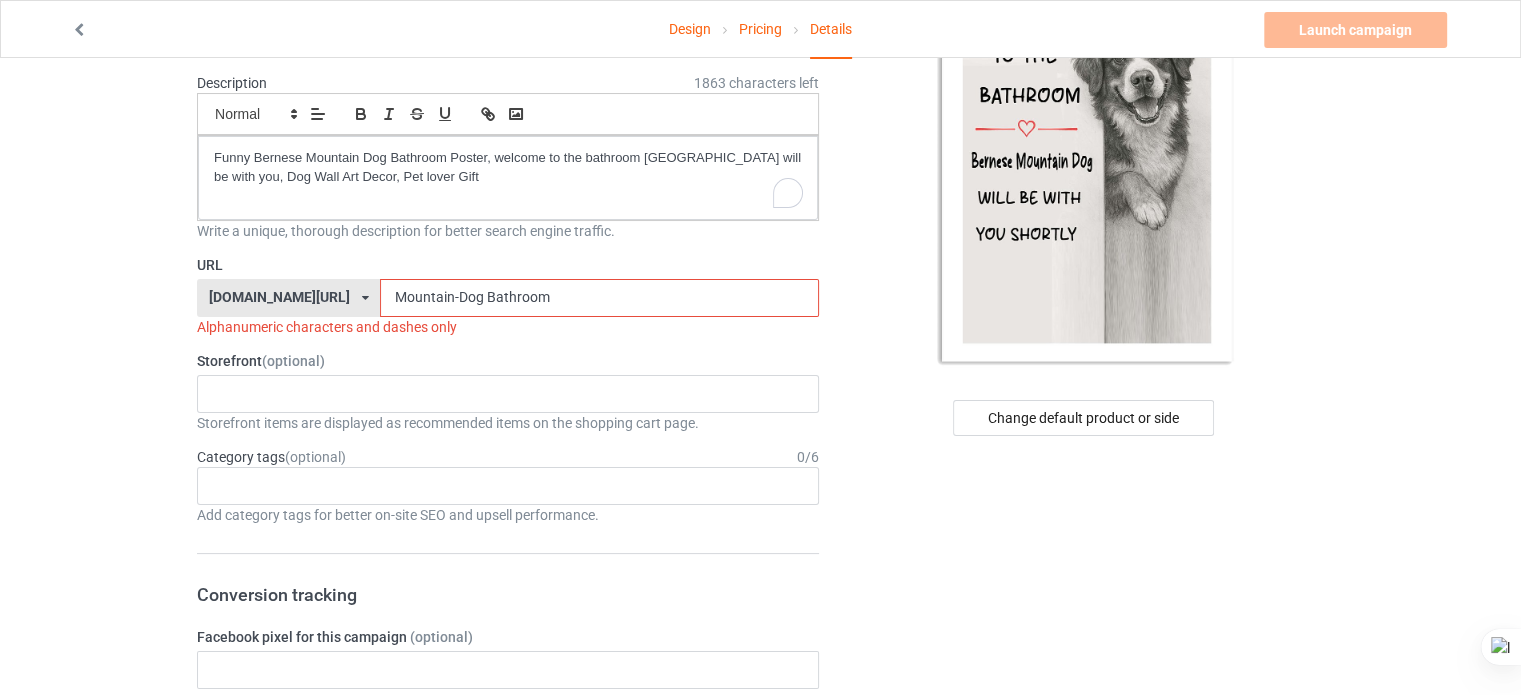 click on "Mountain-Dog Bathroom" at bounding box center [599, 298] 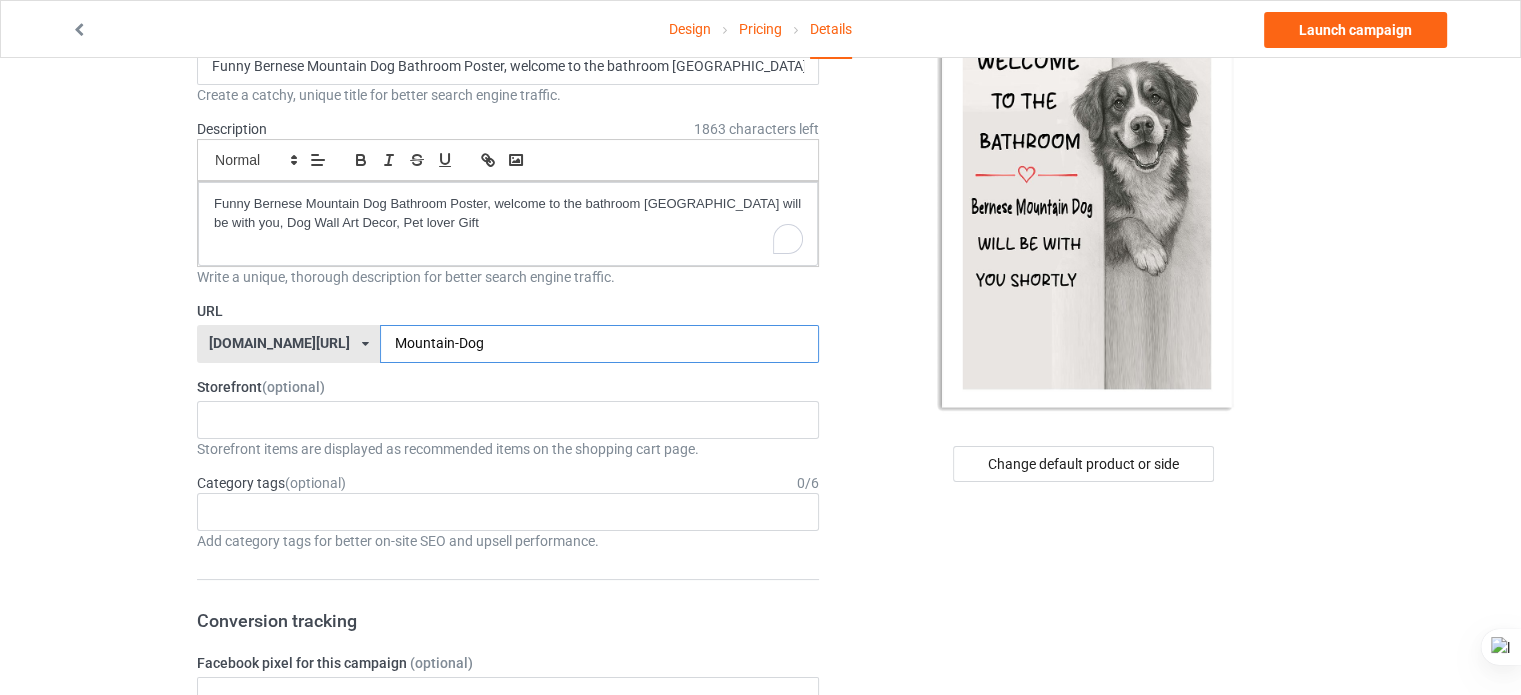 scroll, scrollTop: 132, scrollLeft: 0, axis: vertical 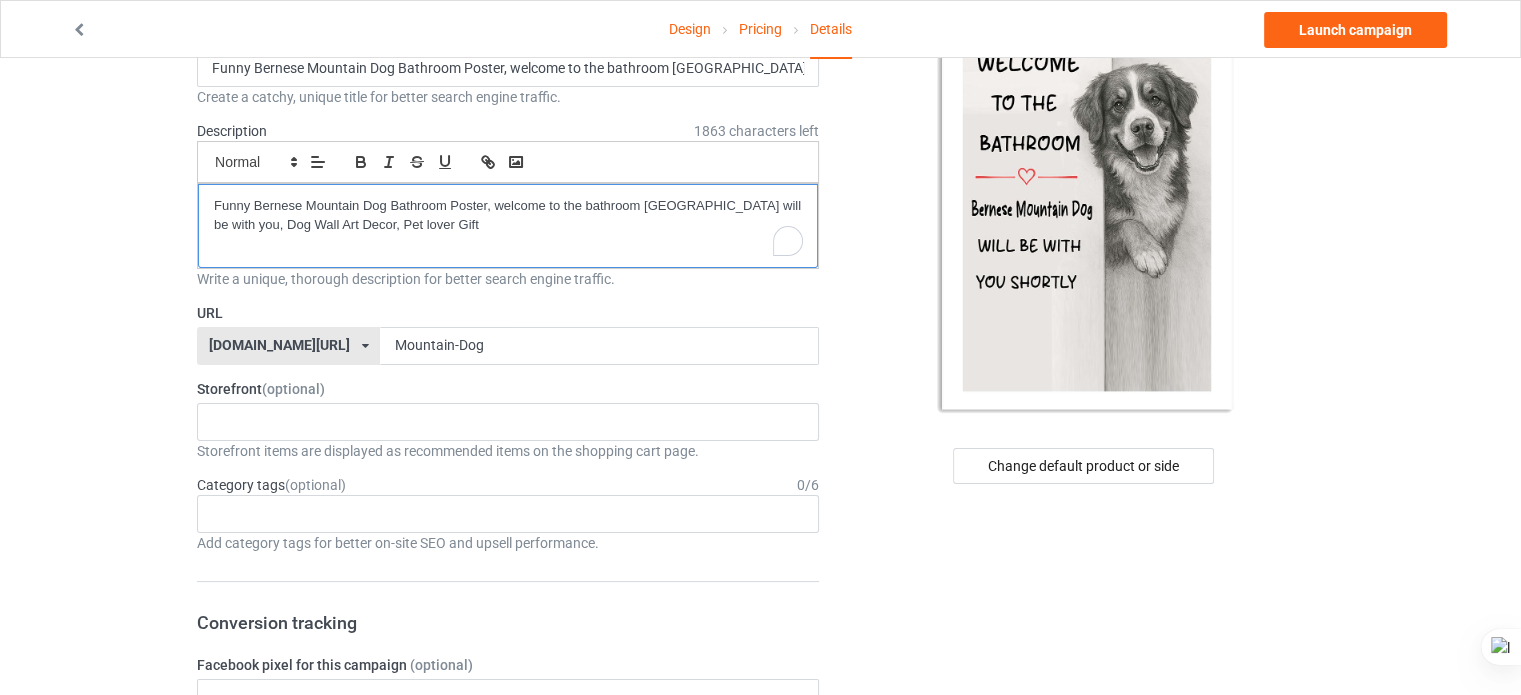 click on "Funny Bernese Mountain Dog Bathroom Poster, welcome to the bathroom Bernese Mountain will be with you, Dog Wall Art Decor, Pet lover Gift" at bounding box center (508, 215) 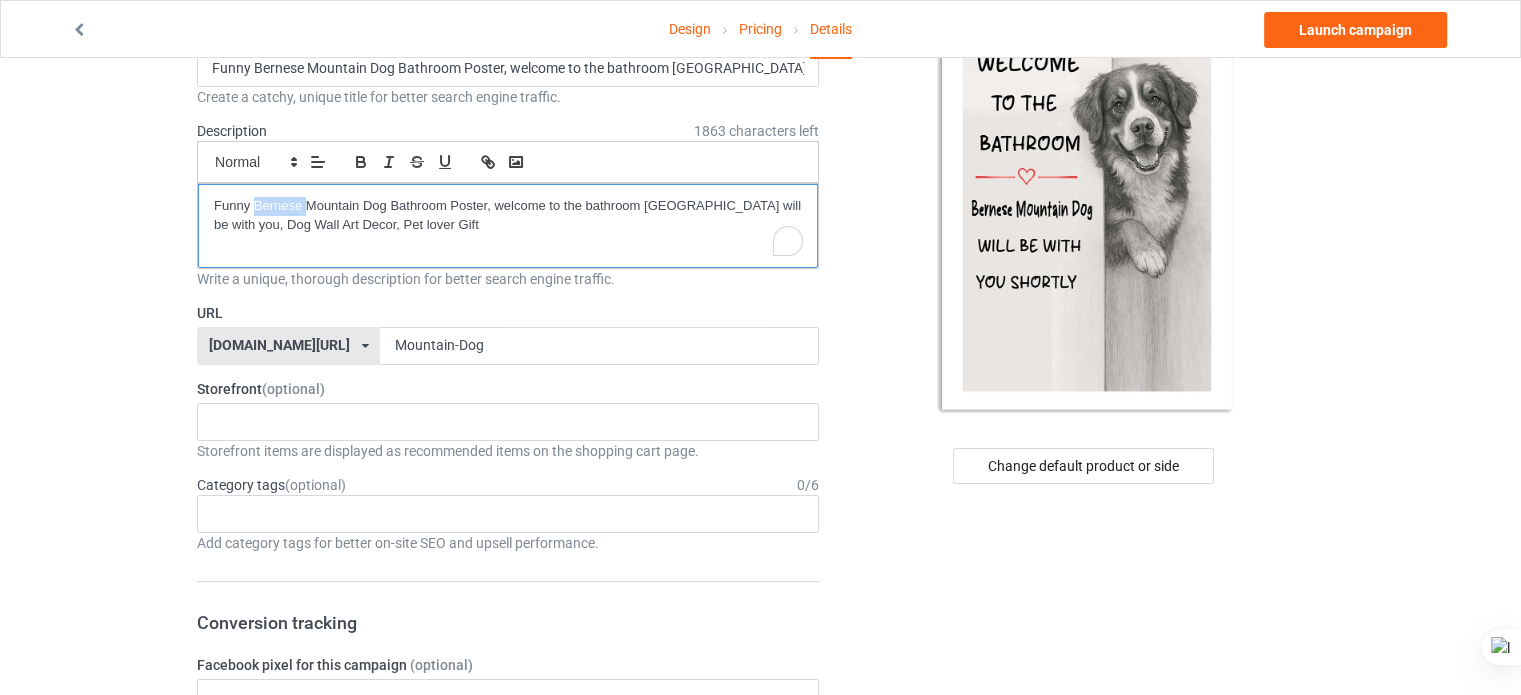 click on "Funny Bernese Mountain Dog Bathroom Poster, welcome to the bathroom Bernese Mountain will be with you, Dog Wall Art Decor, Pet lover Gift" at bounding box center [508, 215] 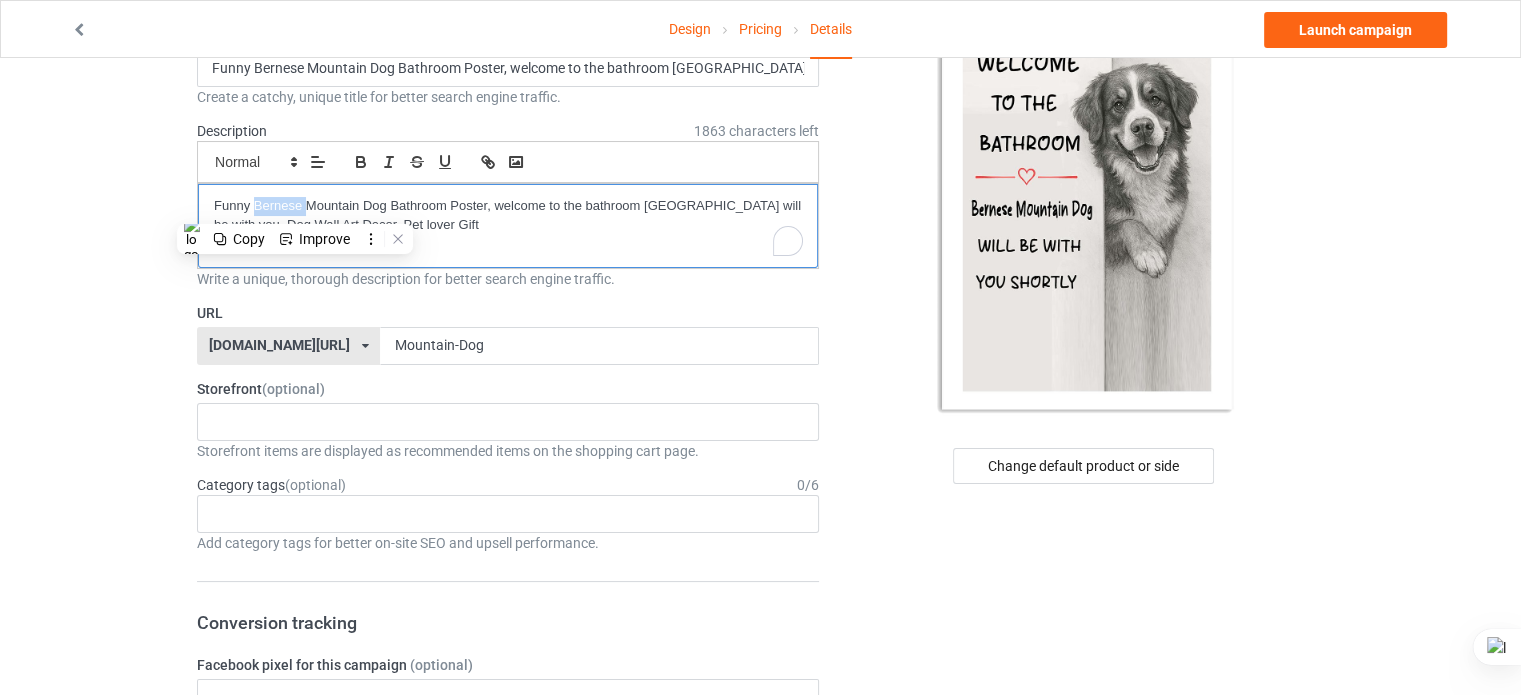 click on "Funny Bernese Mountain Dog Bathroom Poster, welcome to the bathroom Bernese Mountain will be with you, Dog Wall Art Decor, Pet lover Gift" at bounding box center (508, 215) 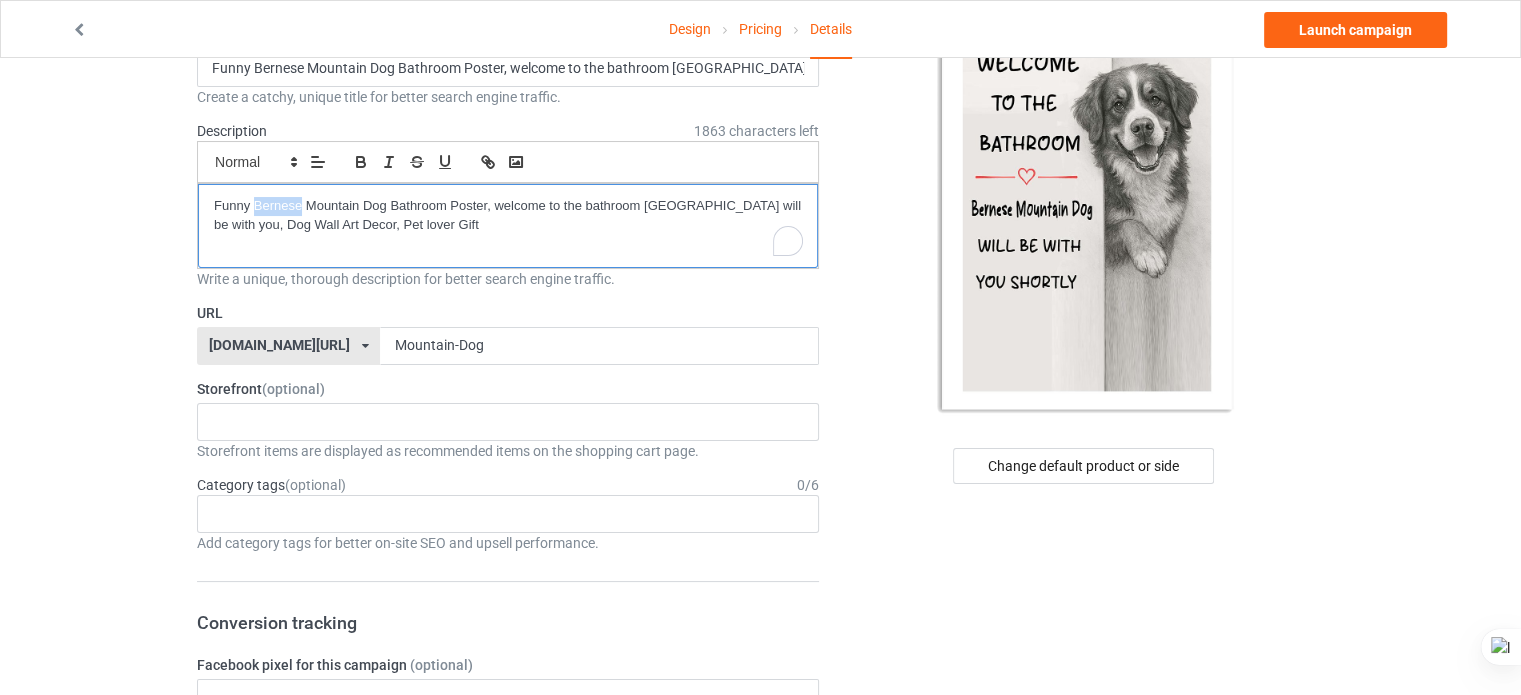 drag, startPoint x: 300, startPoint y: 202, endPoint x: 255, endPoint y: 202, distance: 45 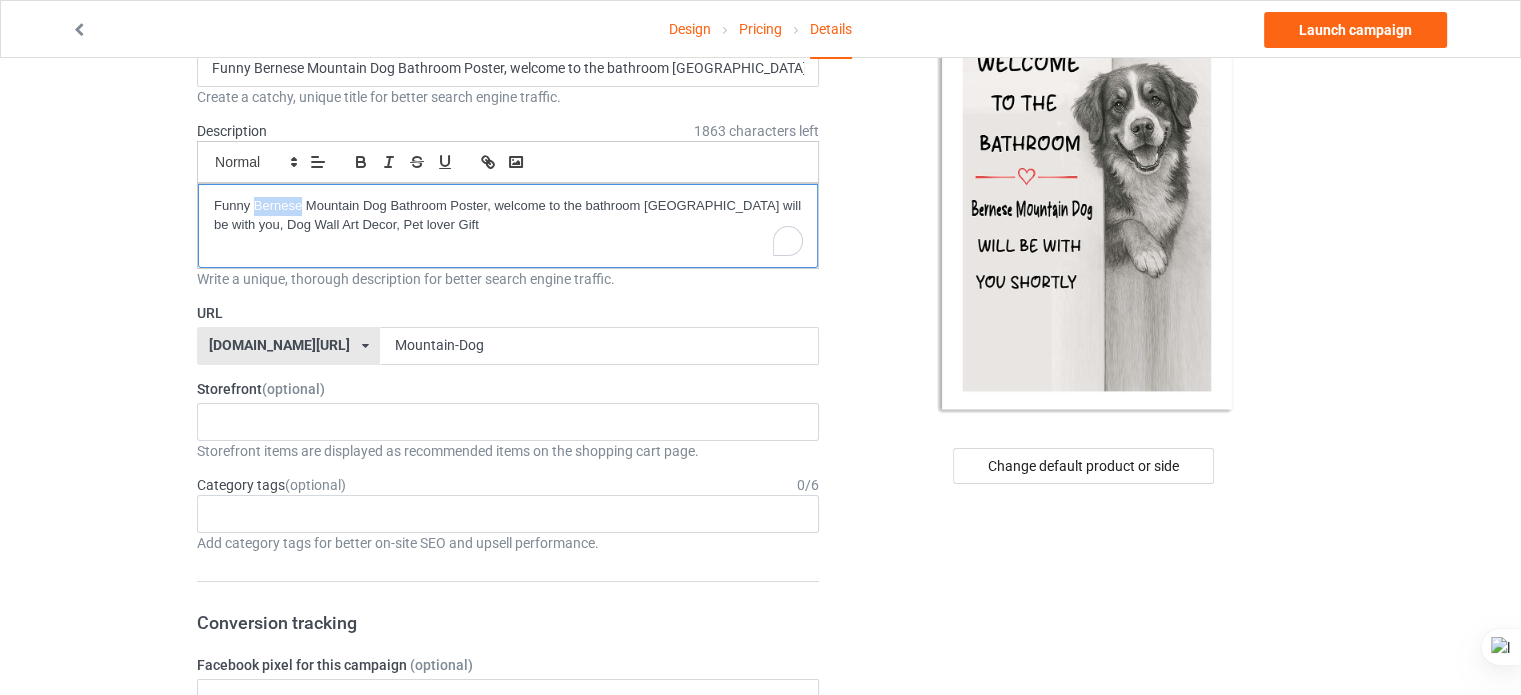 click on "Funny Bernese Mountain Dog Bathroom Poster, welcome to the bathroom Bernese Mountain will be with you, Dog Wall Art Decor, Pet lover Gift" at bounding box center [508, 215] 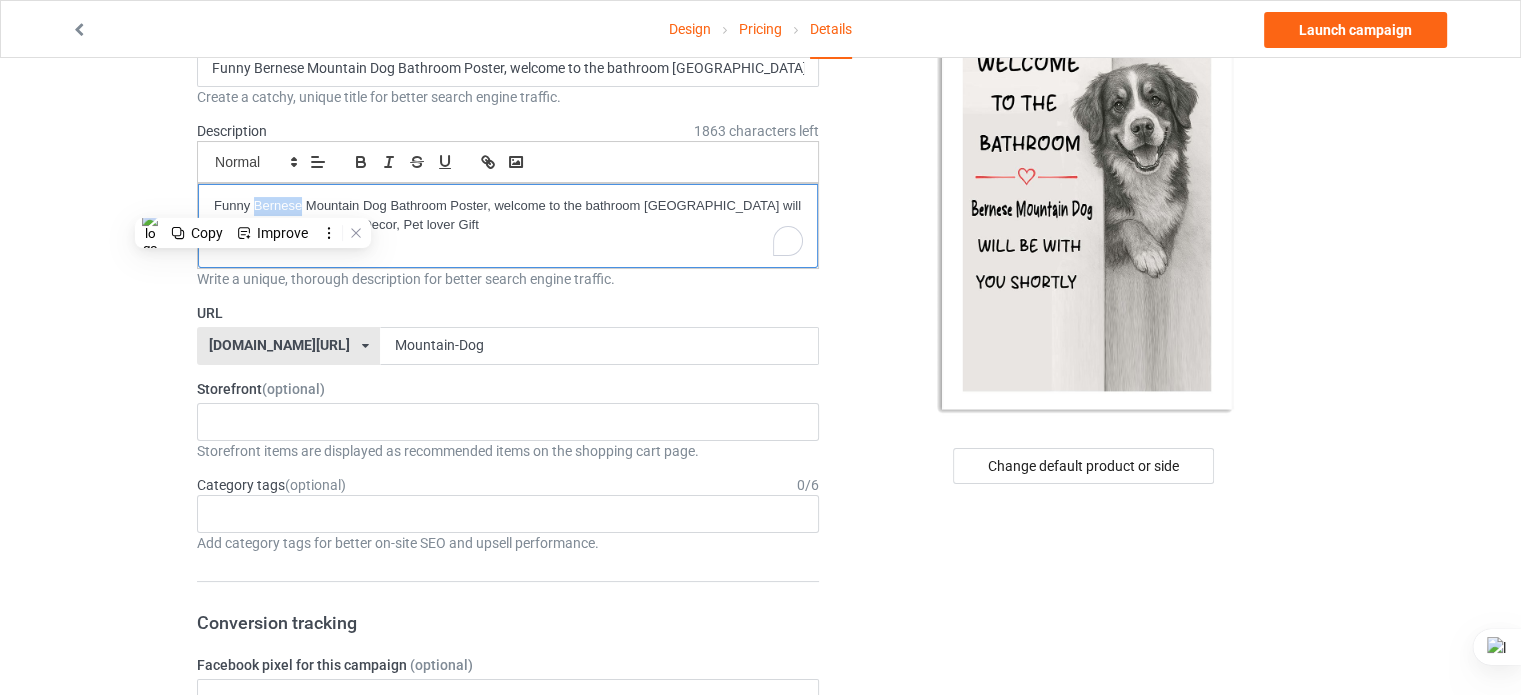 copy on "Bernese" 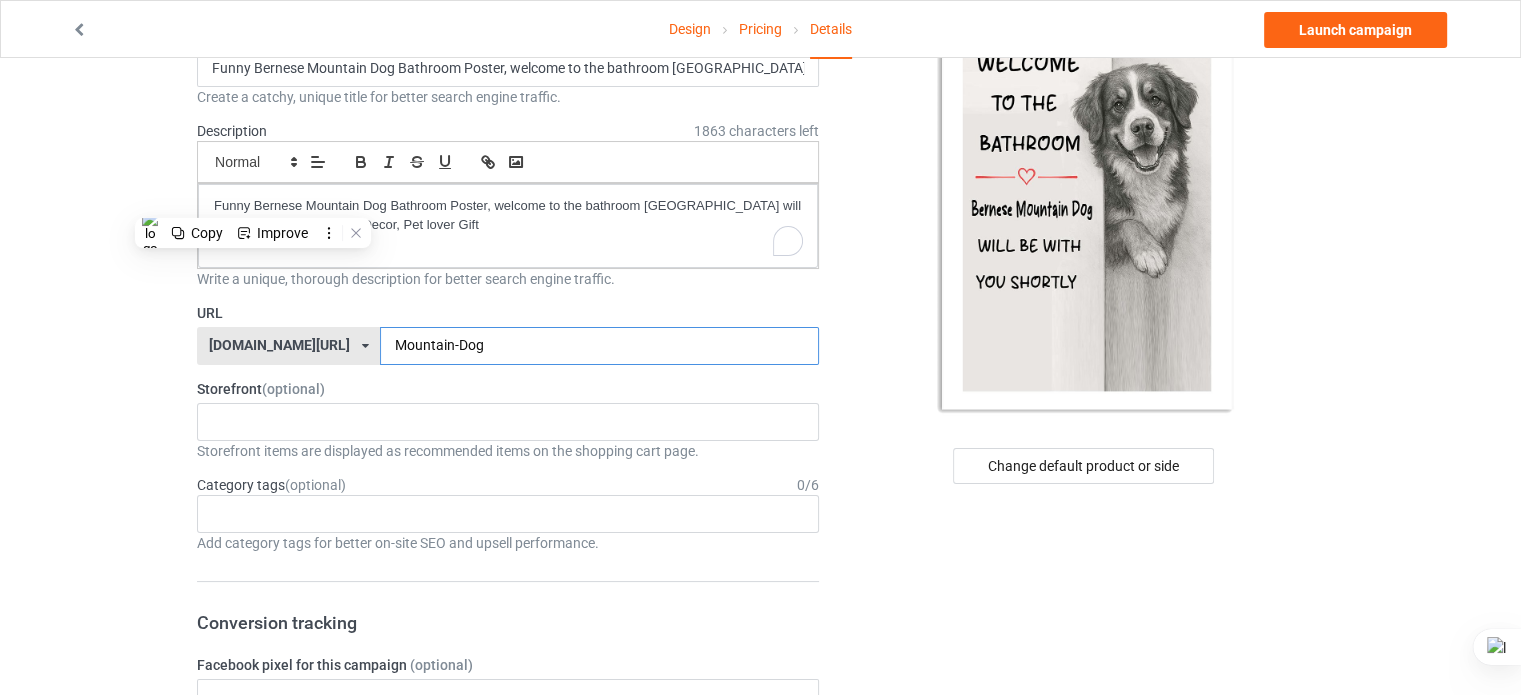 click on "Mountain-Dog" at bounding box center [599, 346] 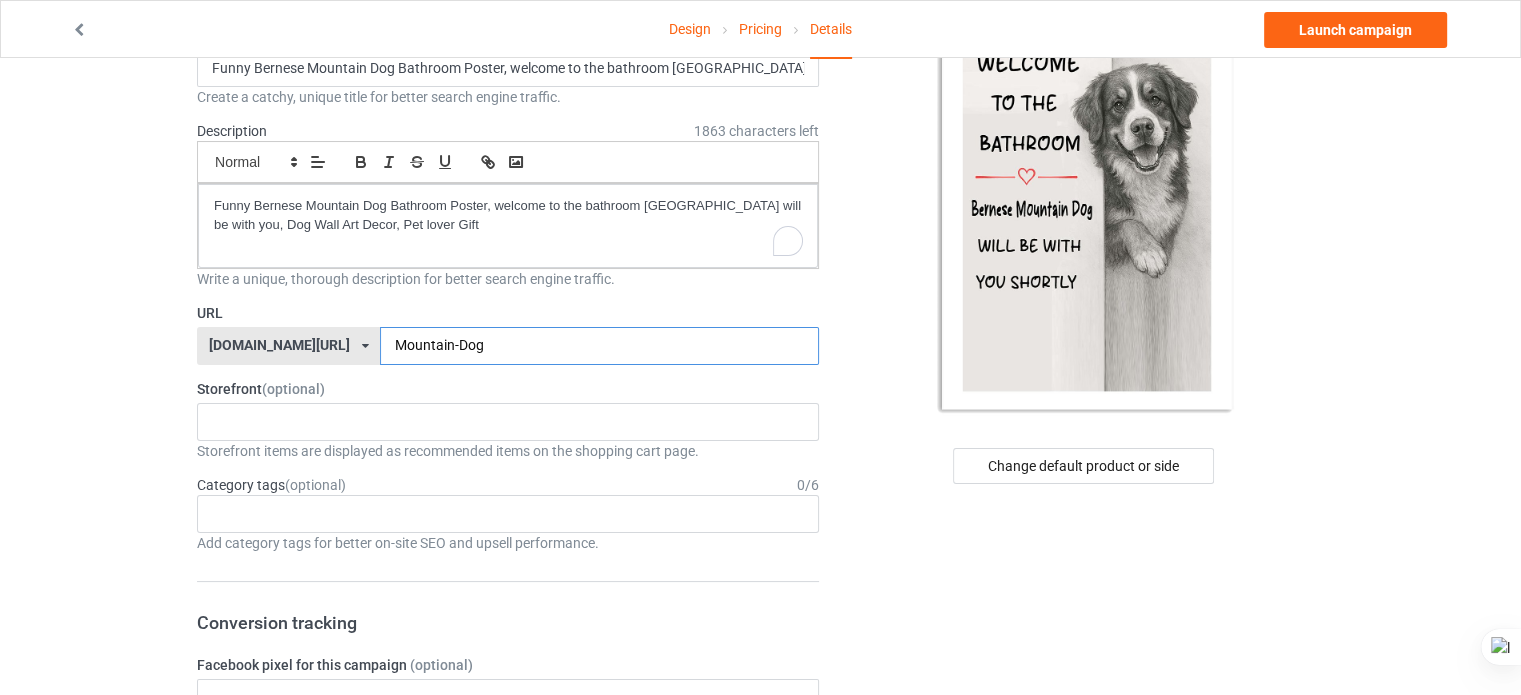 paste on "Bernese" 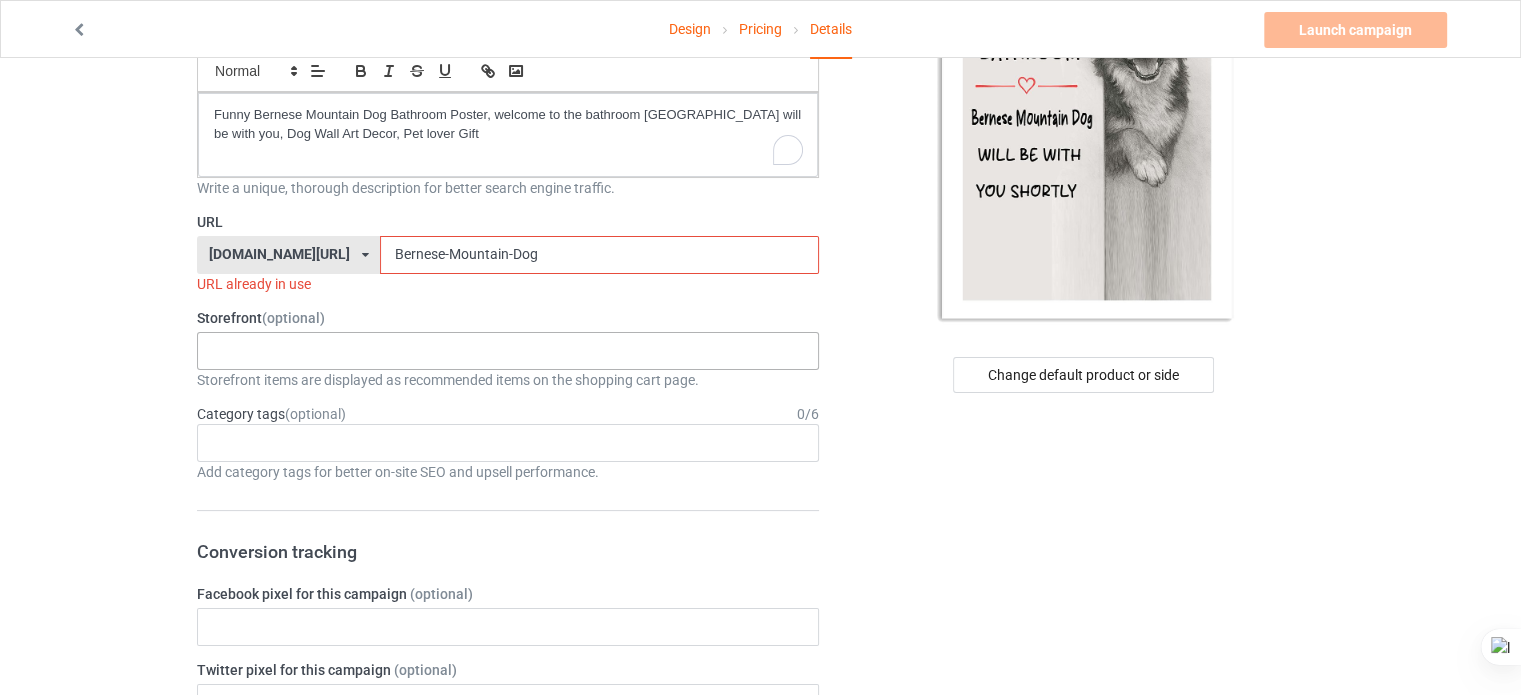 scroll, scrollTop: 224, scrollLeft: 0, axis: vertical 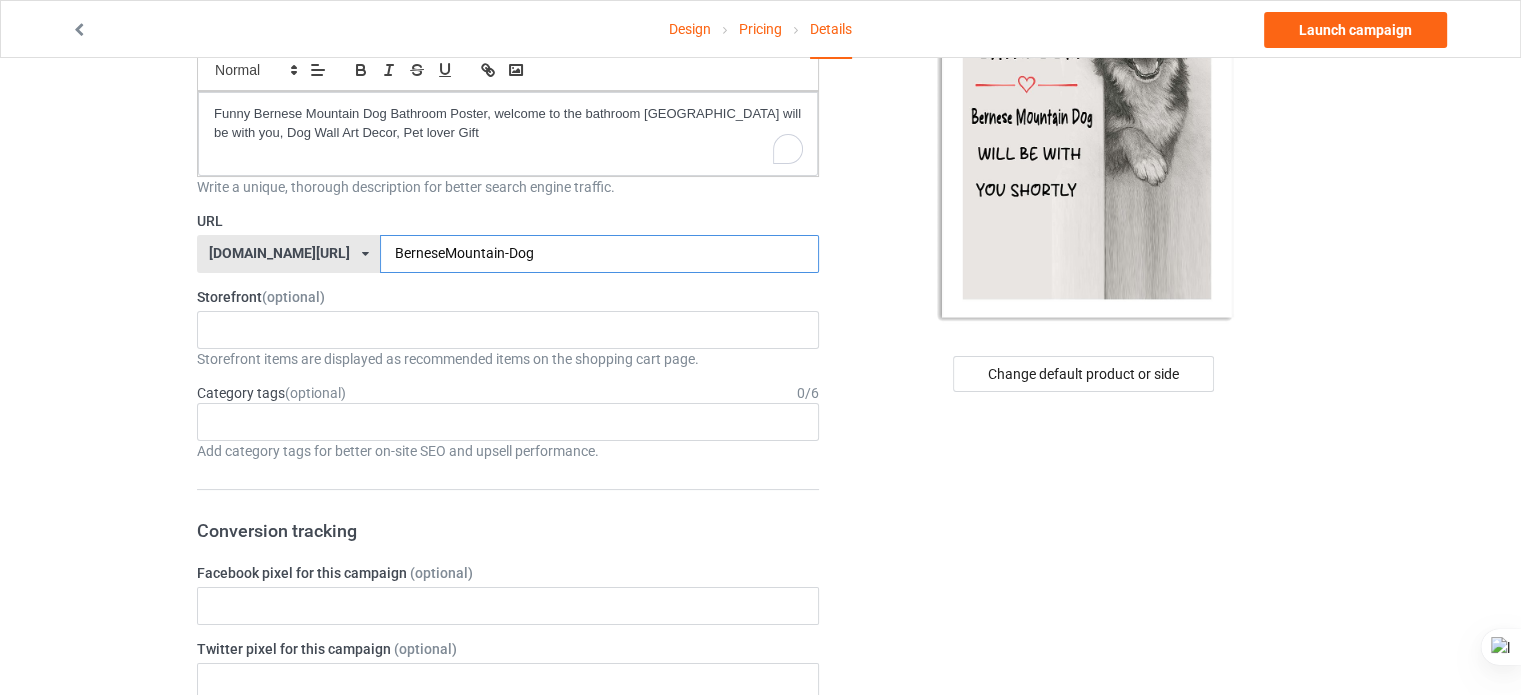 type on "BerneseMountain-Dog" 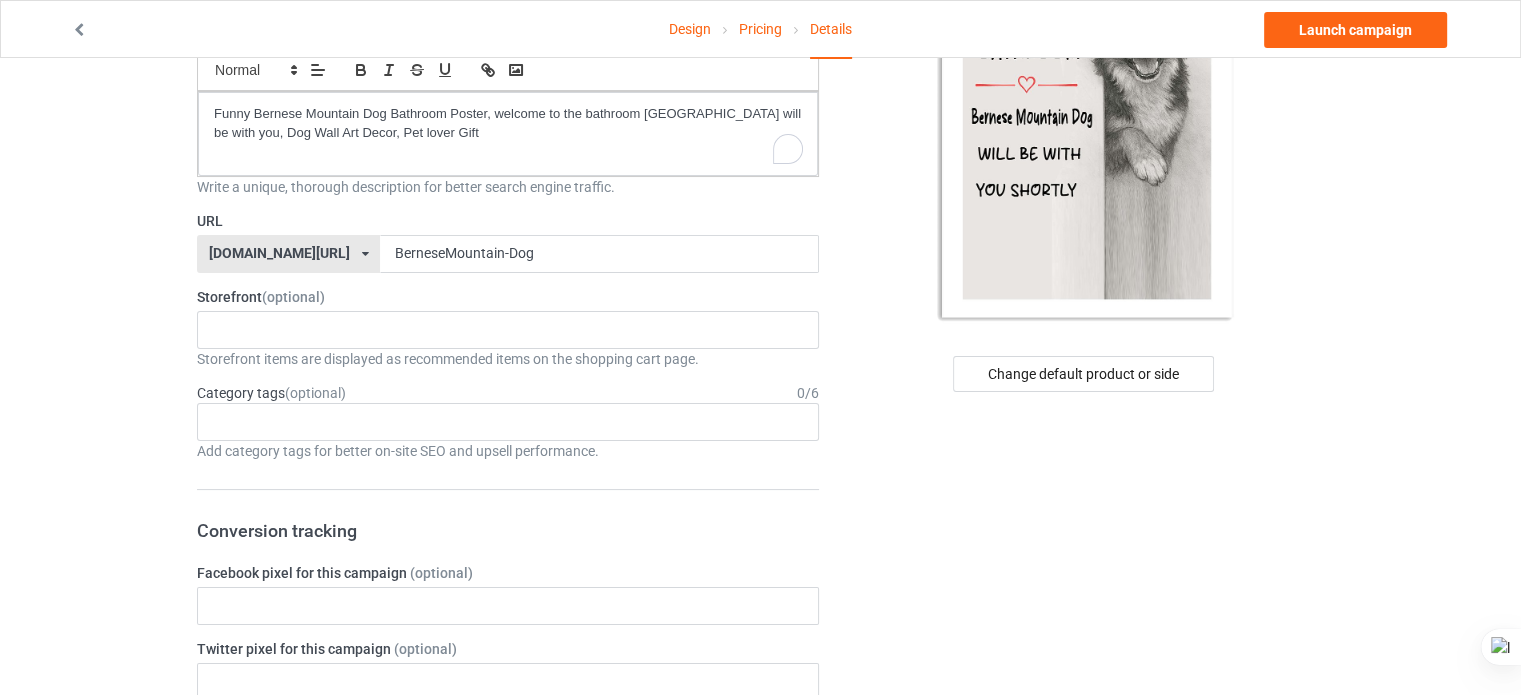 click on "Title (h1) 13   characters left Funny Bernese Mountain Dog Bathroom Poster, welcome to the bathroom Bernese Mountain will be with you, Dog Wall Art Decor, Pet lover Gift Create a catchy, unique title for better search engine traffic. Description 1863   characters left       Small Normal Large Big Huge                                                                                     Funny Bernese Mountain Dog Bathroom Poster, welcome to the bathroom Bernese Mountain will be with you, Dog Wall Art Decor, Pet lover Gift Write a unique, thorough description for better search engine traffic. URL teechip.com/ teechip.com/ 587d0d41cee36fd012c64a69 BerneseMountain-Dog Storefront (optional) No result found Storefront items are displayed as recommended items on the shopping cart page. Category tags (optional) 0 / 6 Age > 1-19 > 1 Age > 1-12 Months > 1 Month Age > 1-12 Months Age > 1-19 Age > 1-19 > 10 Age > 1-12 Months > 10 Month Age > 80-100 > 100 Sports > Running > 10K Run Age > 1-19 > 11 Age > 1-19 > 12 Age Jobs 1" at bounding box center (508, 840) 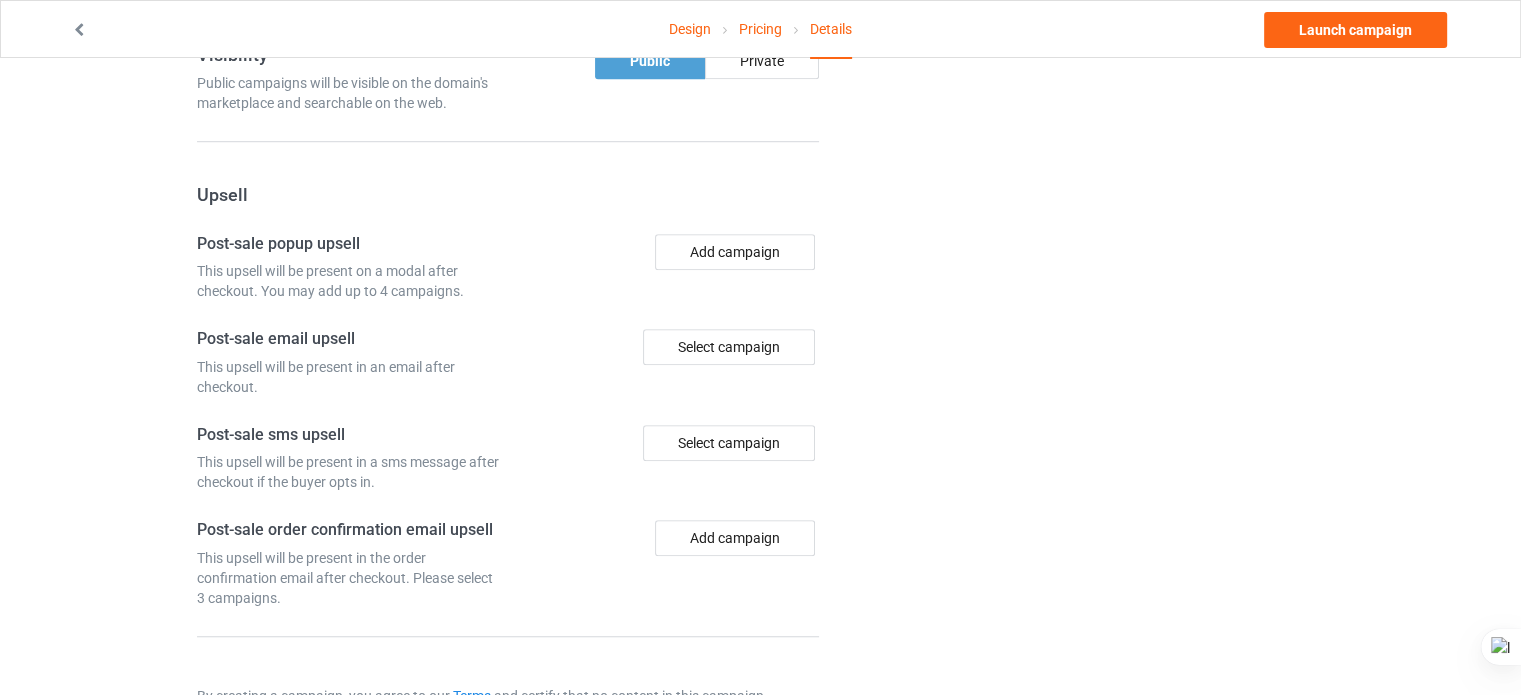 scroll, scrollTop: 1430, scrollLeft: 0, axis: vertical 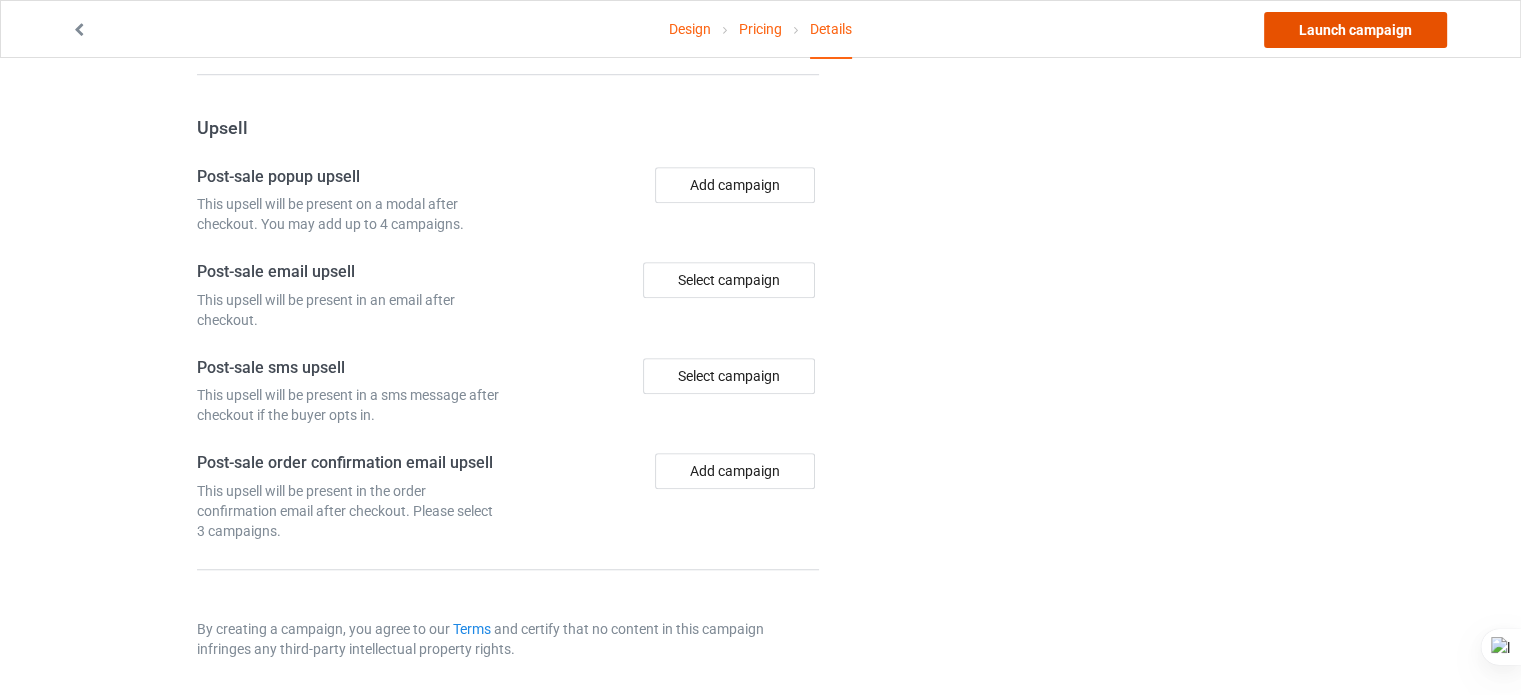 click on "Launch campaign" at bounding box center [1355, 30] 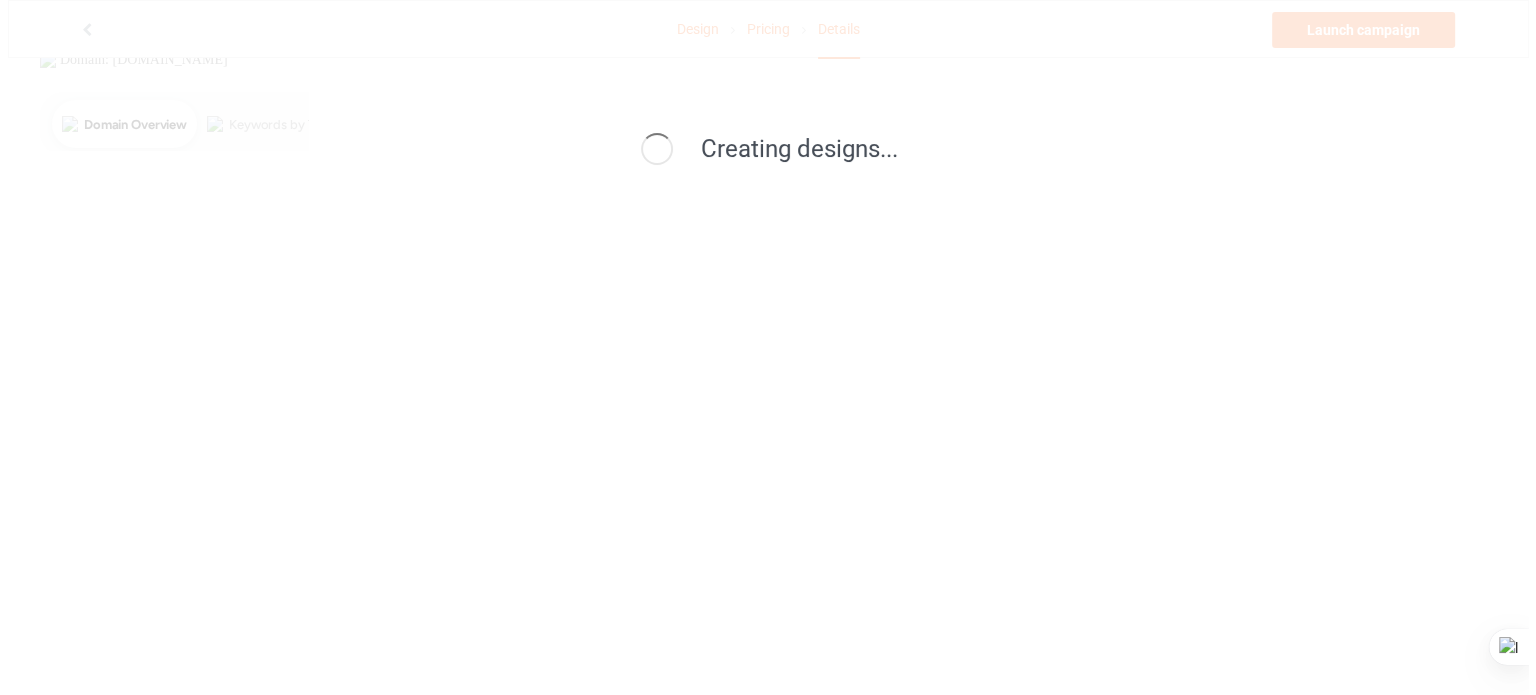 scroll, scrollTop: 0, scrollLeft: 0, axis: both 